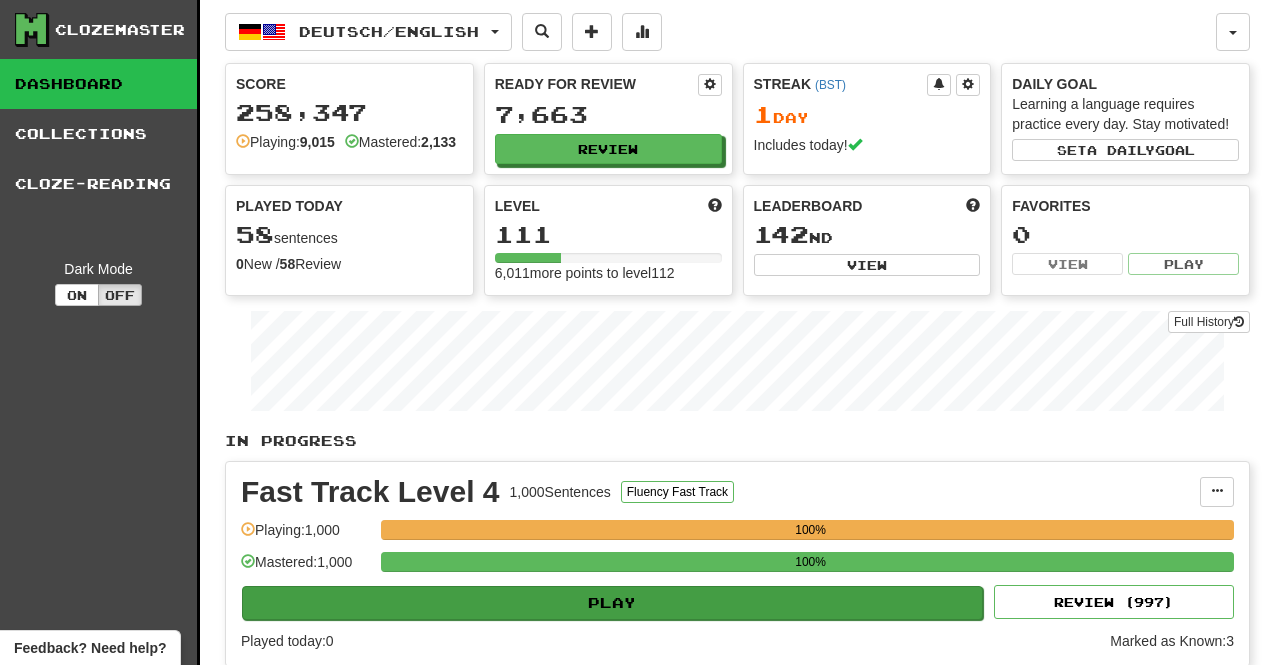scroll, scrollTop: 0, scrollLeft: 0, axis: both 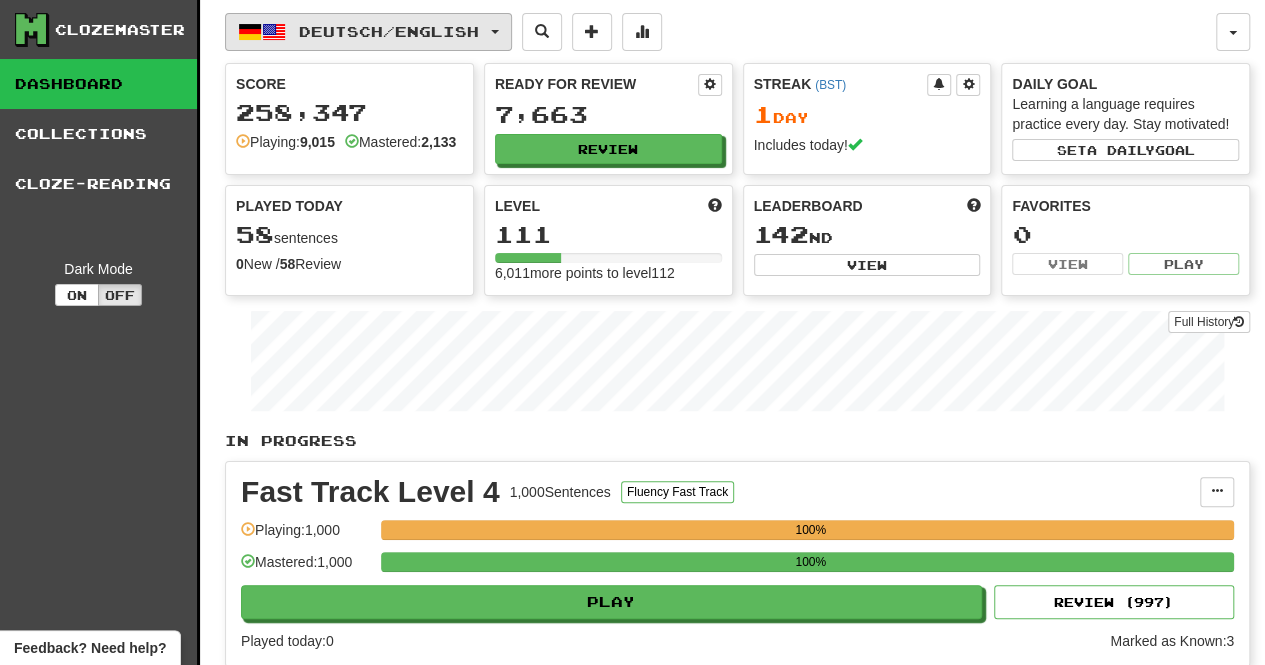 click at bounding box center [495, 32] 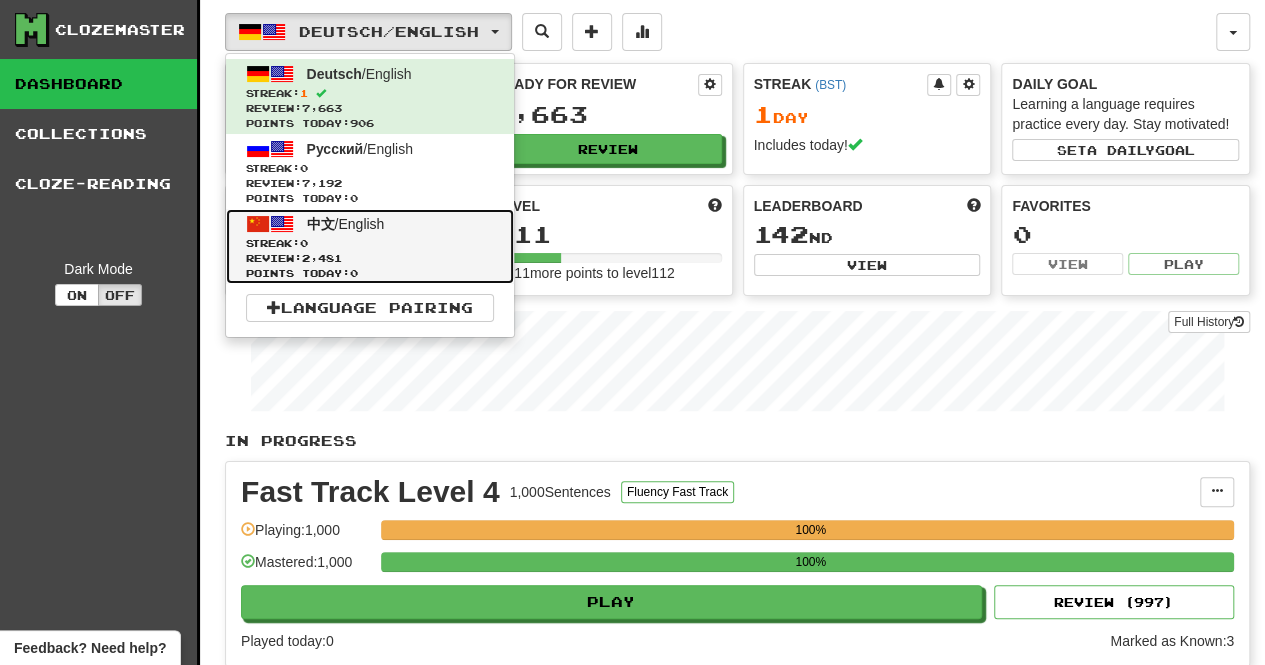 click on "Streak:  0" at bounding box center [370, 243] 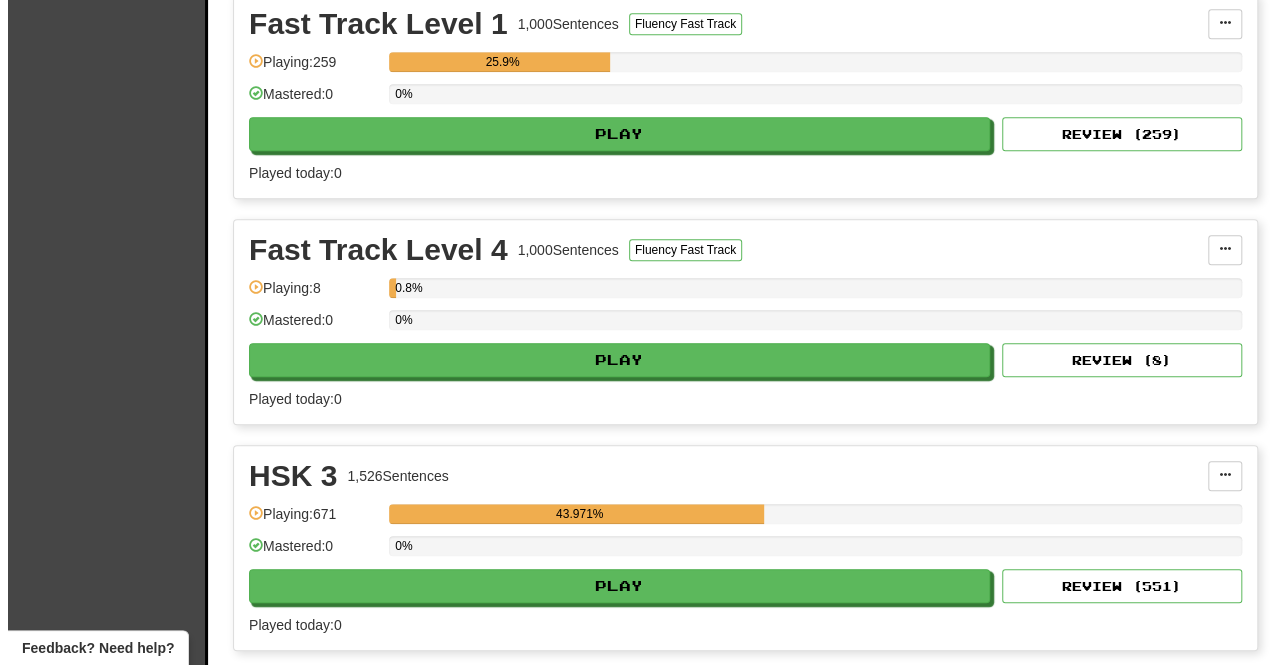 scroll, scrollTop: 700, scrollLeft: 0, axis: vertical 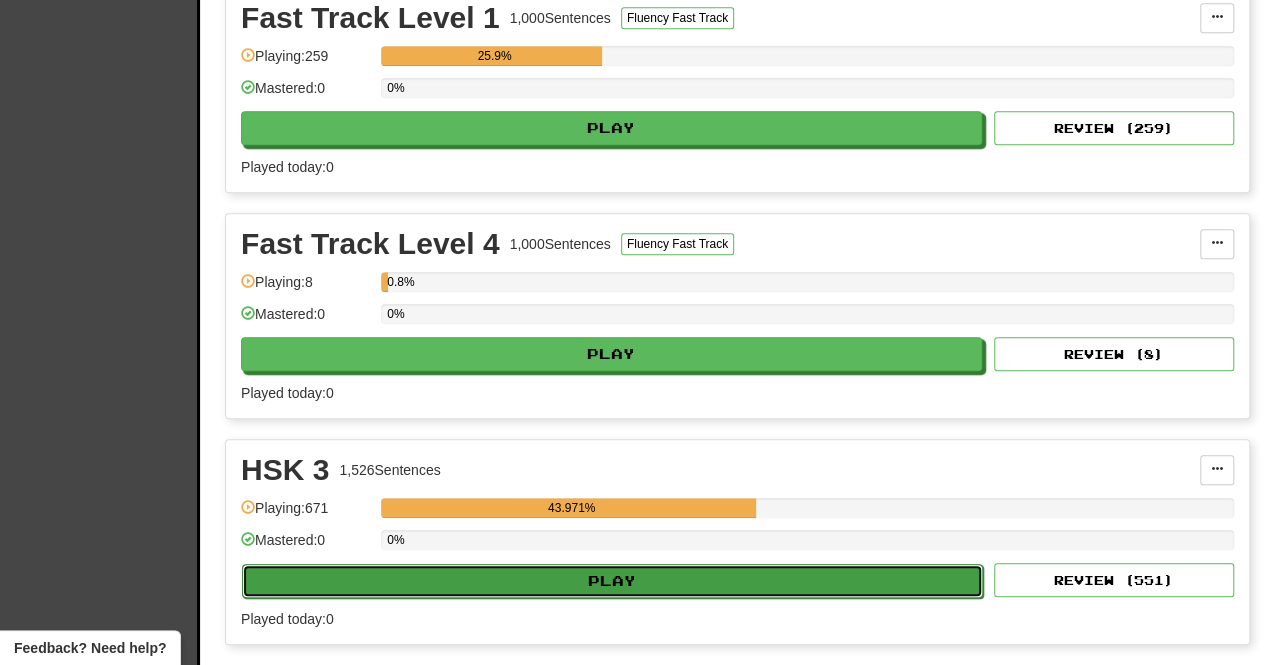 click on "Play" at bounding box center [612, 581] 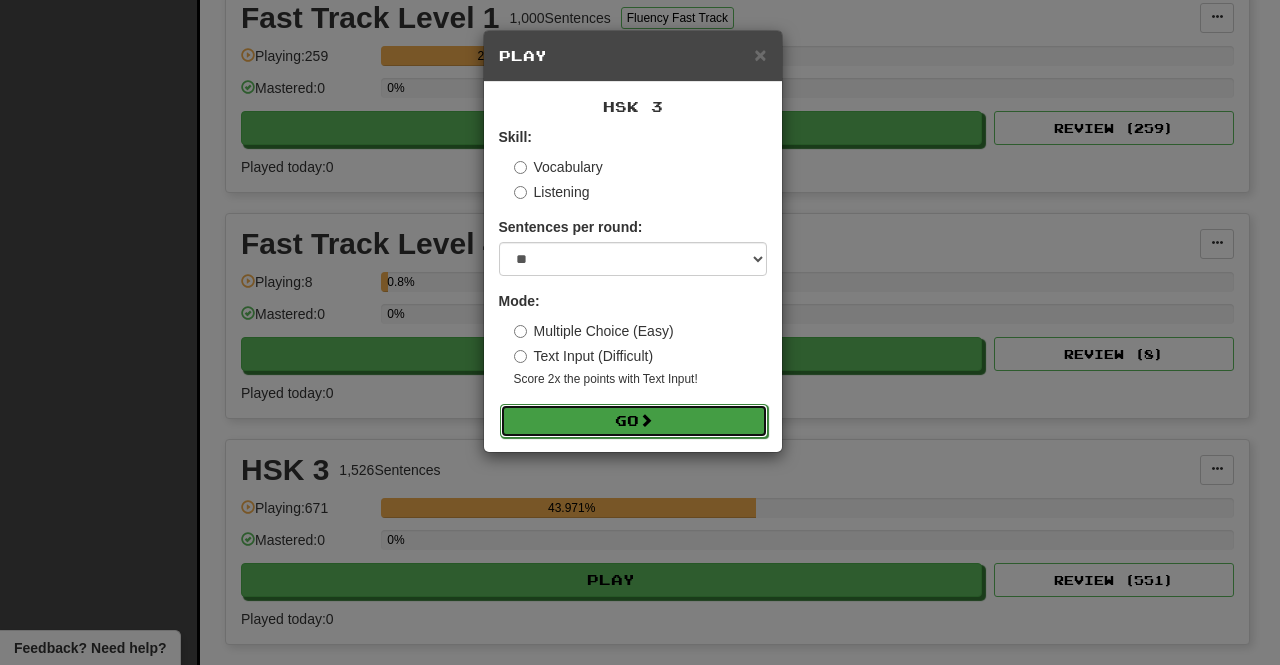 click at bounding box center (646, 420) 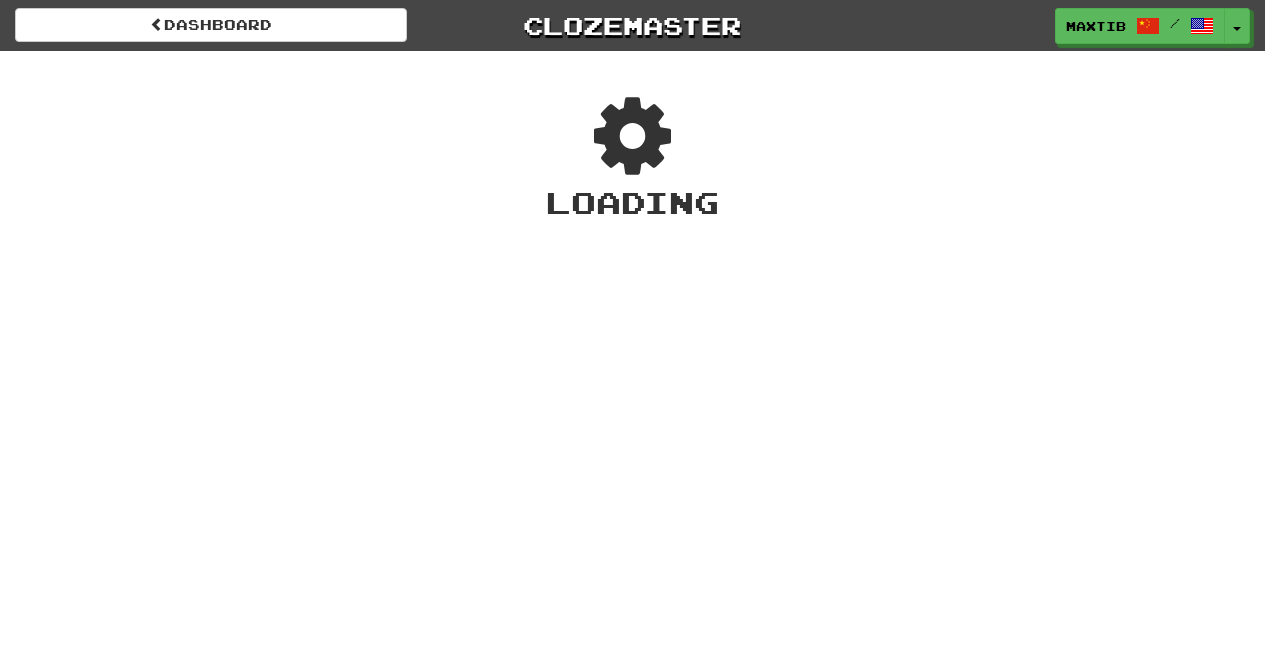 scroll, scrollTop: 0, scrollLeft: 0, axis: both 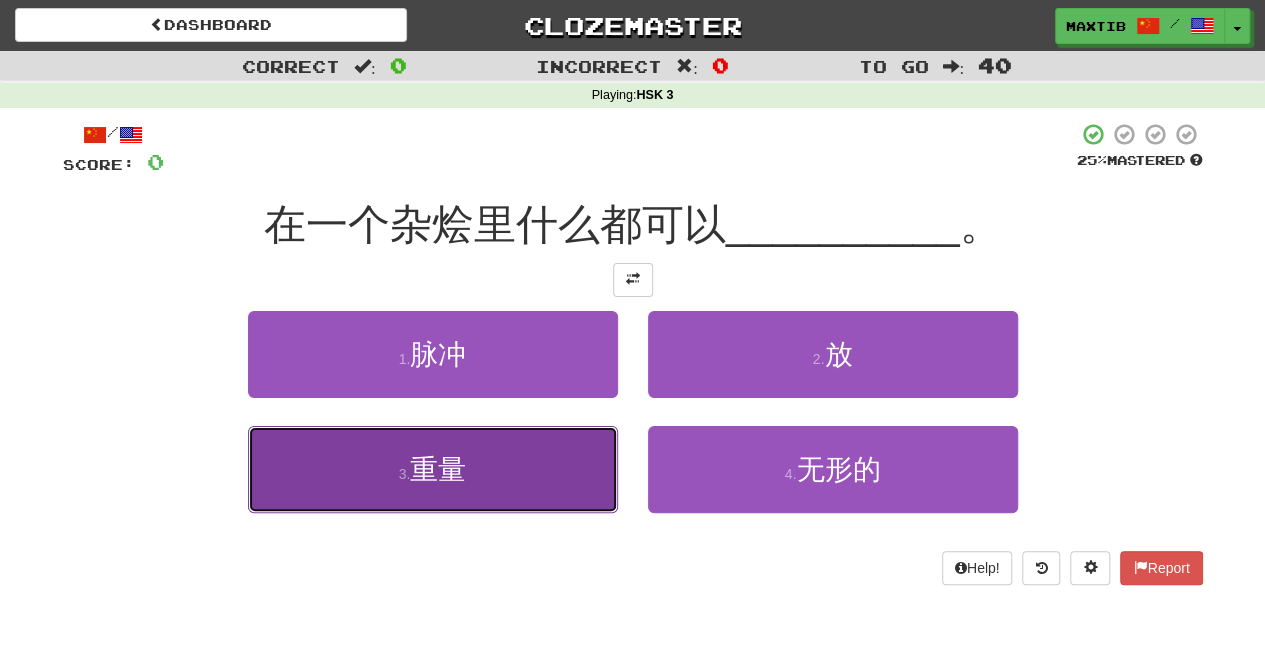 click on "3 .  重量" at bounding box center [433, 469] 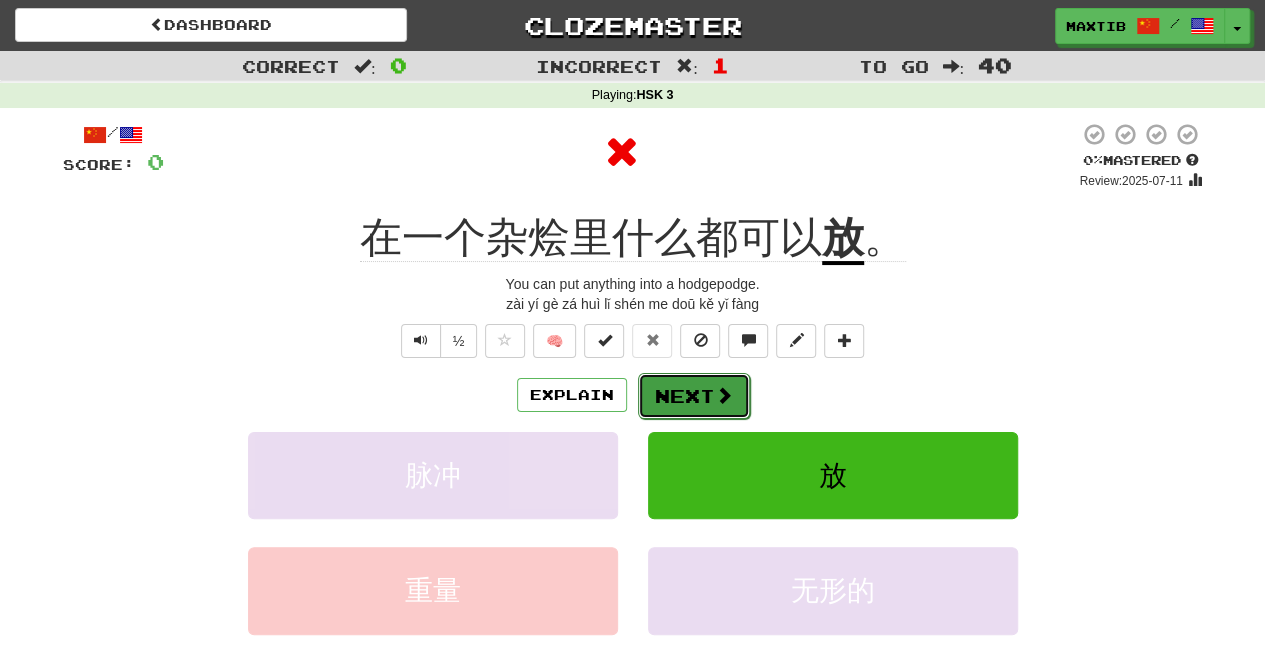click on "Next" at bounding box center [694, 396] 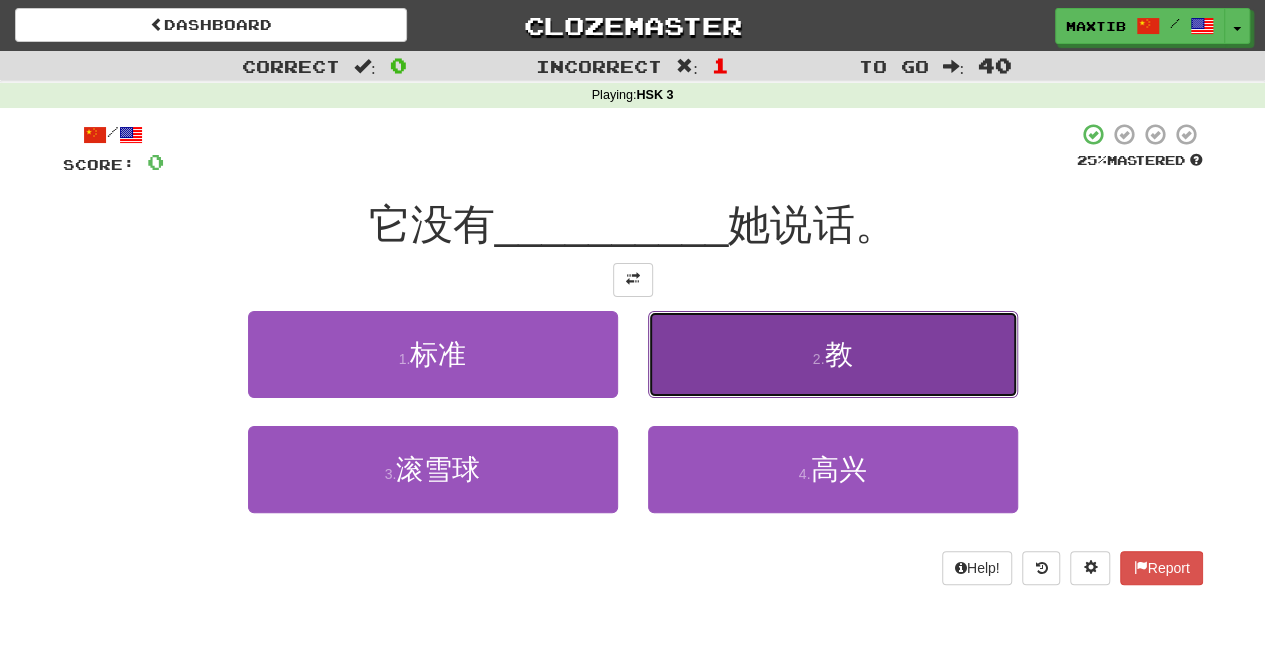 click on "2 .  教" at bounding box center [833, 354] 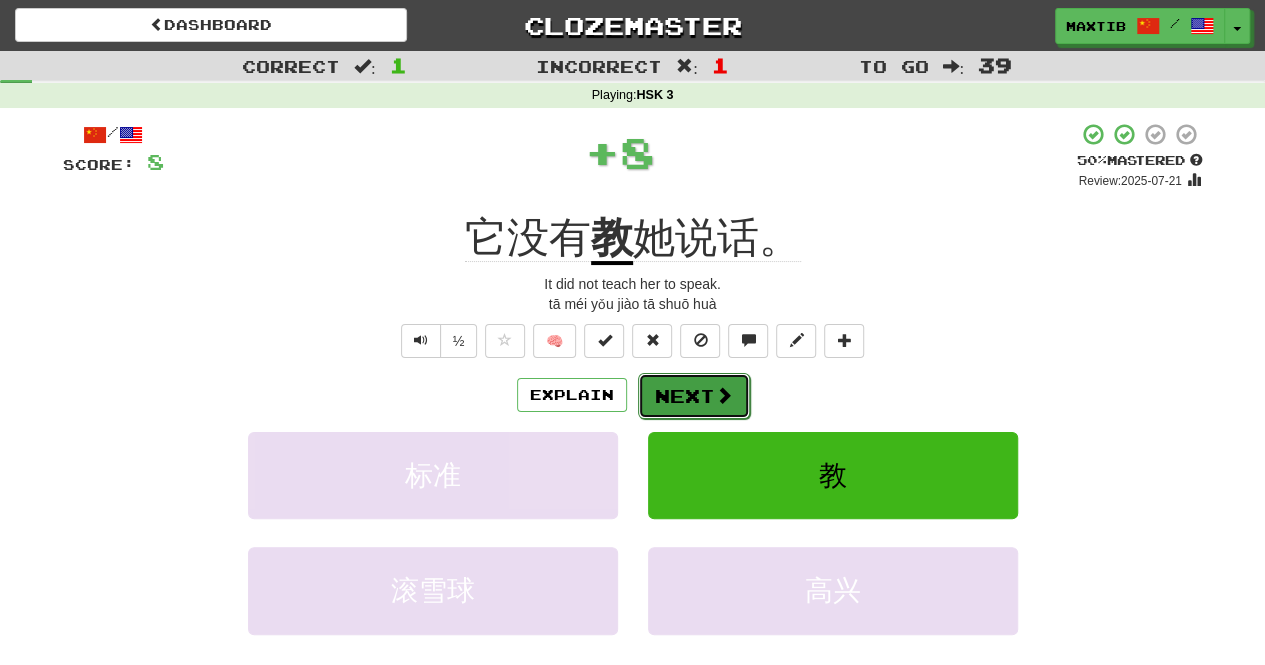 click on "Dashboard
Clozemaster
maxtib
/
Toggle Dropdown
Dashboard
Leaderboard
Activity Feed
Notifications
Profile
Discussions
Deutsch
/
English
Streak:
1
Review:
7,663
Points Today: 906
Русский
/
English
Streak:
0
Review:
7,192
Points Today: 0
中文
/
English
Streak:
0
Review:
2,481
Points Today: 0
Languages
Account
Logout
maxtib
/
Toggle Dropdown
Dashboard
Leaderboard
Activity Feed
Notifications
Profile
Discussions
Deutsch
/
English
Streak:
1
Review:
7,663
Points Today: 906
Русский
/
English
Streak:
0
Review:
7,192" at bounding box center (632, 753) 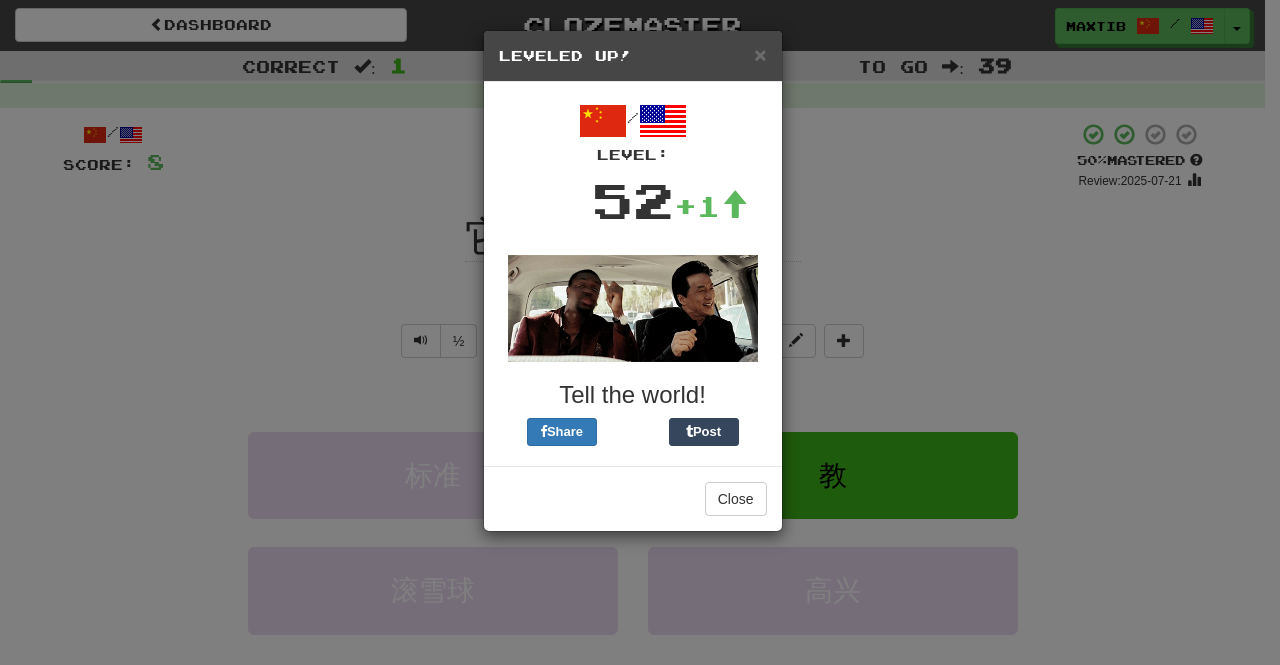 click on "Leveled Up!" at bounding box center (633, 56) 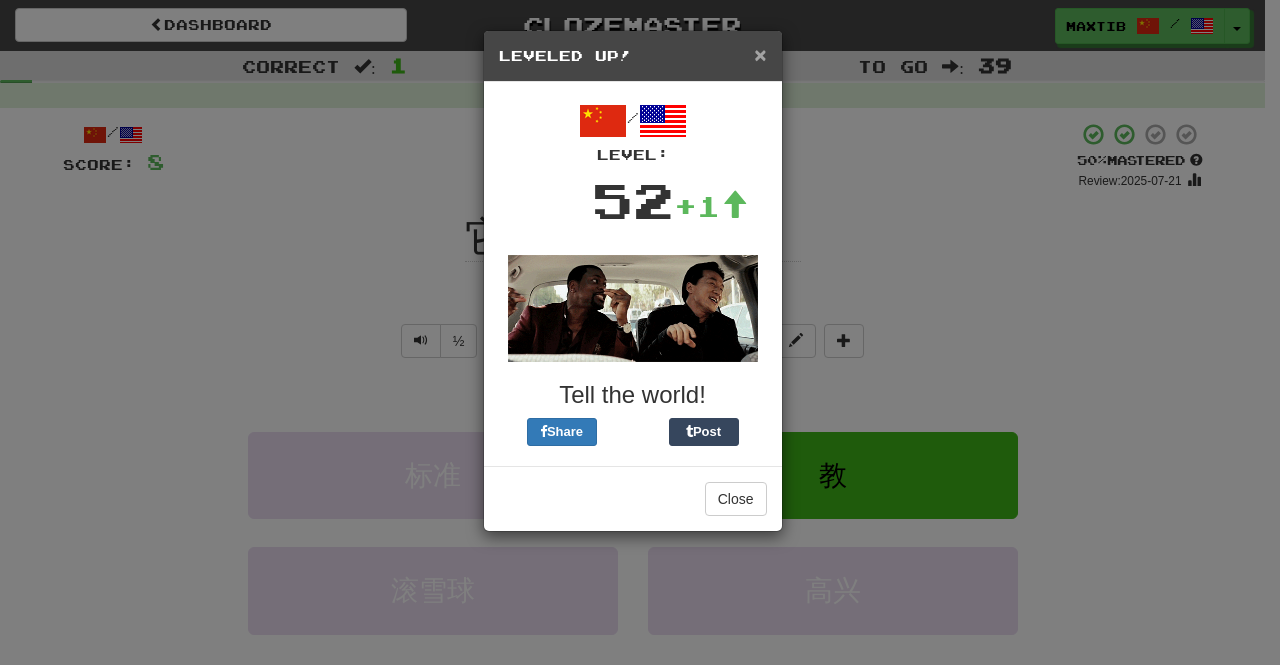 click on "×" at bounding box center [760, 54] 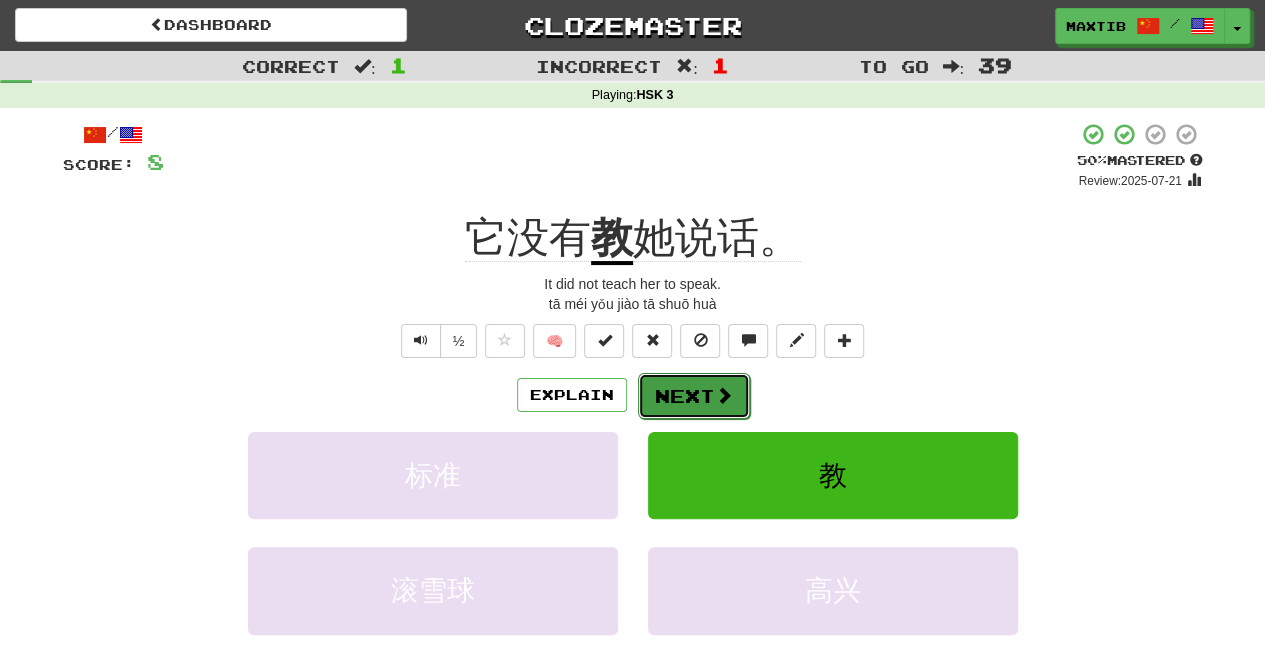 click on "Next" at bounding box center (694, 396) 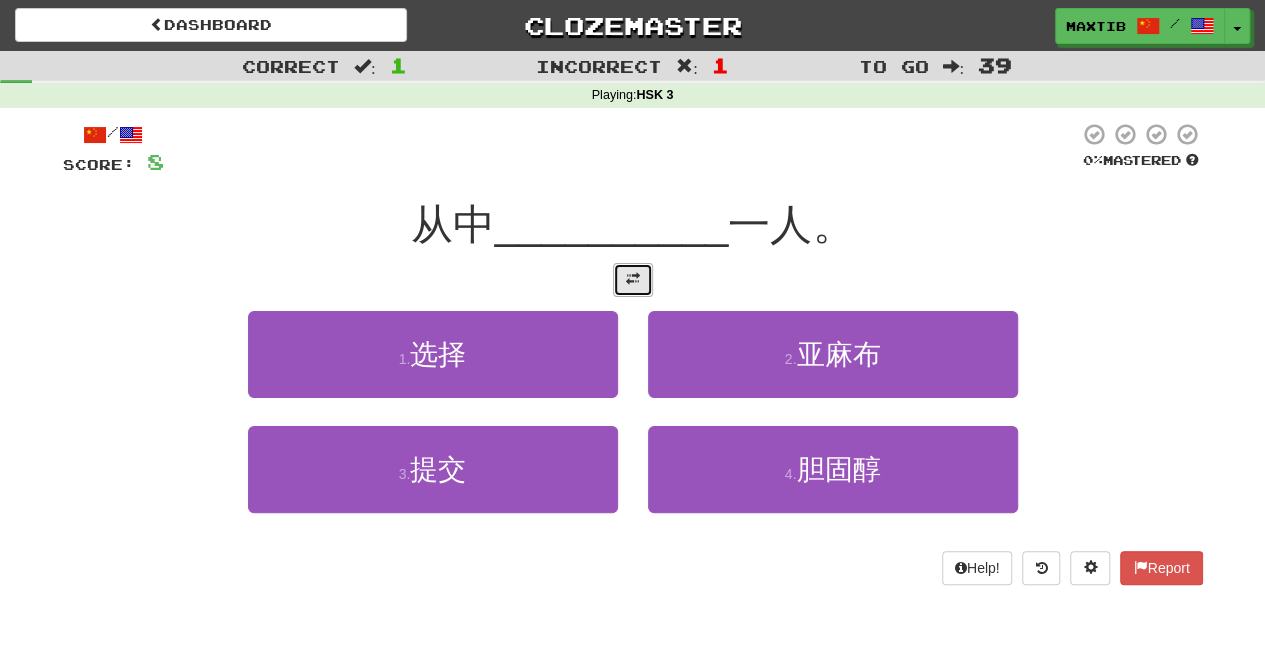 click at bounding box center (633, 279) 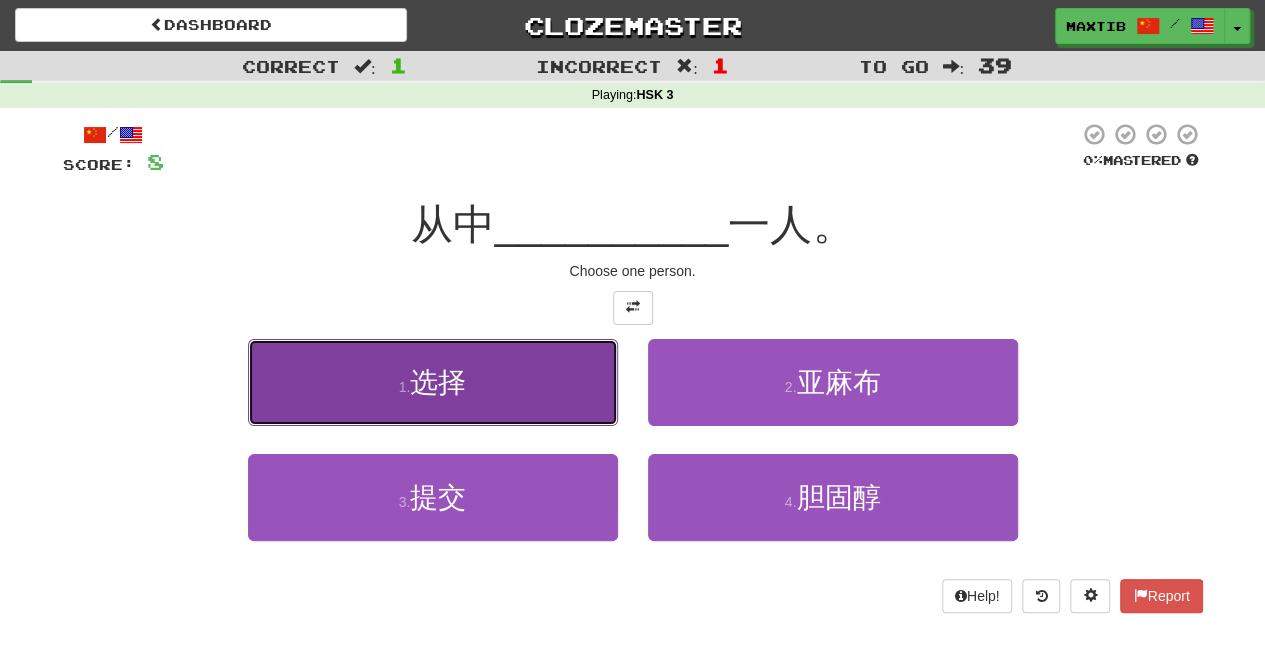 click on "1 .  选择" at bounding box center [433, 382] 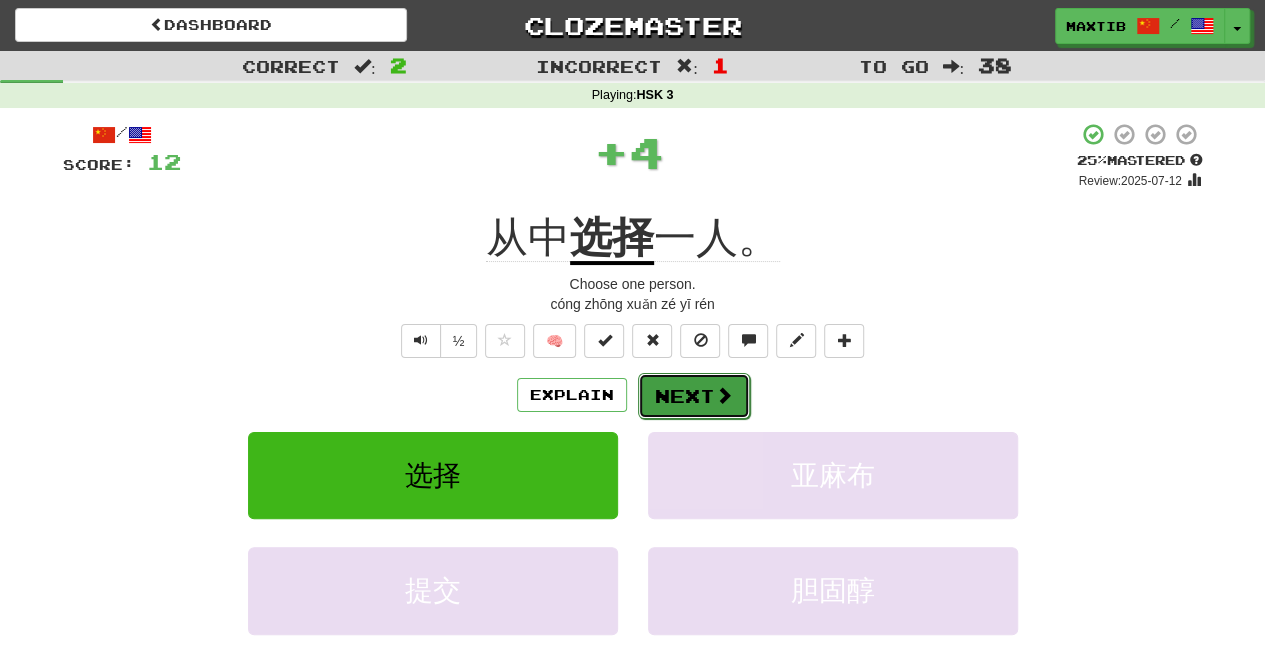 click on "Next" at bounding box center (694, 396) 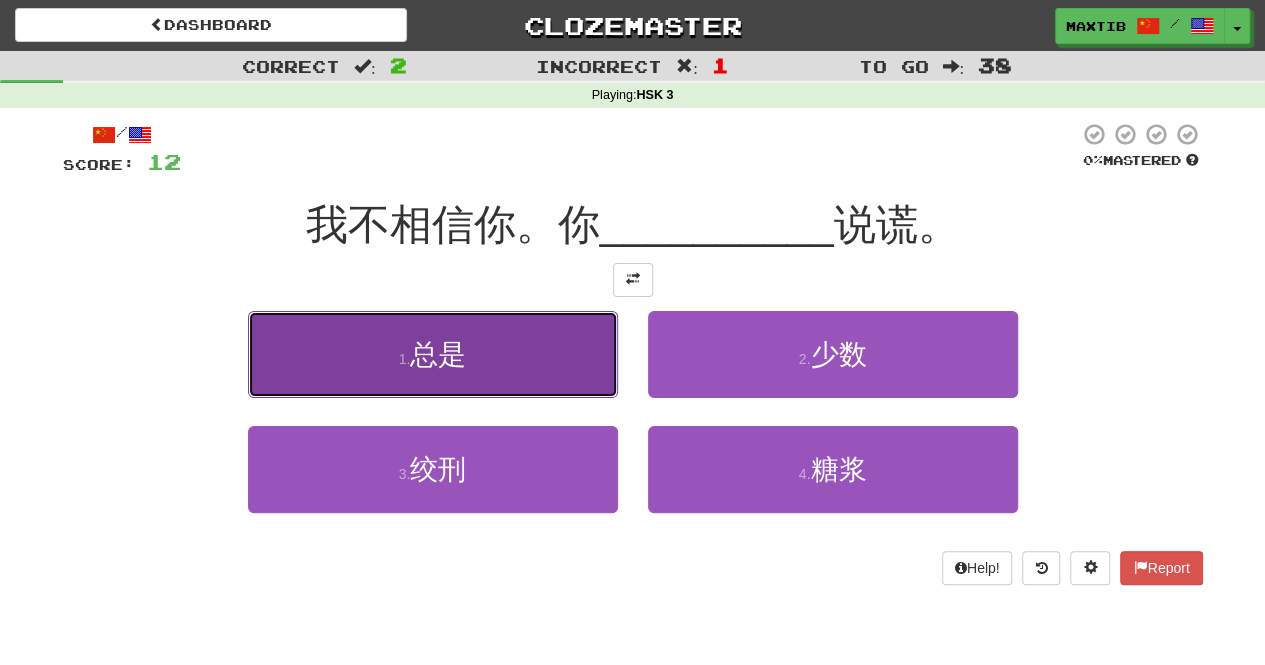 click on "1 .  总是" at bounding box center (433, 354) 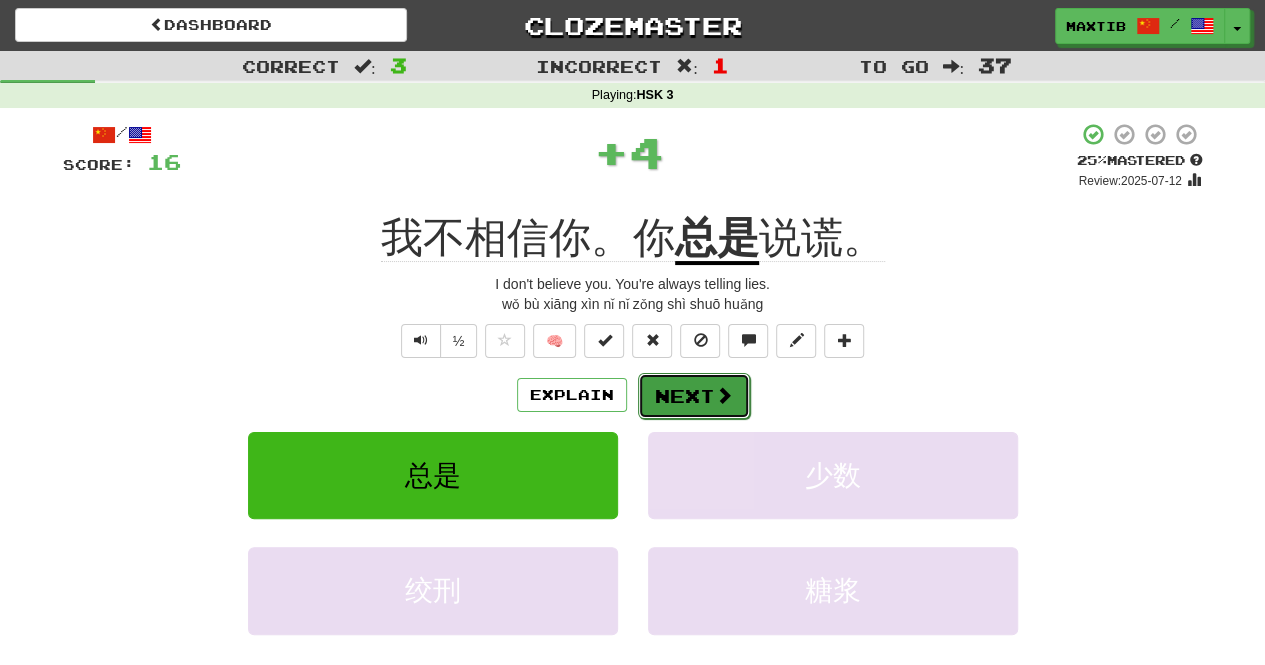 click on "Next" at bounding box center (694, 396) 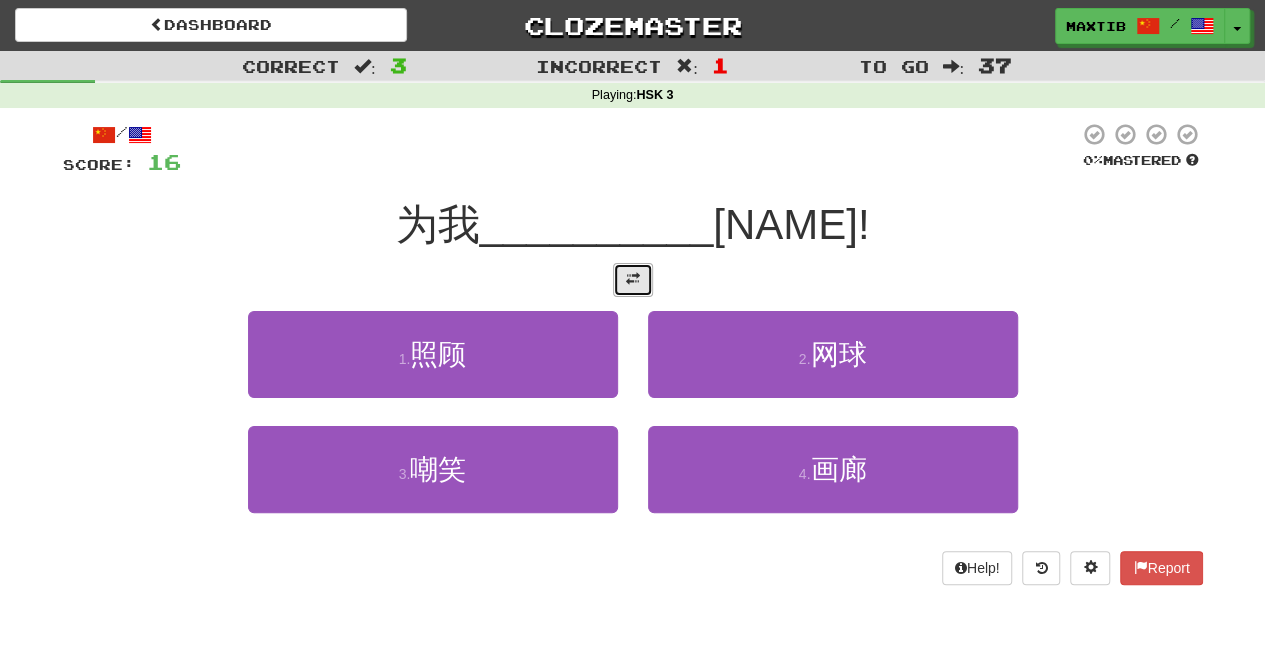 click at bounding box center [633, 280] 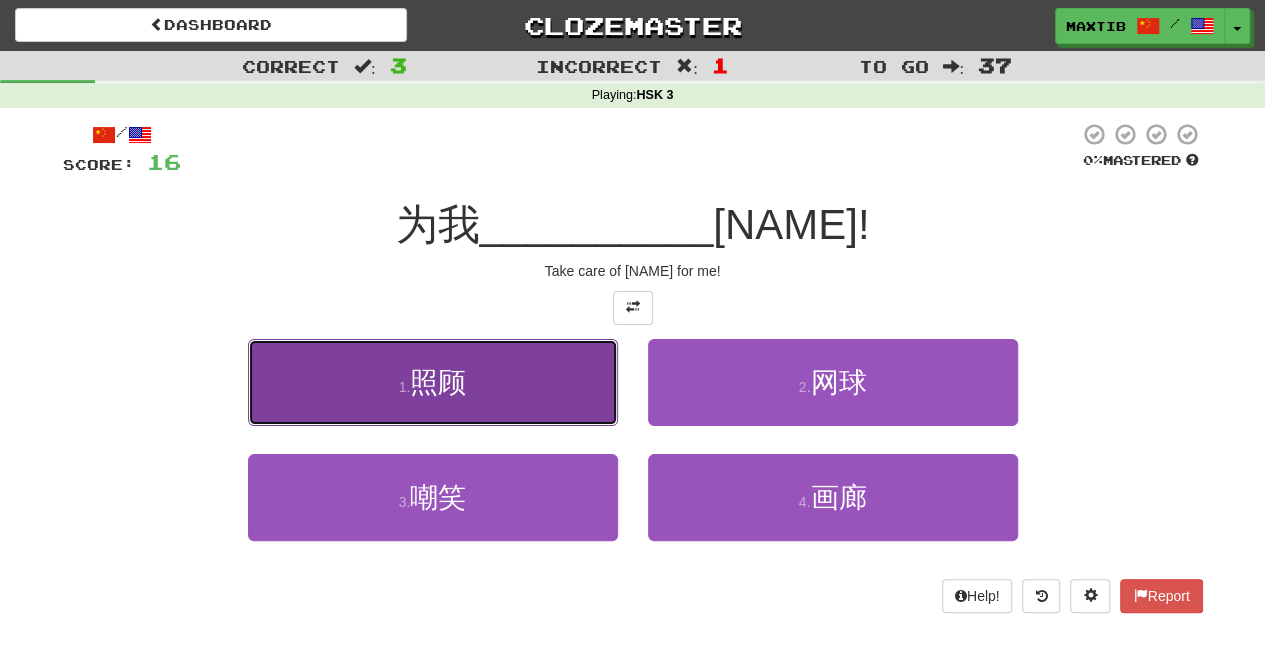 click on "1 .  照顾" at bounding box center (433, 382) 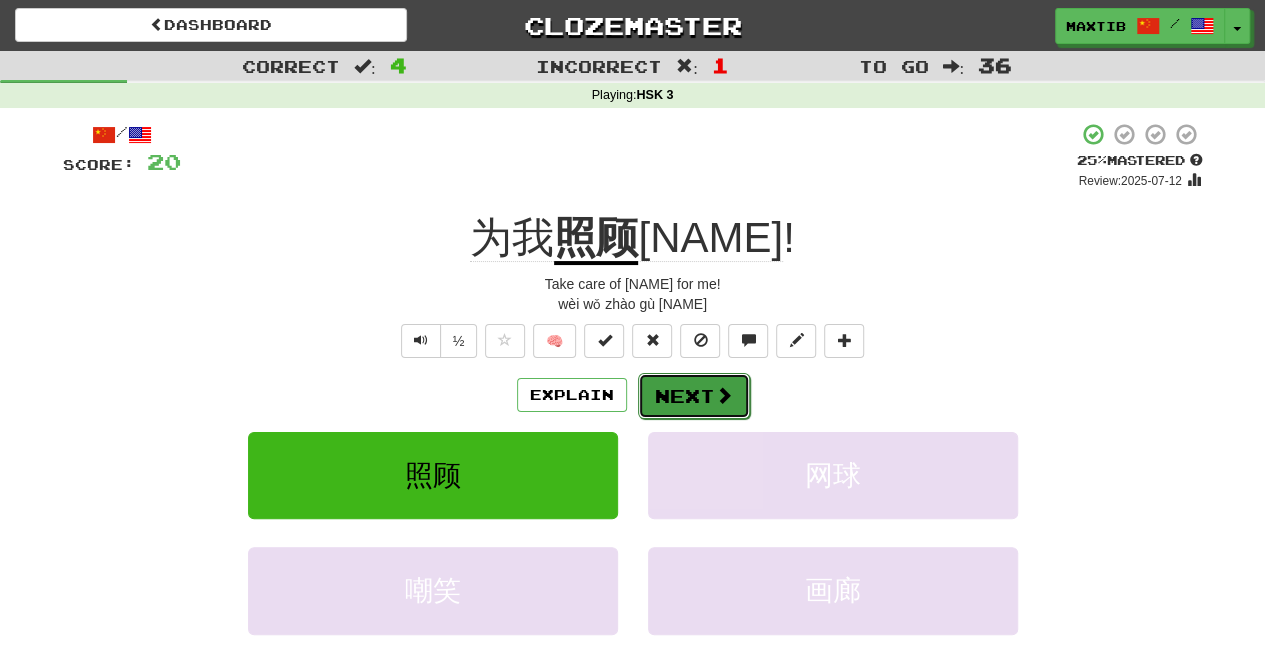 click on "Next" at bounding box center (694, 396) 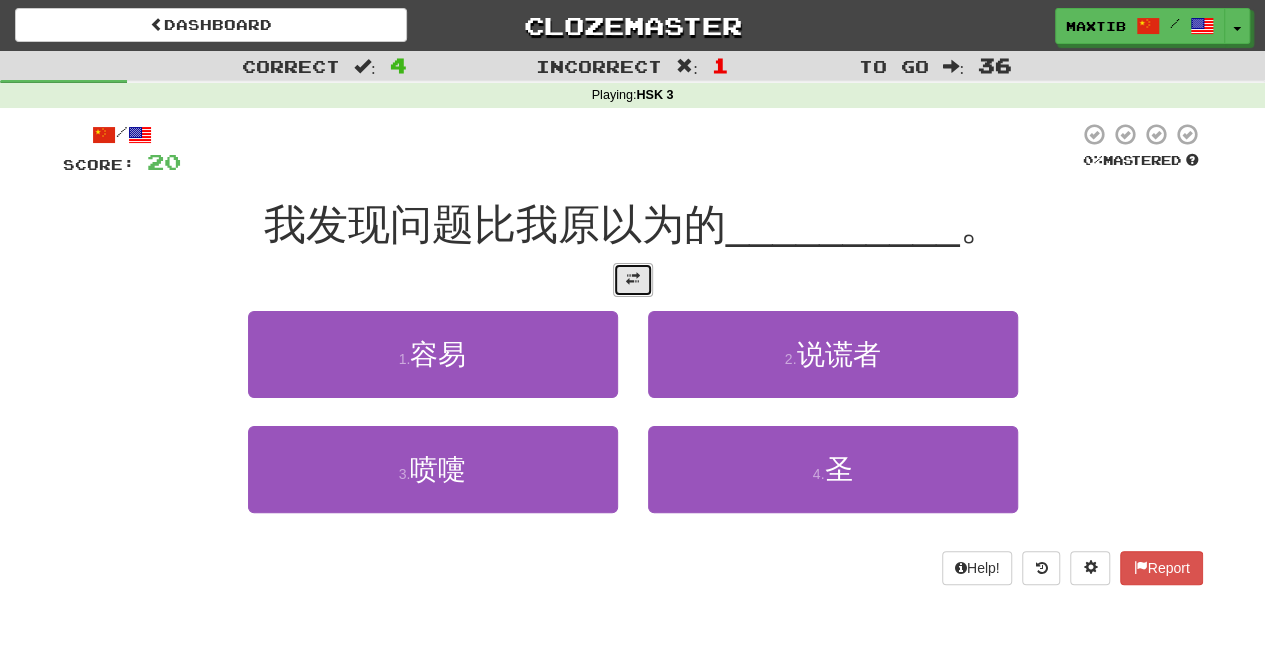 click at bounding box center (633, 280) 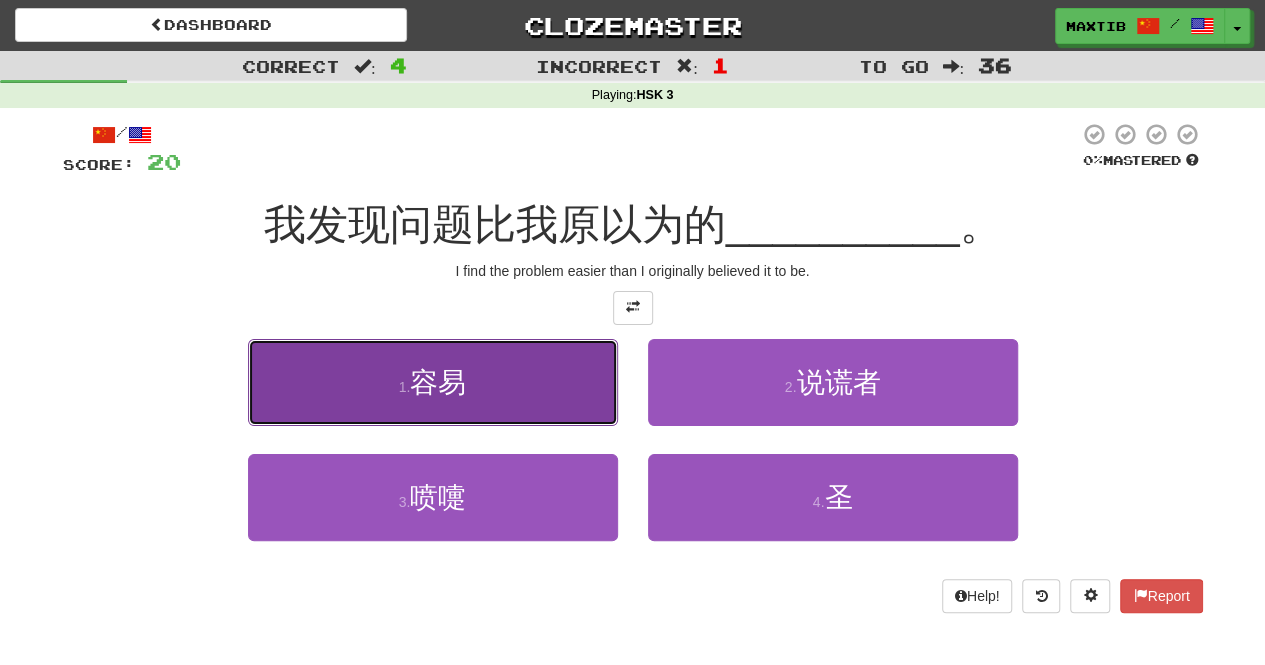 click on "1 .  容易" at bounding box center (433, 382) 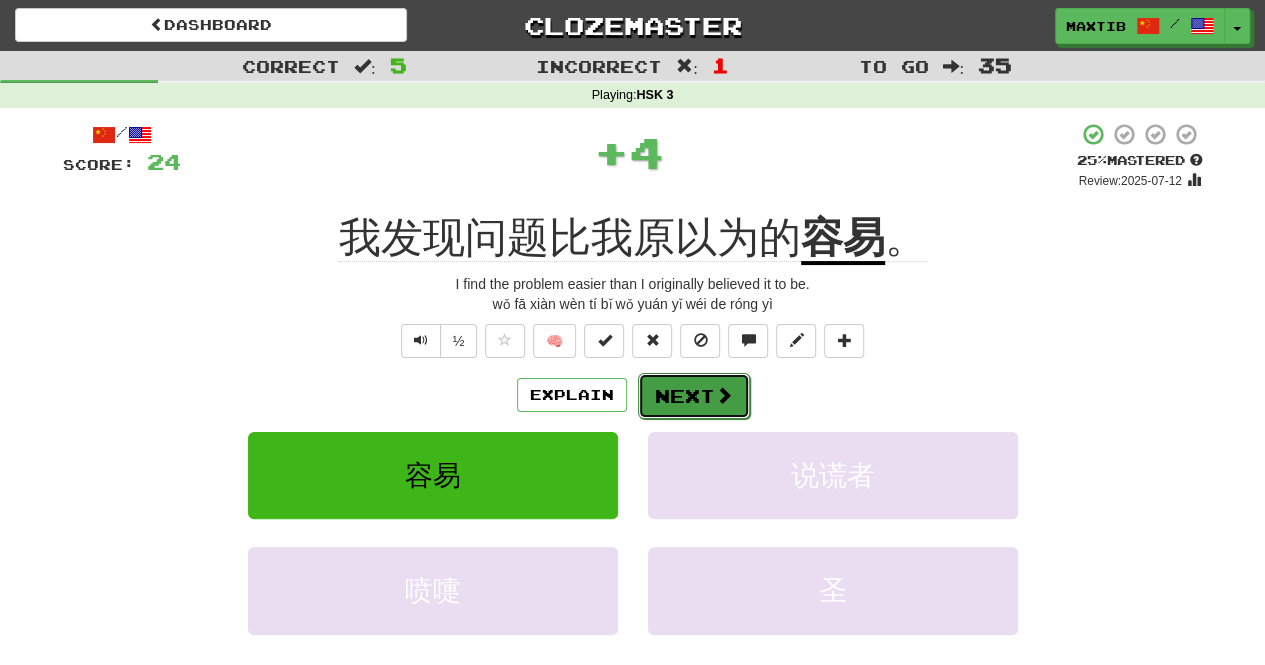 click at bounding box center (724, 395) 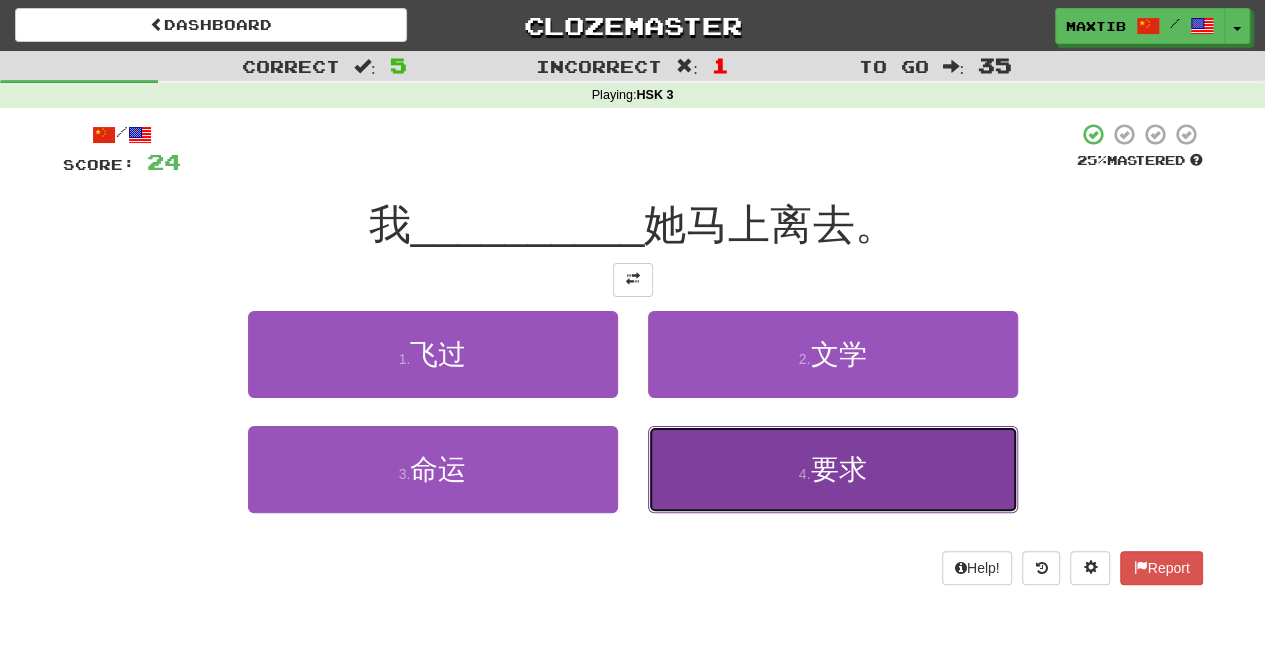 click on "4 .  要求" at bounding box center [833, 469] 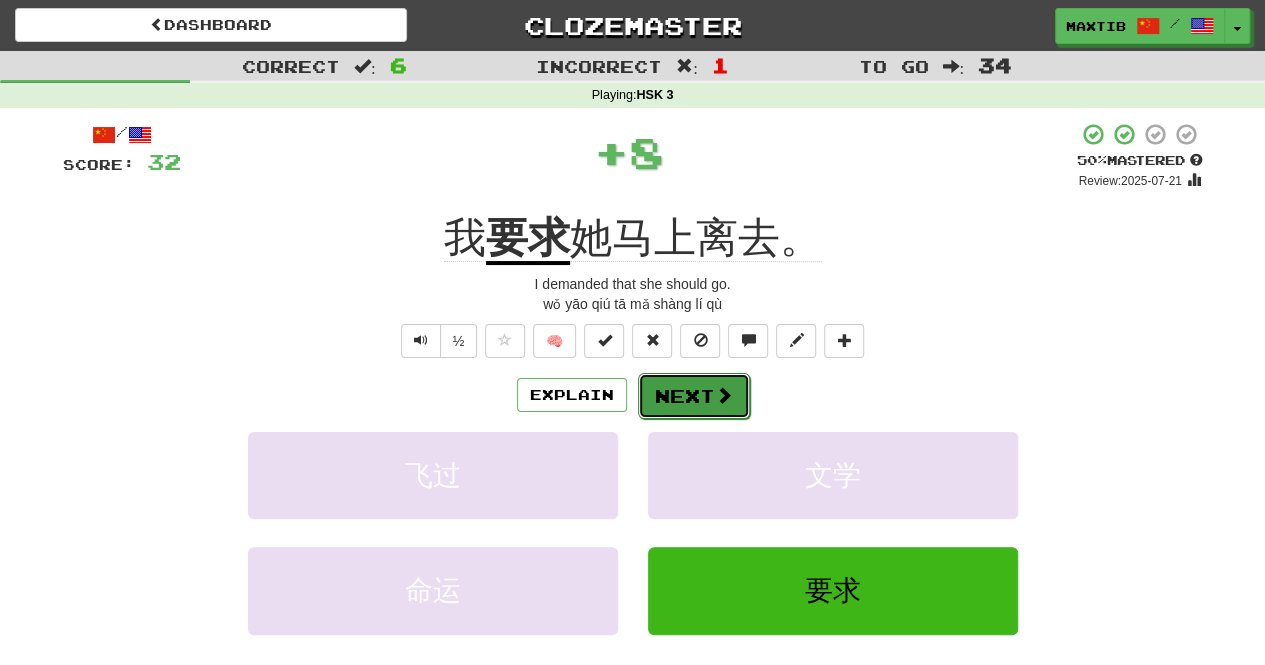 click on "Next" at bounding box center (694, 396) 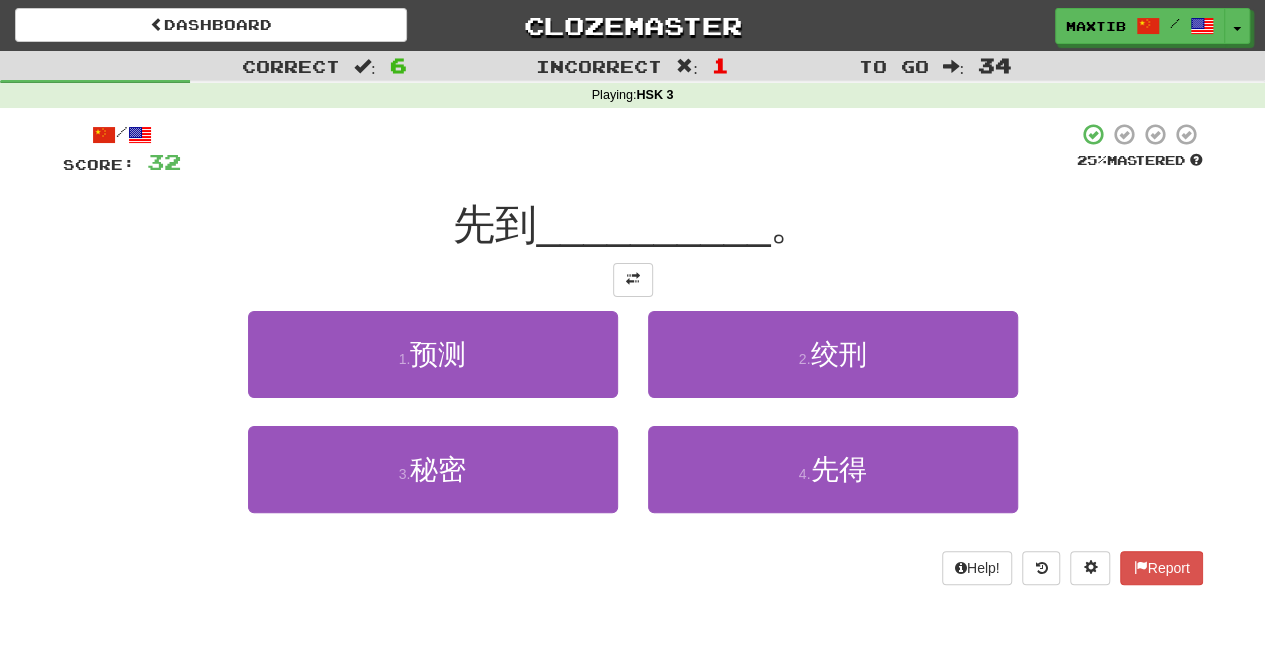 click on "/  Score:   32 25 %  Mastered 先到 __________ 。 1 .  预测 2 .  绞刑 3 .  秘密 4 .  先得  Help!  Report" at bounding box center [633, 353] 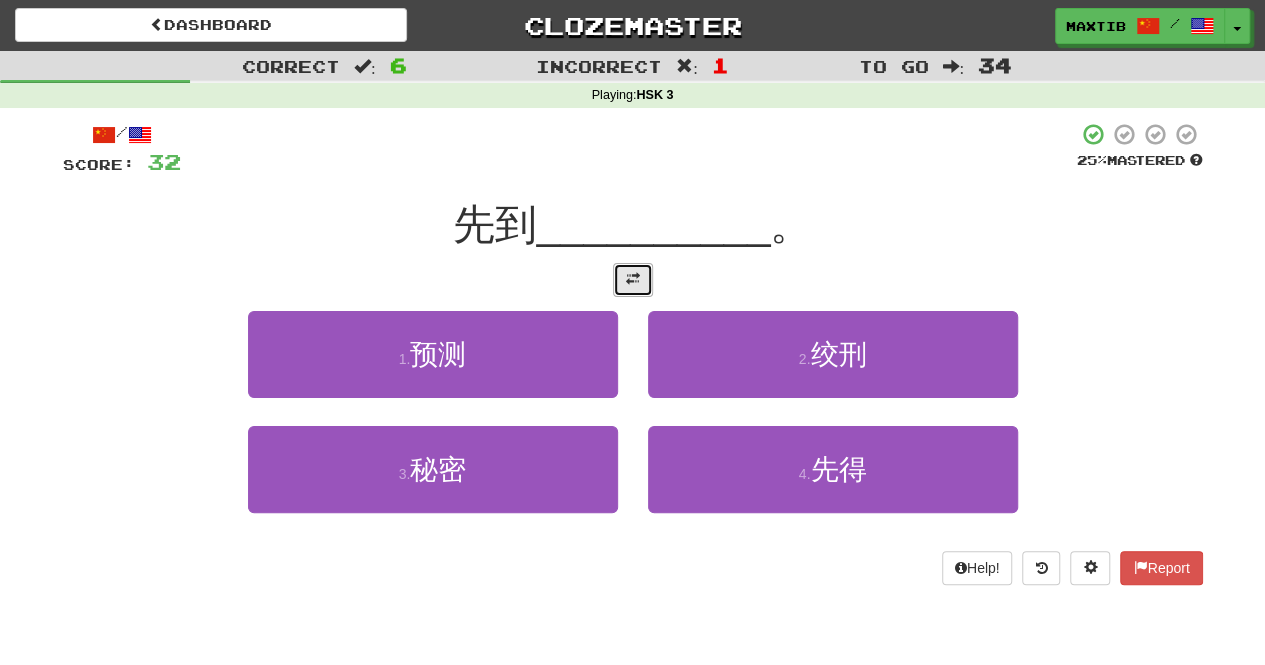 click at bounding box center (633, 279) 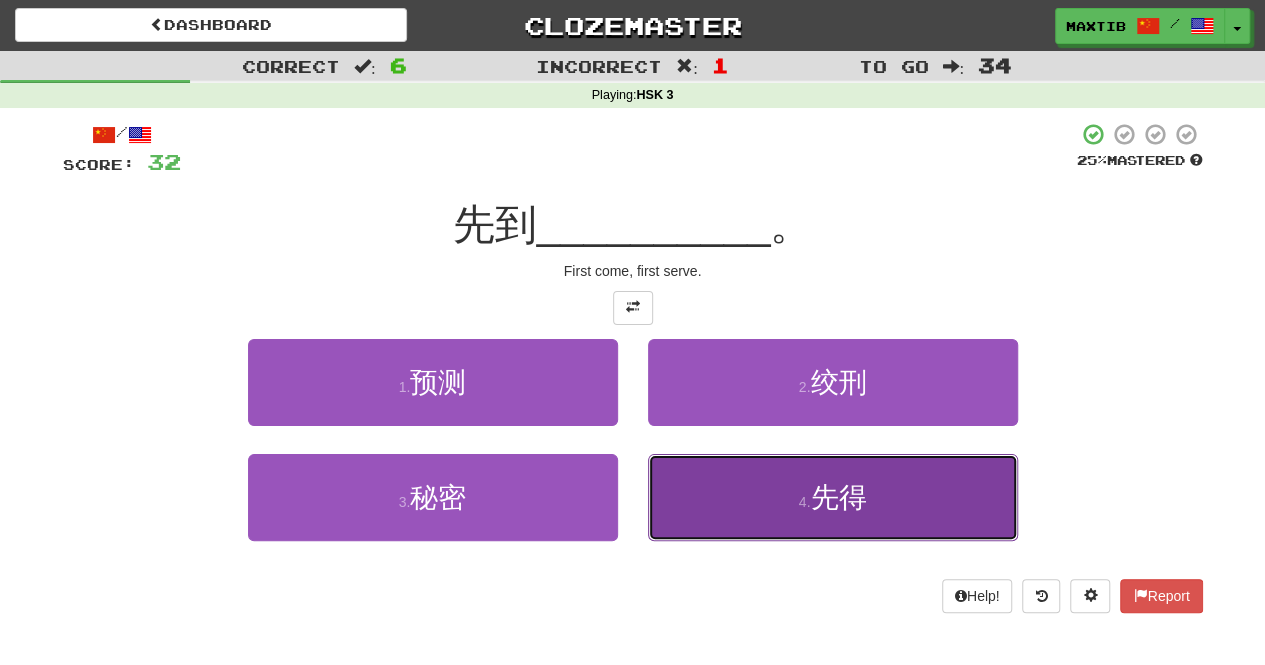 click on "4 .  先得" at bounding box center (833, 497) 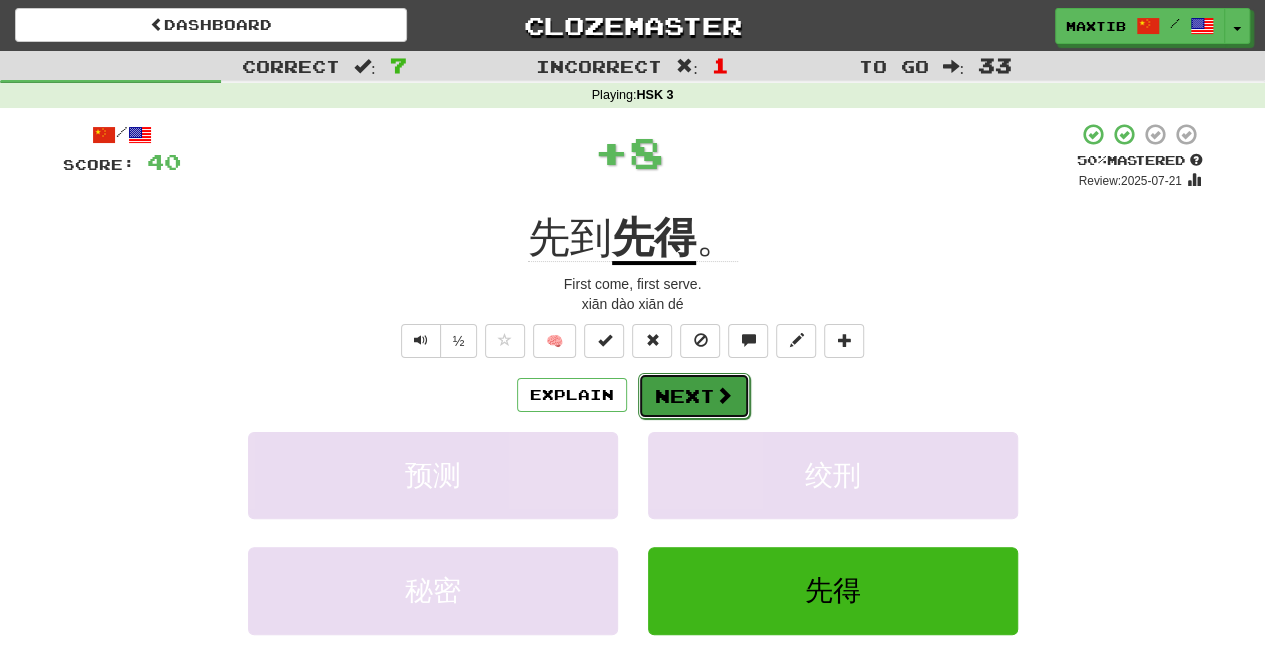 click on "Next" at bounding box center (694, 396) 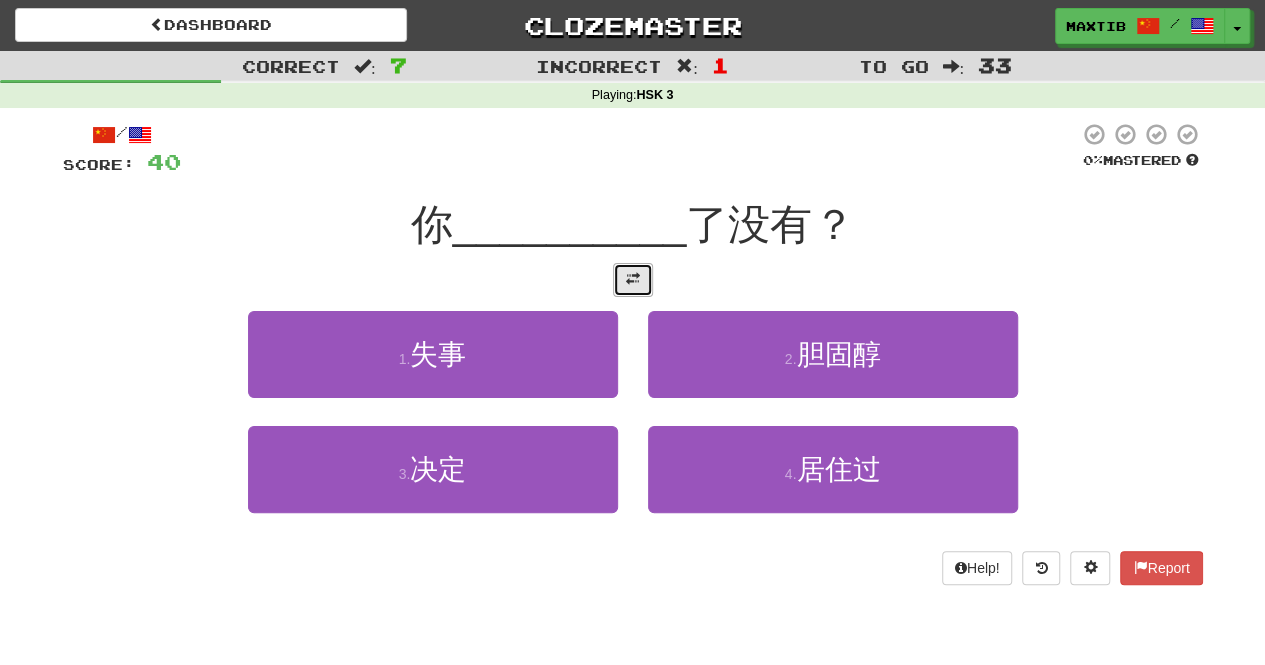 click at bounding box center [633, 280] 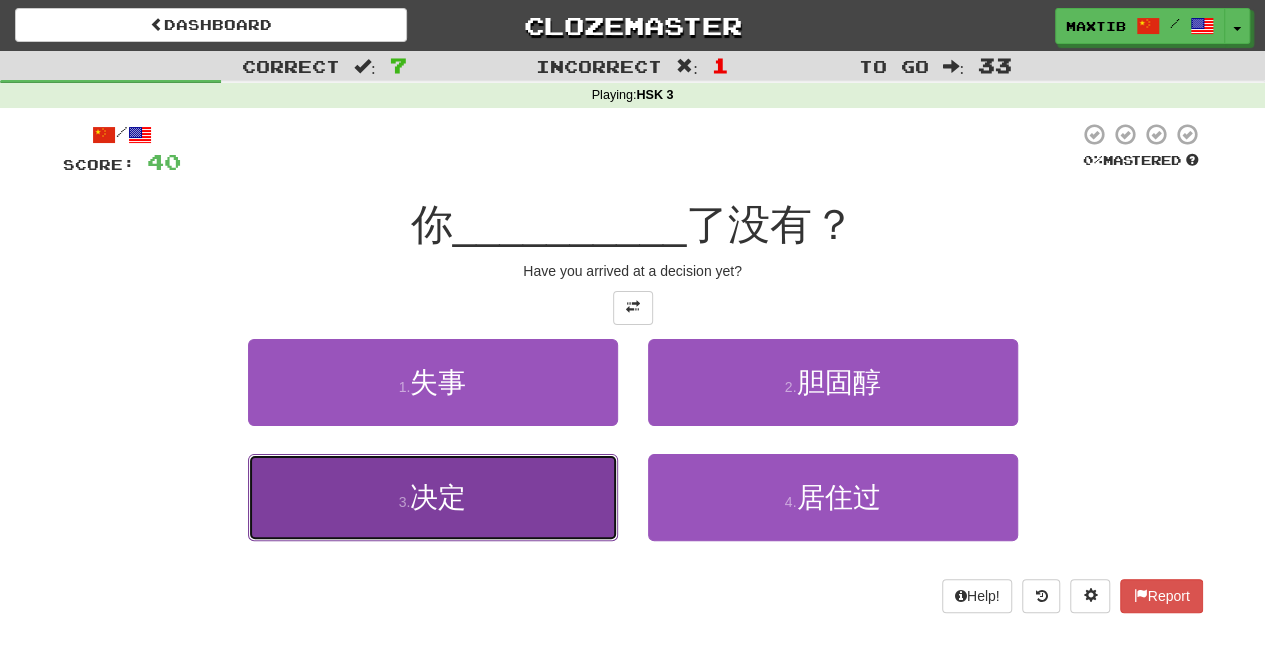 click on "3 .  决定" at bounding box center (433, 497) 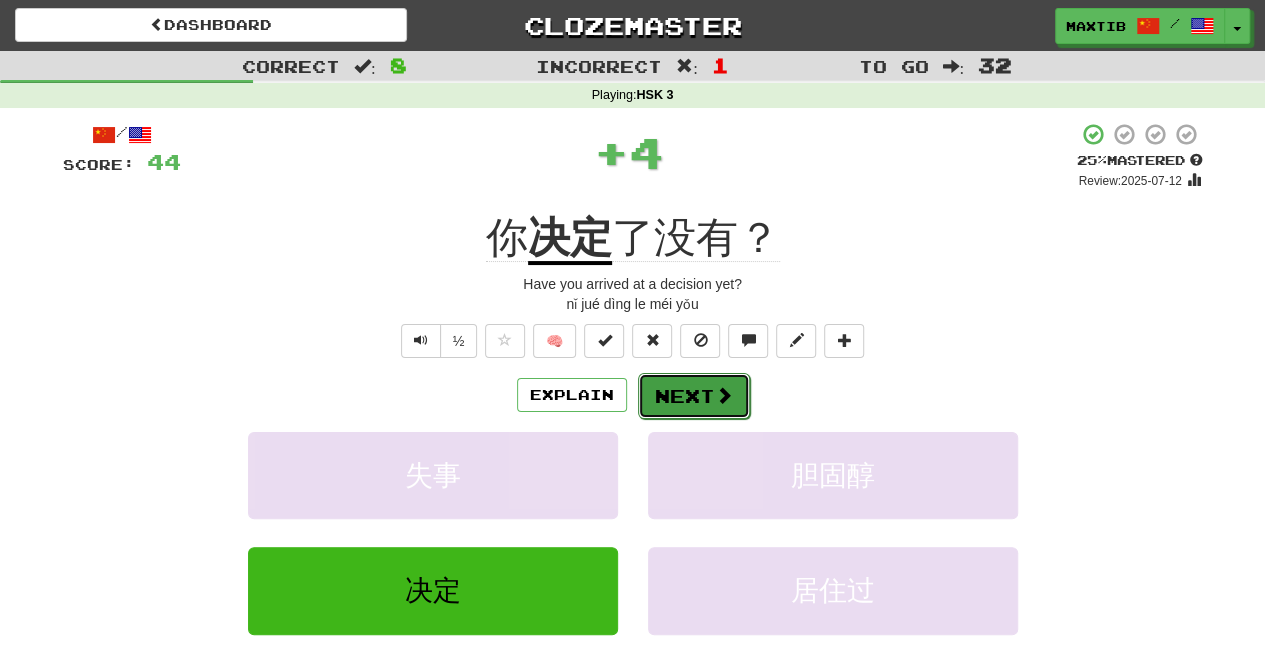 click on "Next" at bounding box center (694, 396) 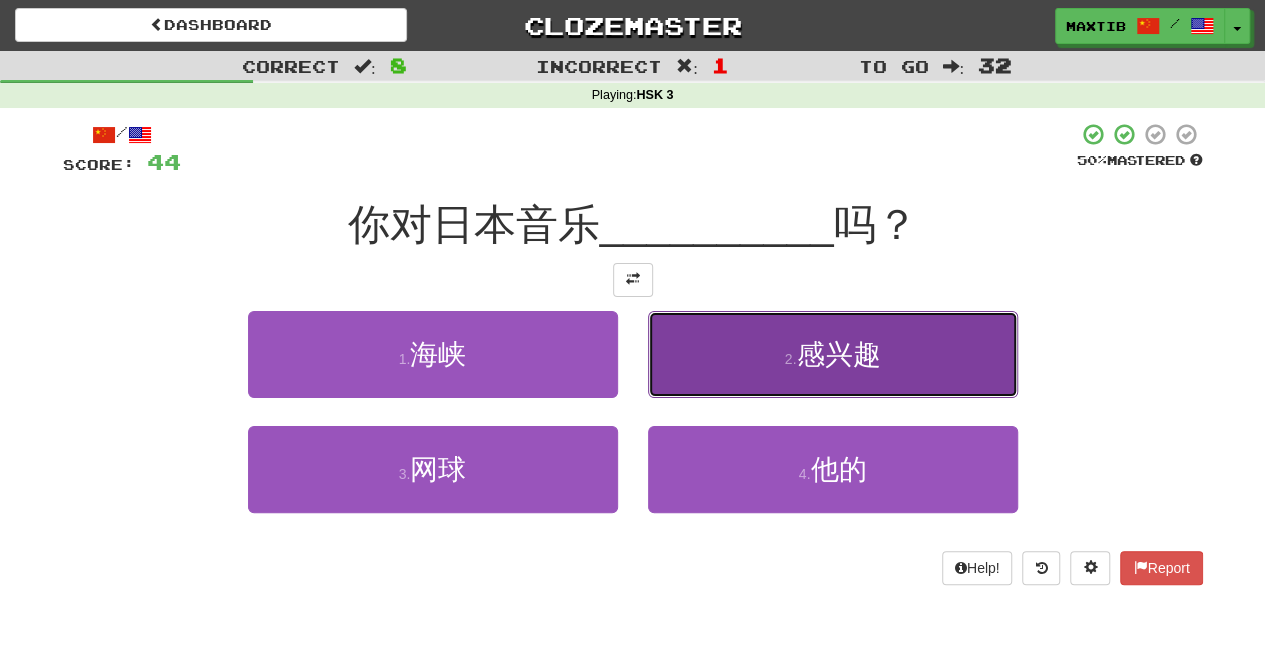 click on "2 .  感兴趣" at bounding box center (833, 354) 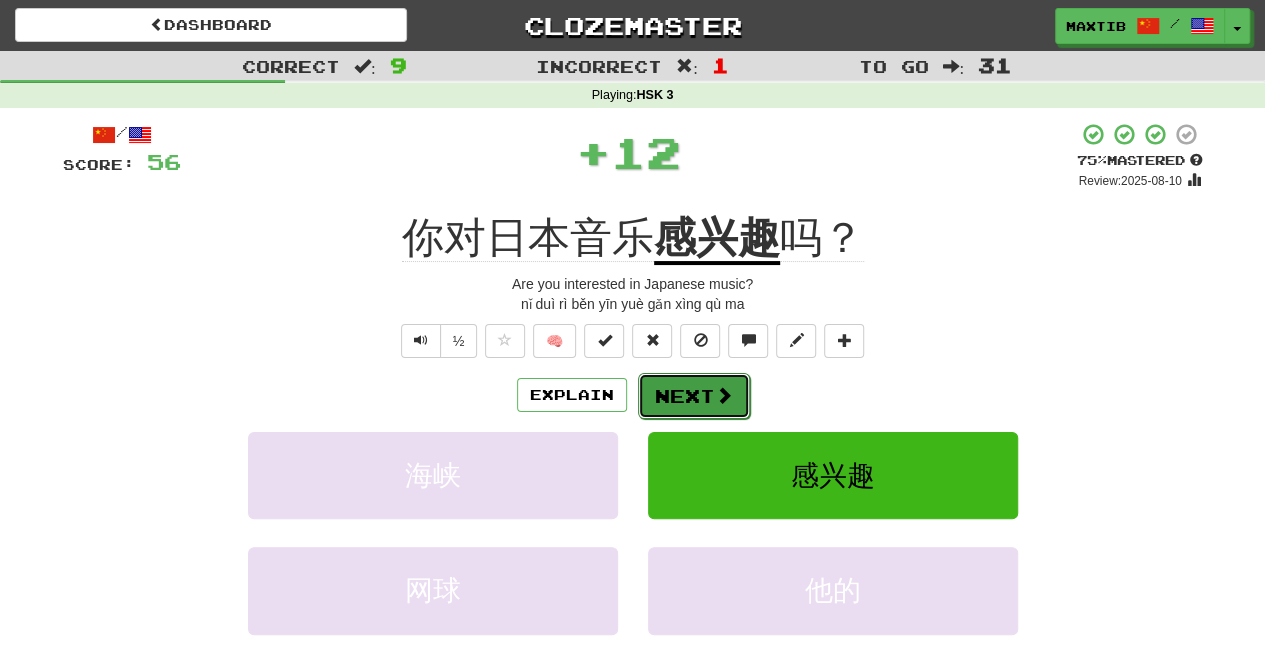 click at bounding box center [724, 395] 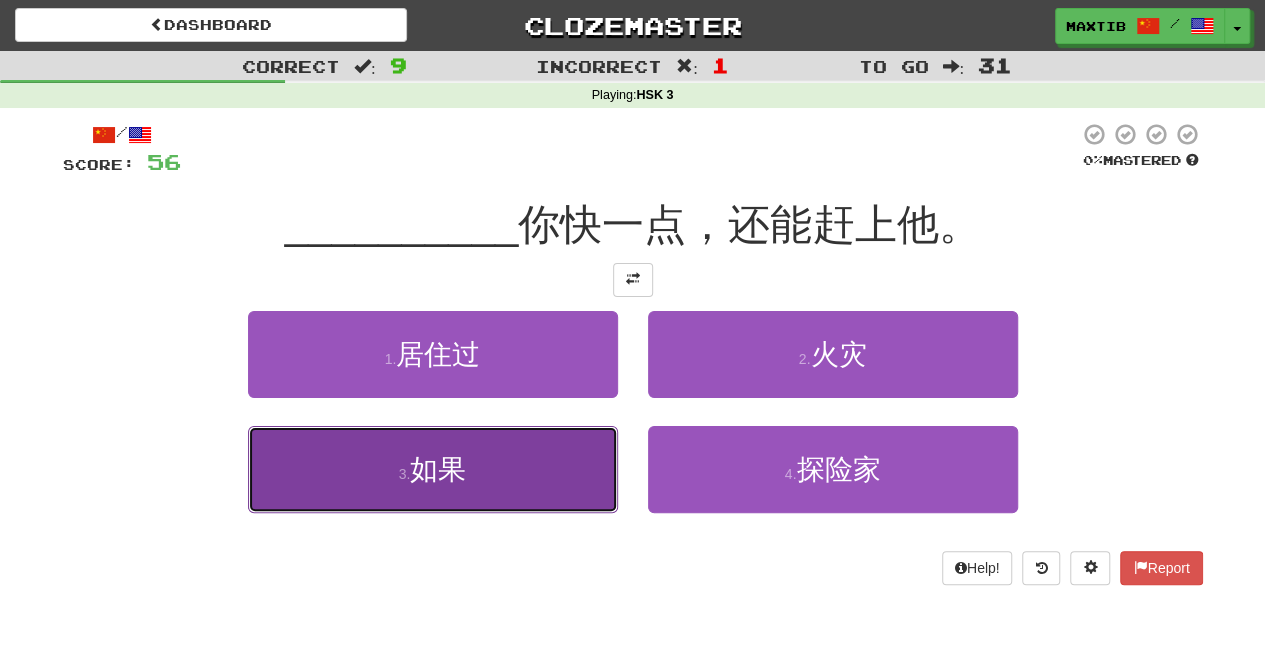 click on "如果" at bounding box center [438, 469] 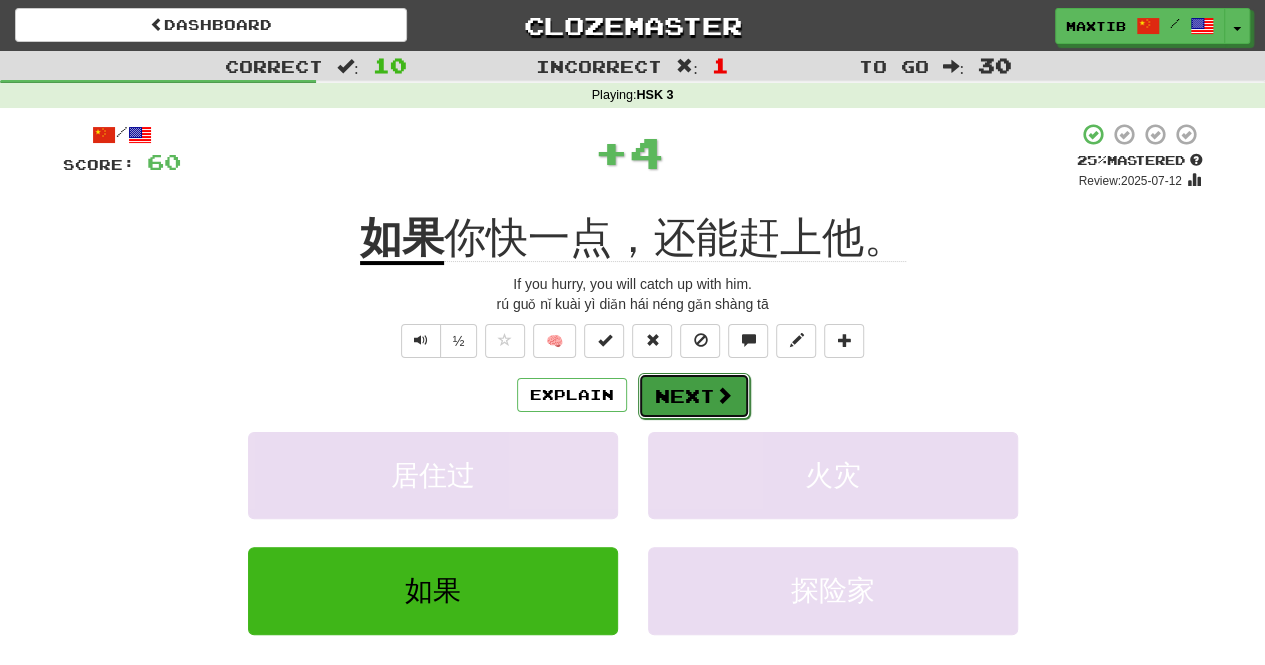 click on "Next" at bounding box center [694, 396] 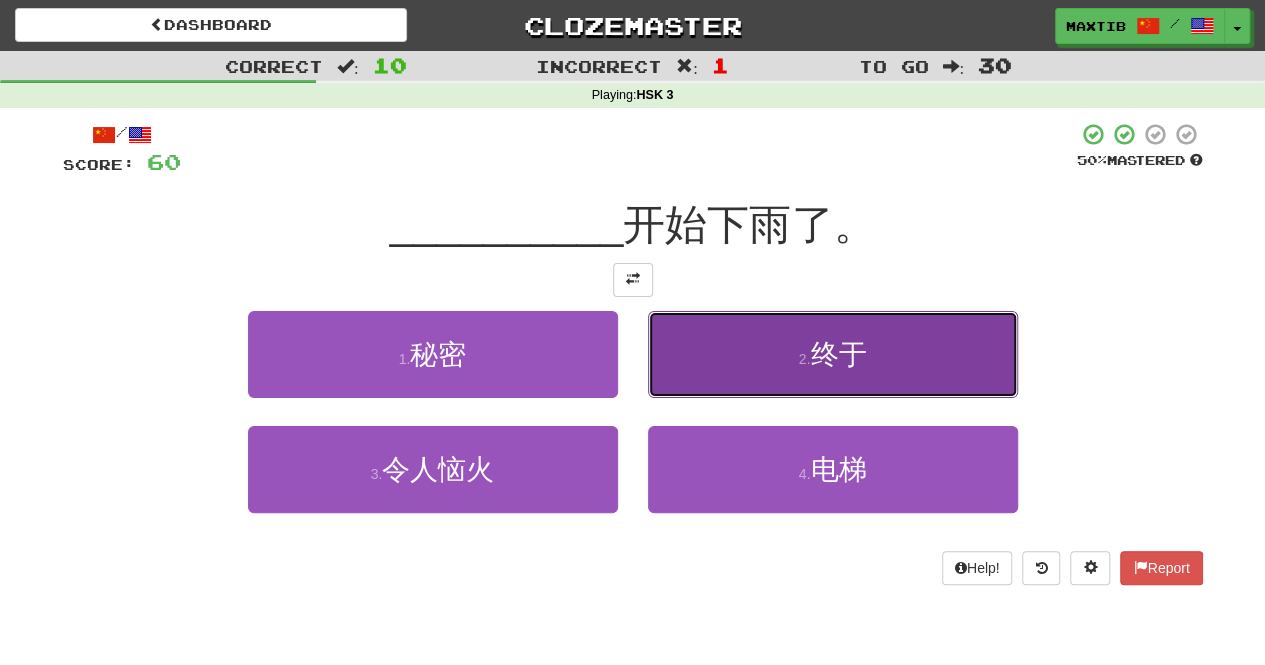 click on "2 .  终于" at bounding box center [833, 354] 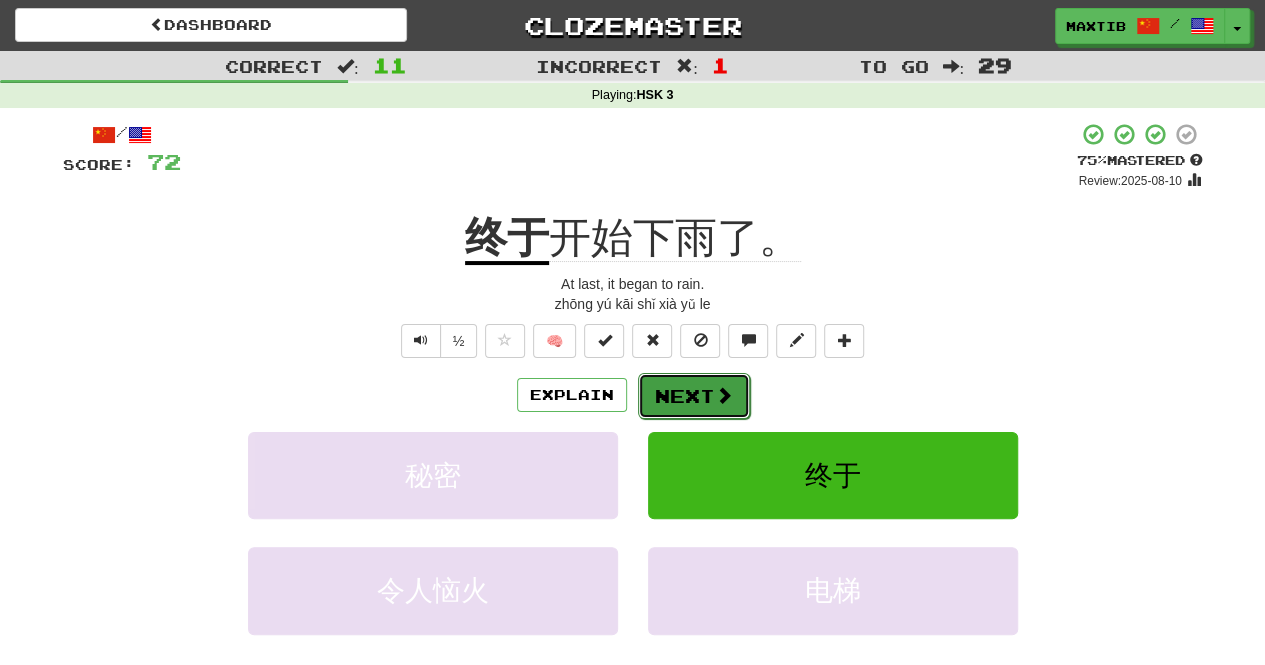 click on "Next" at bounding box center [694, 396] 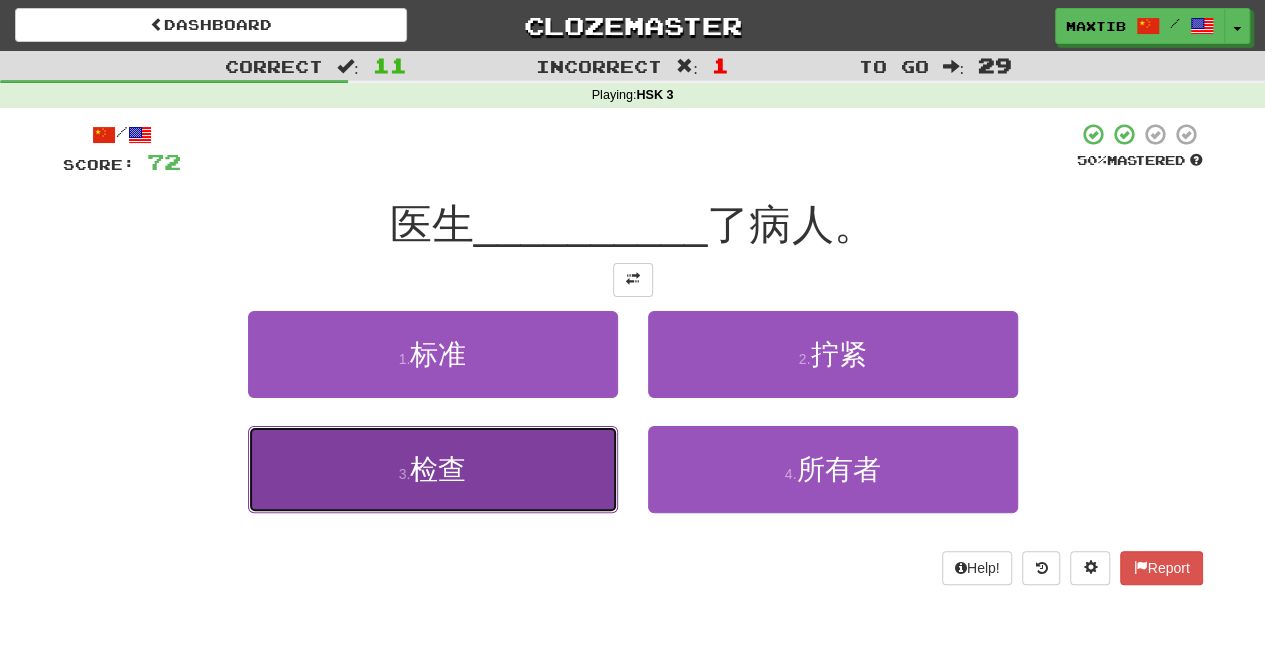 click on "3 .  检查" at bounding box center (433, 469) 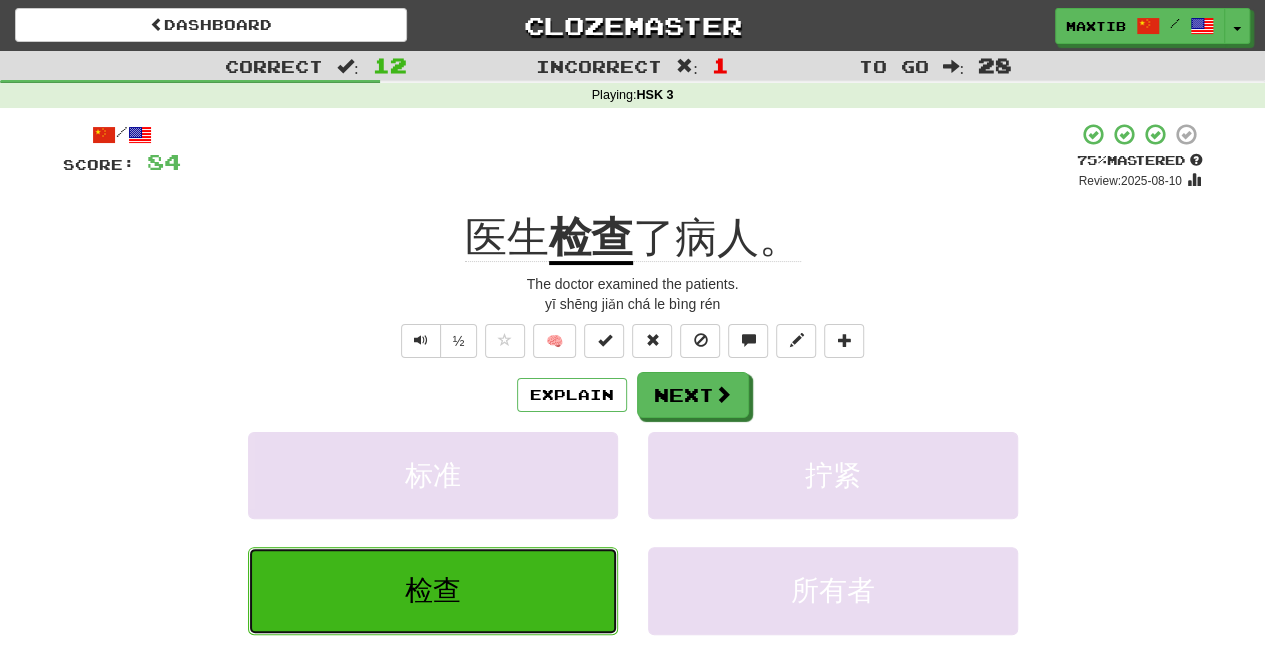 type 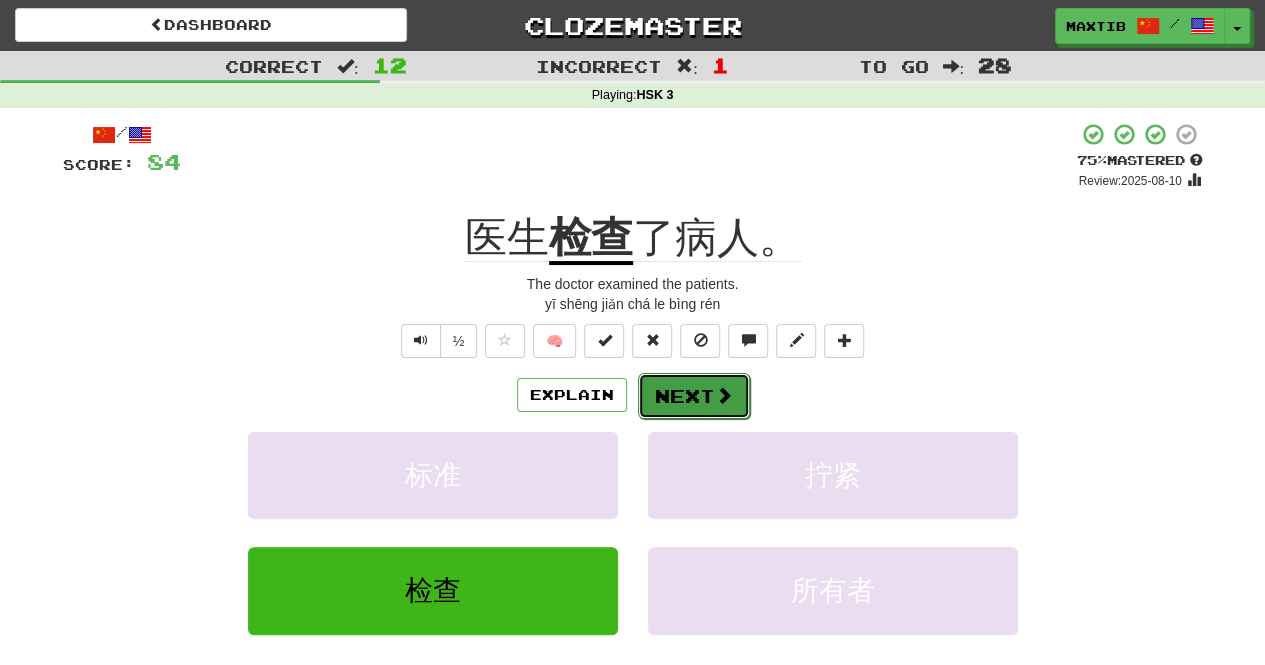 click on "Next" at bounding box center (694, 396) 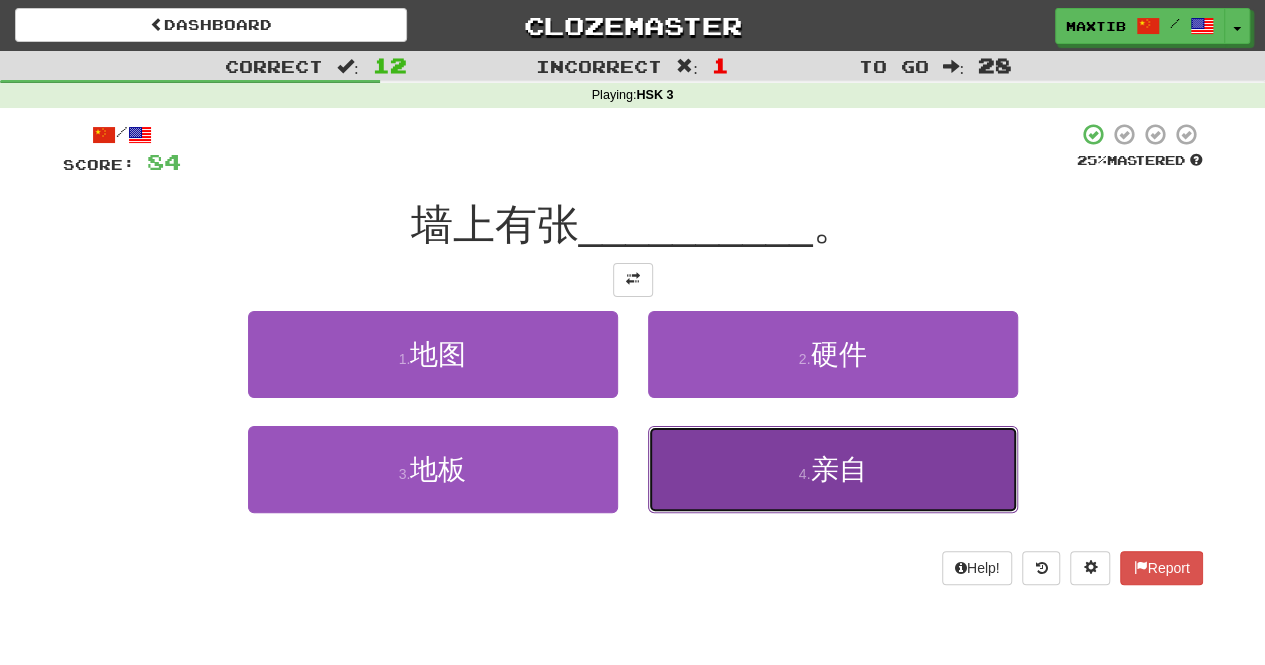 click on "4 .  亲自" at bounding box center (833, 469) 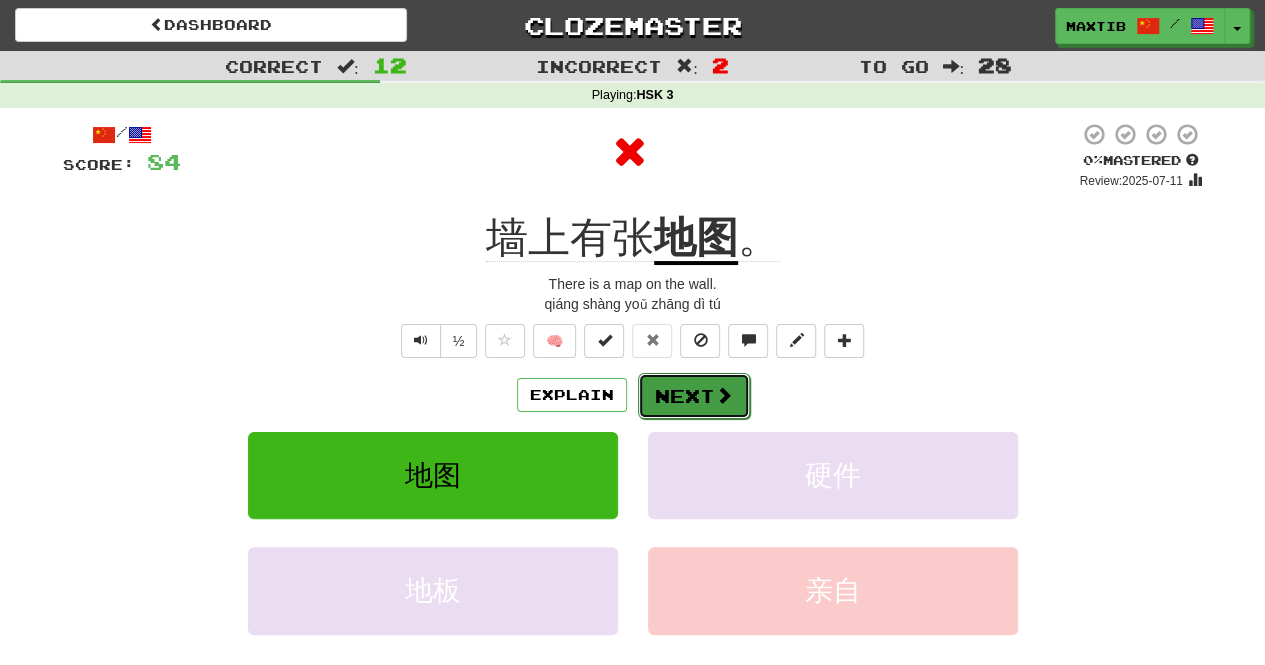 click on "Next" at bounding box center [694, 396] 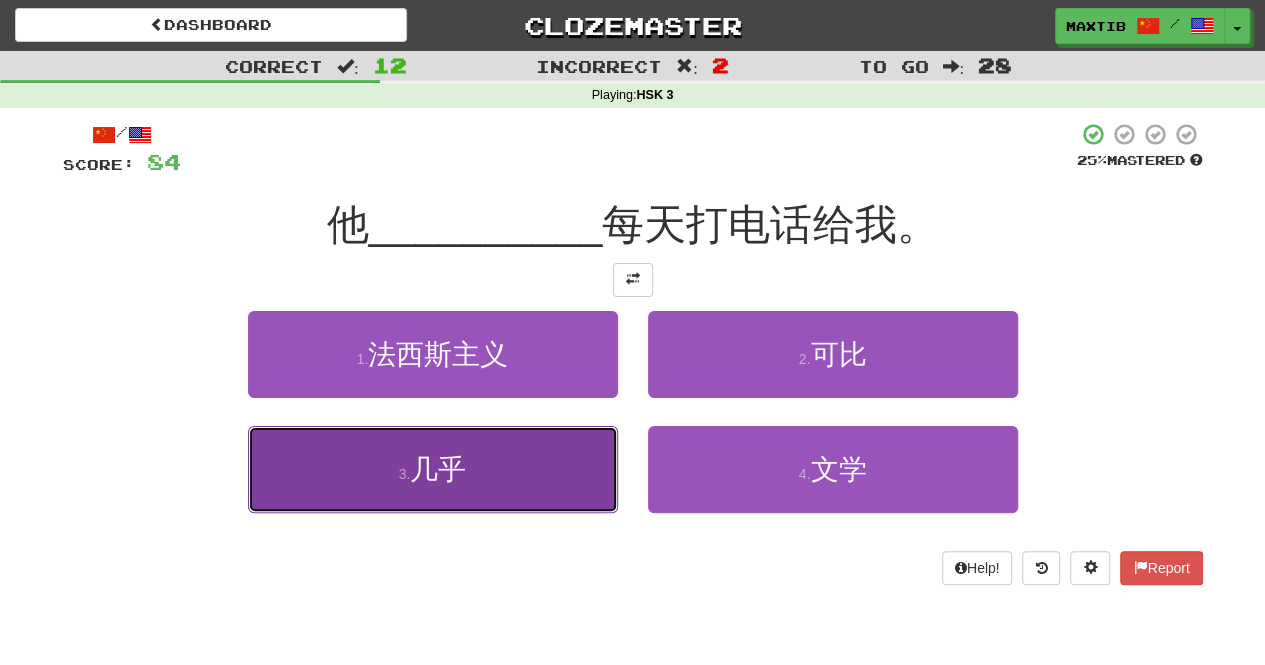 click on "3 .  几乎" at bounding box center [433, 469] 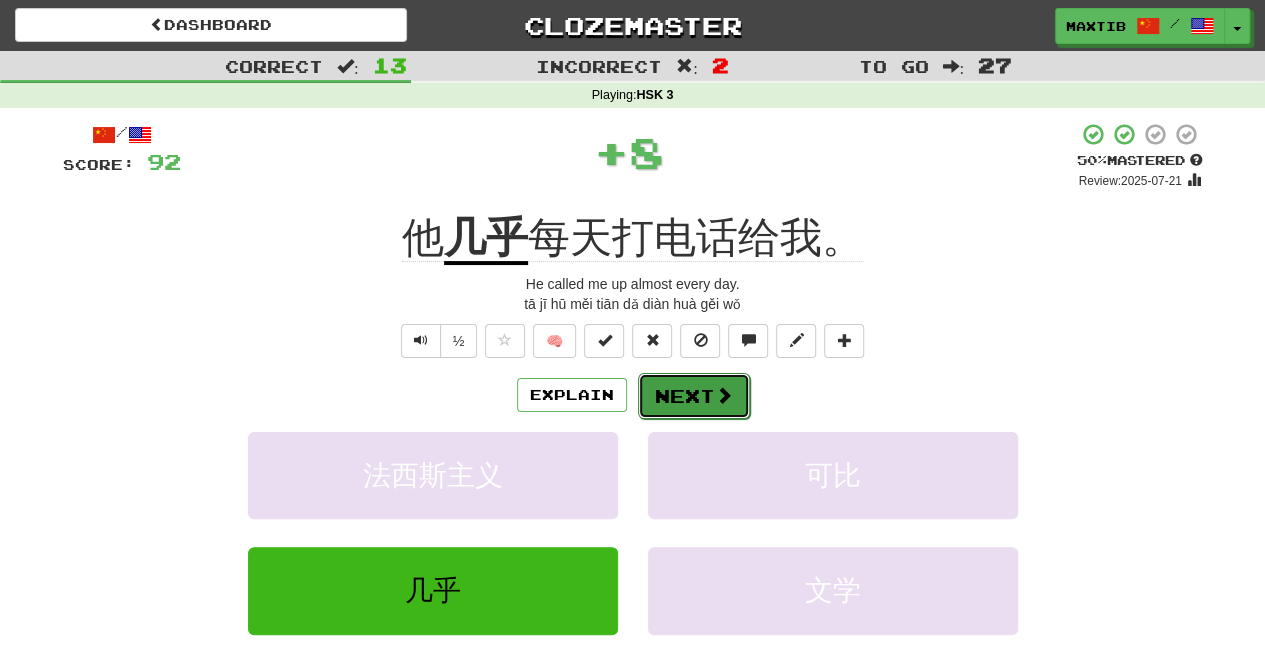 click on "Next" at bounding box center [694, 396] 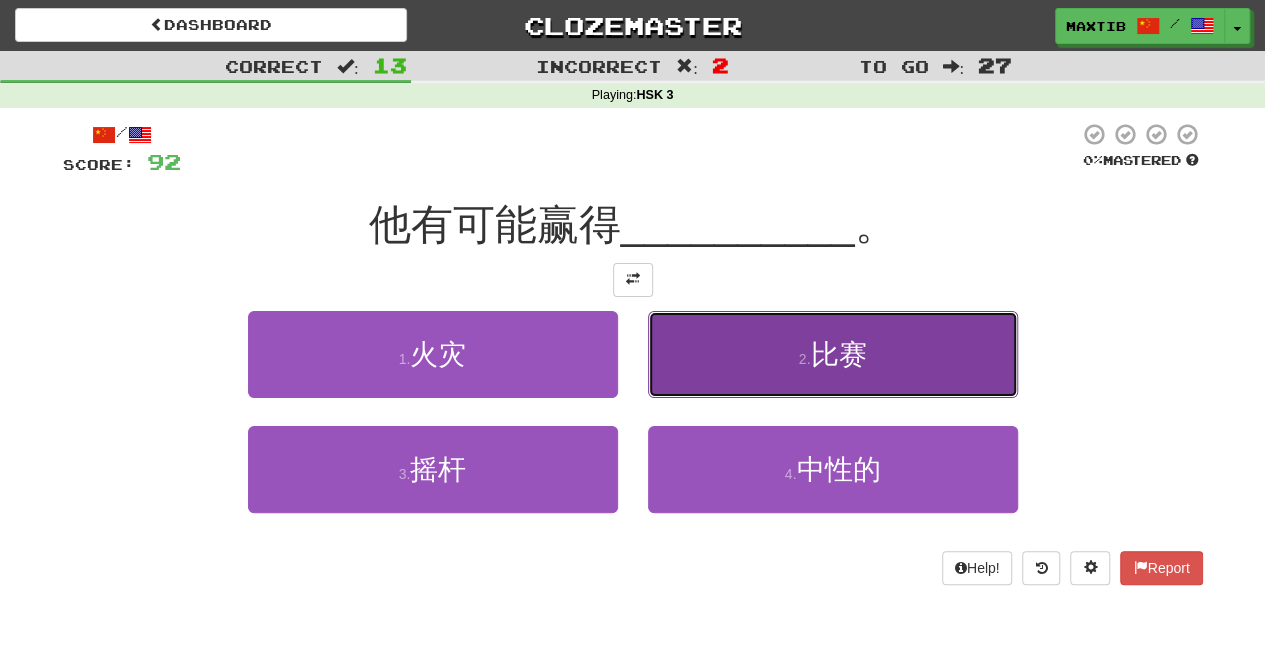 click on "比赛" at bounding box center (838, 354) 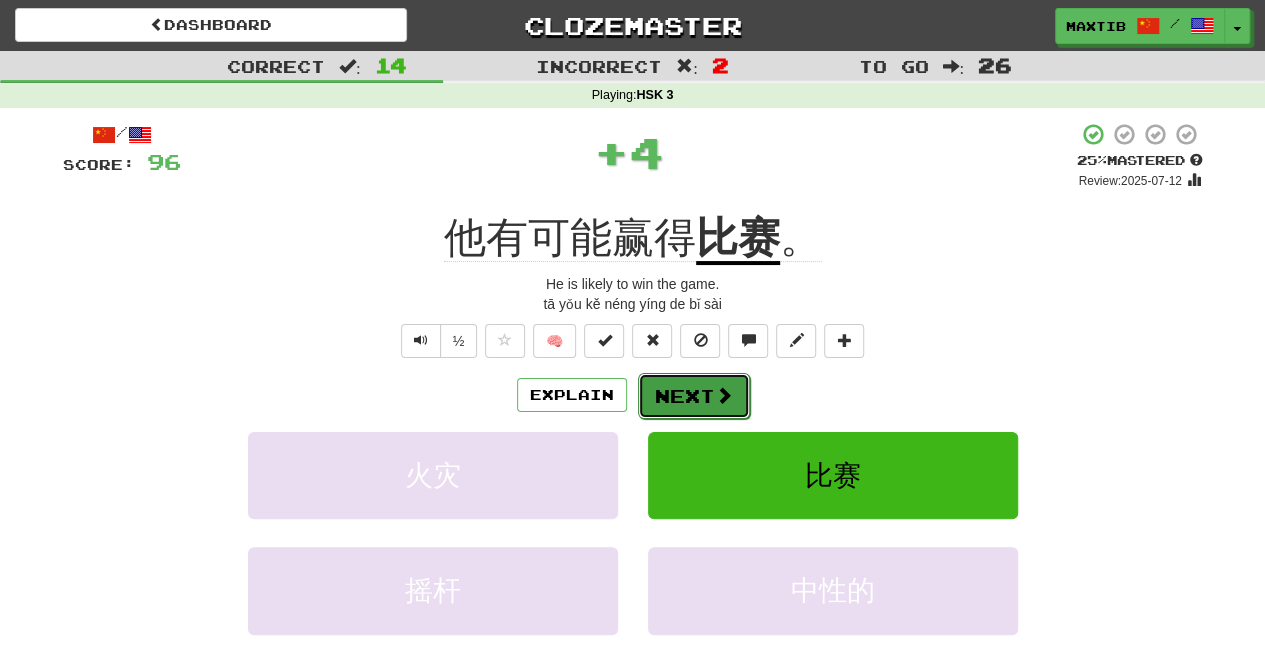 click on "Next" at bounding box center [694, 396] 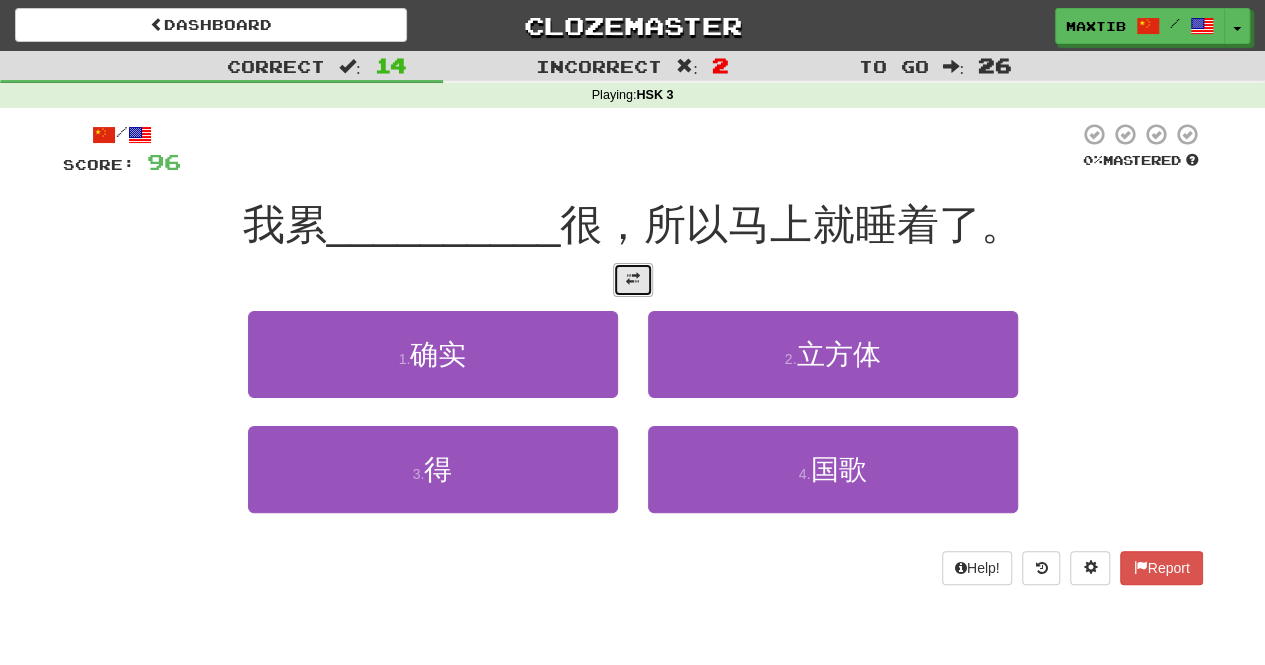 click at bounding box center [633, 279] 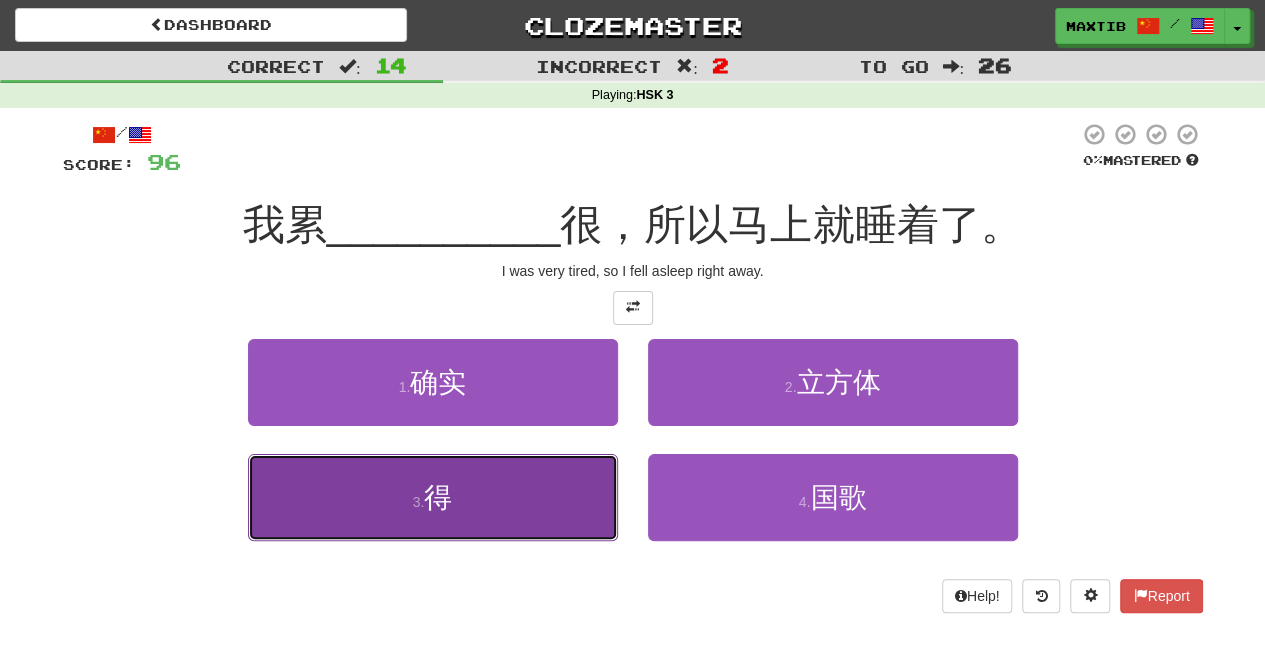 click on "3 .  得" at bounding box center (433, 497) 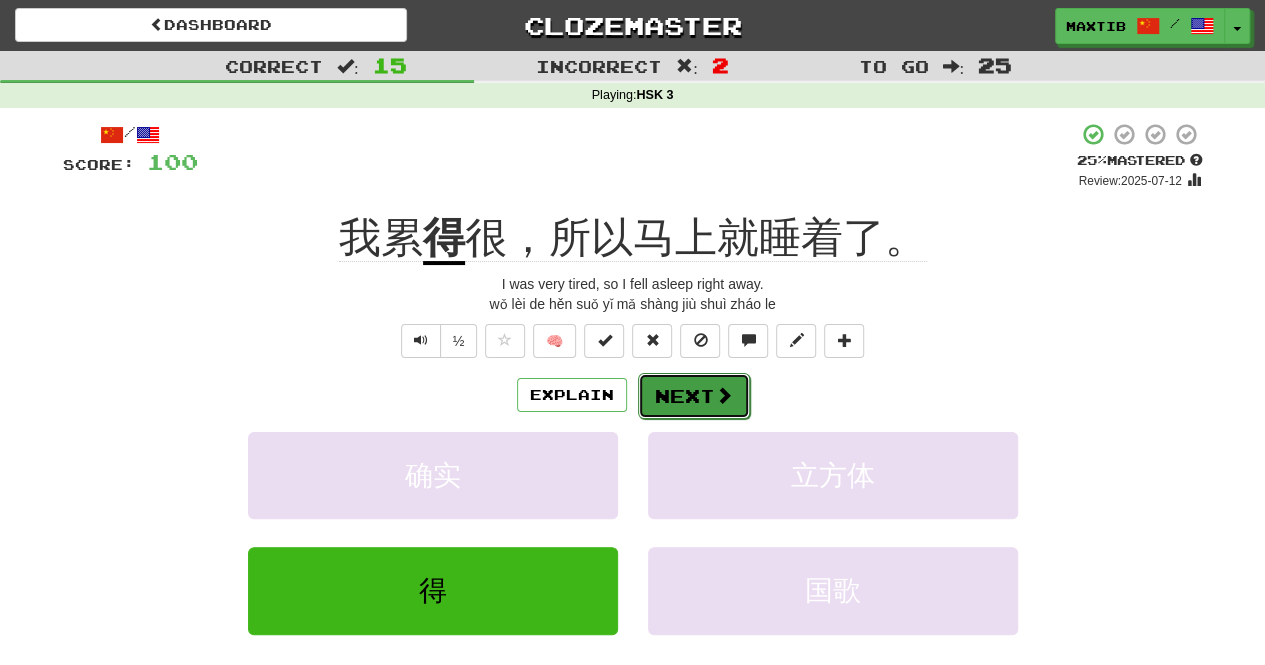 click at bounding box center (724, 395) 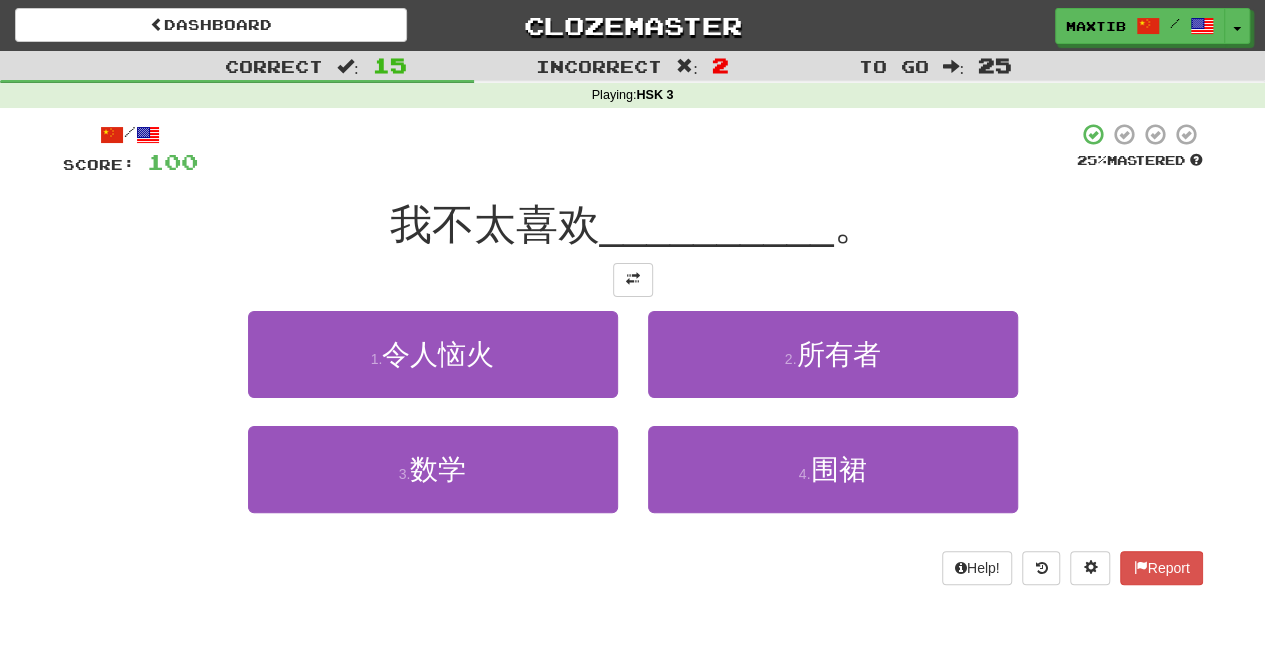 scroll, scrollTop: 100, scrollLeft: 0, axis: vertical 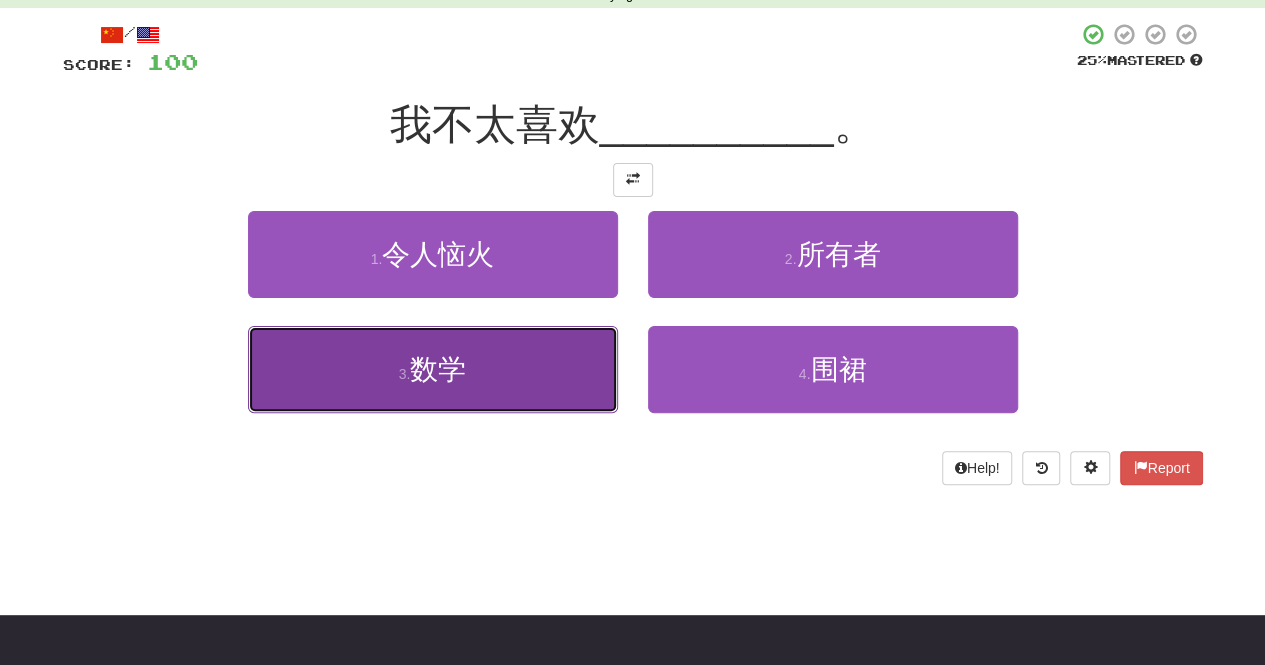 click on "3 .  数学" at bounding box center (433, 369) 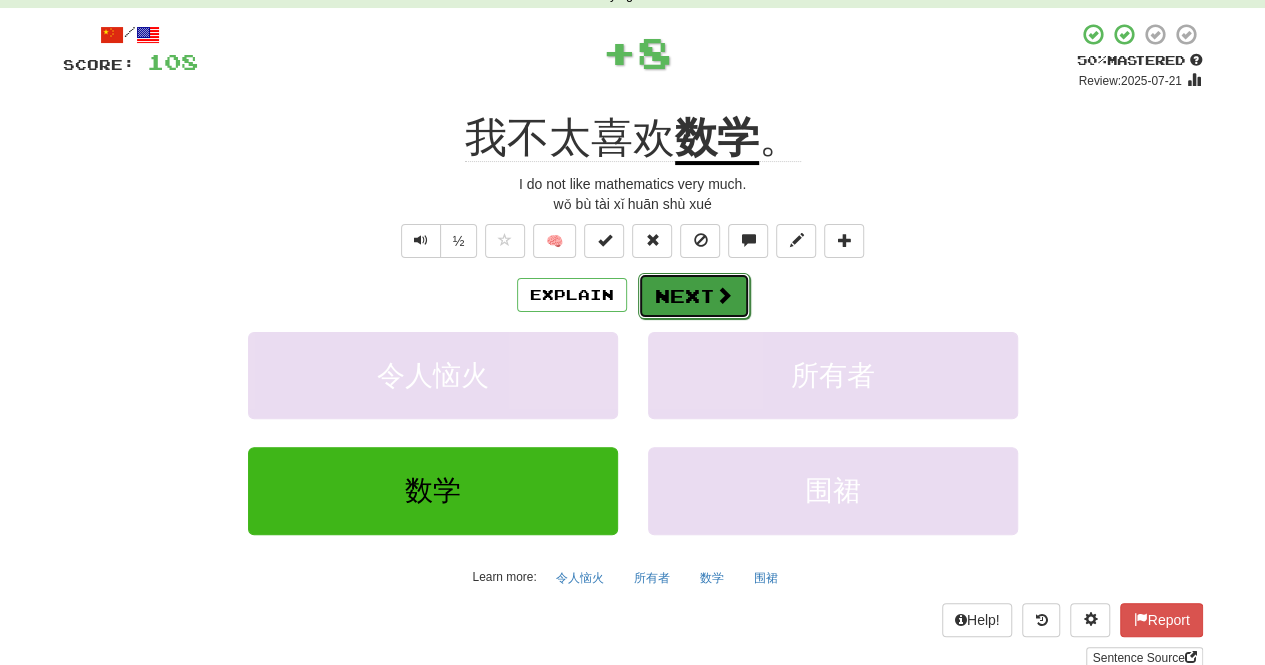 click on "Next" at bounding box center [694, 296] 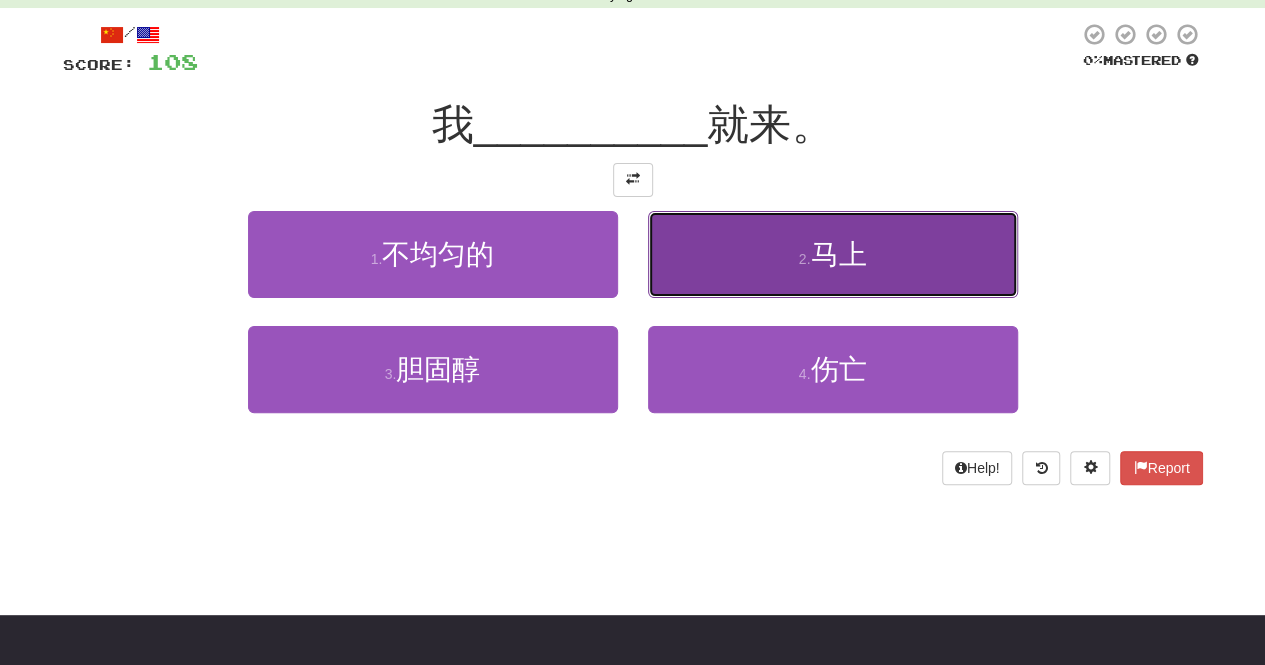 click on "2 .  马上" at bounding box center [833, 254] 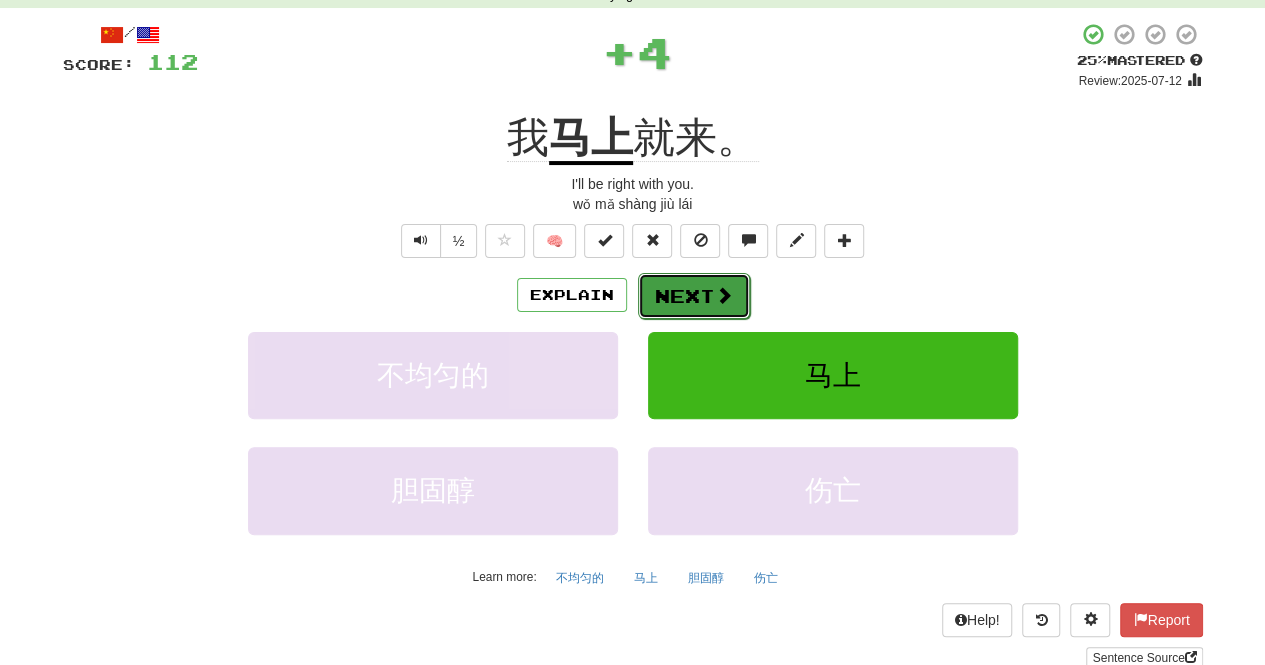 click on "Next" at bounding box center [694, 296] 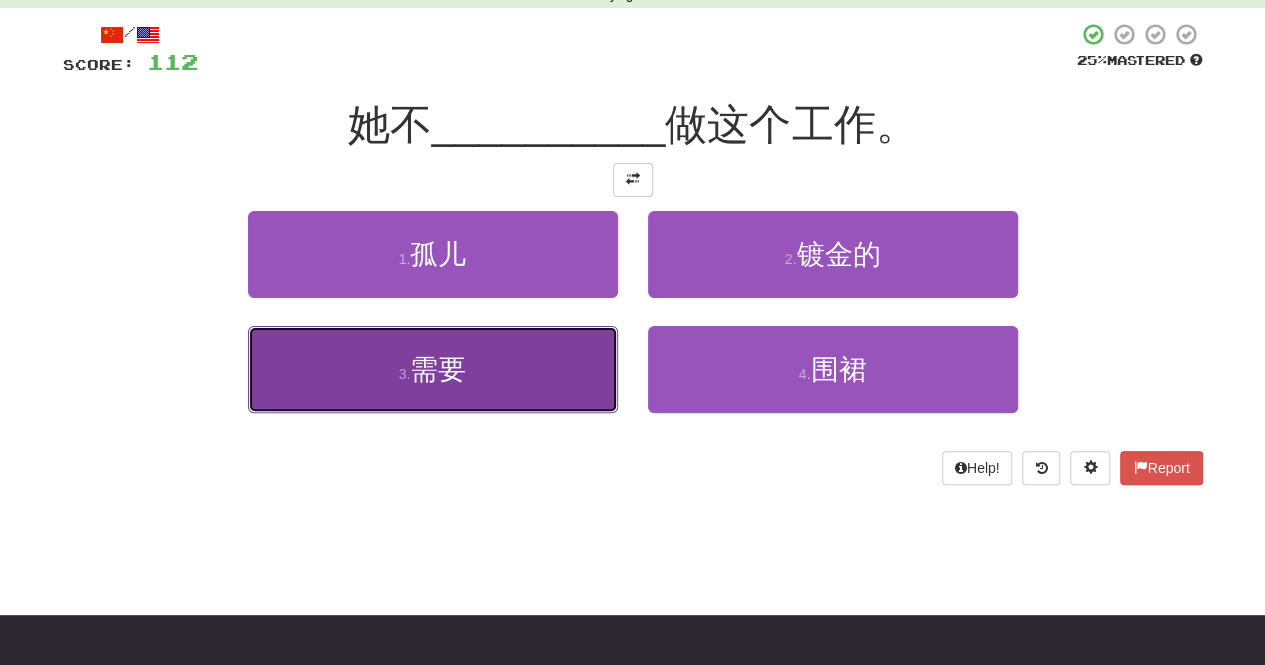 click on "3 .  需要" at bounding box center (433, 369) 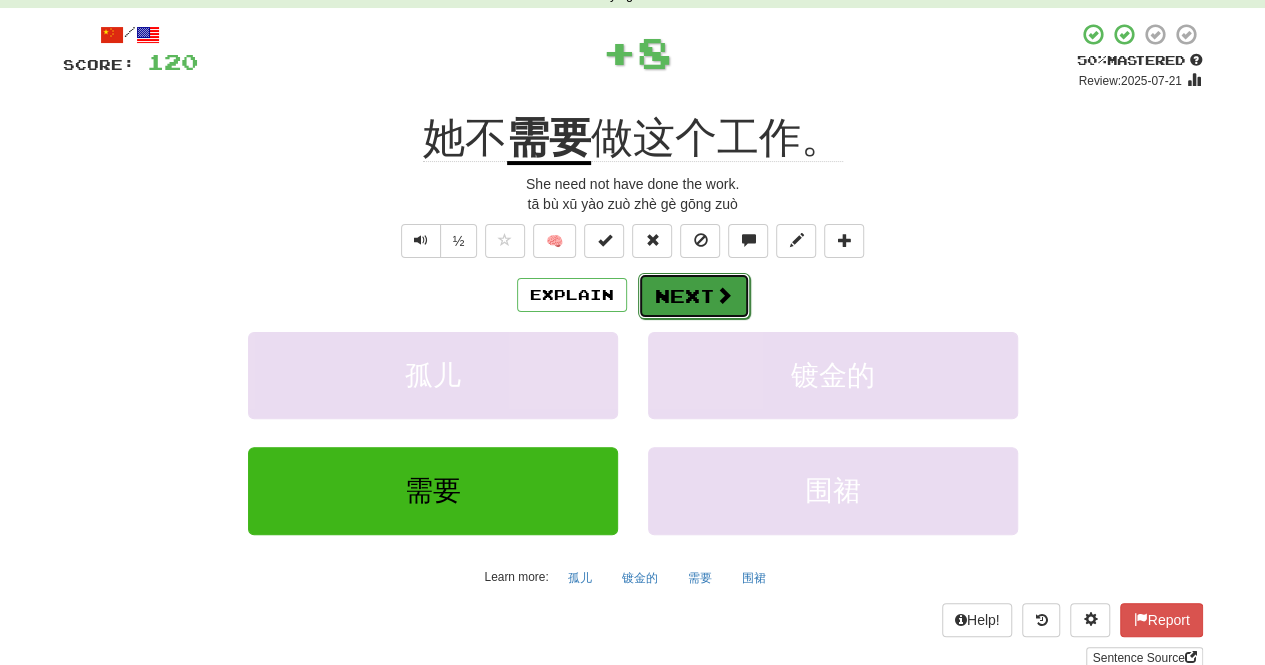 click on "Next" at bounding box center [694, 296] 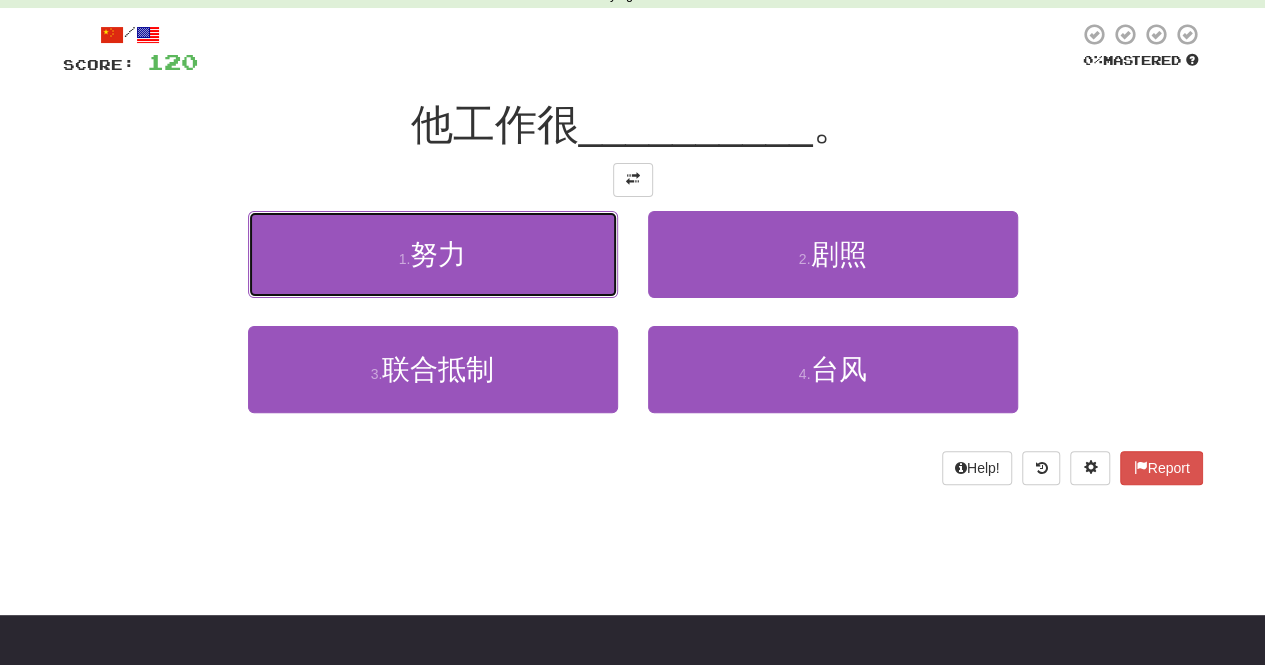 click on "1 .  努力" at bounding box center (433, 254) 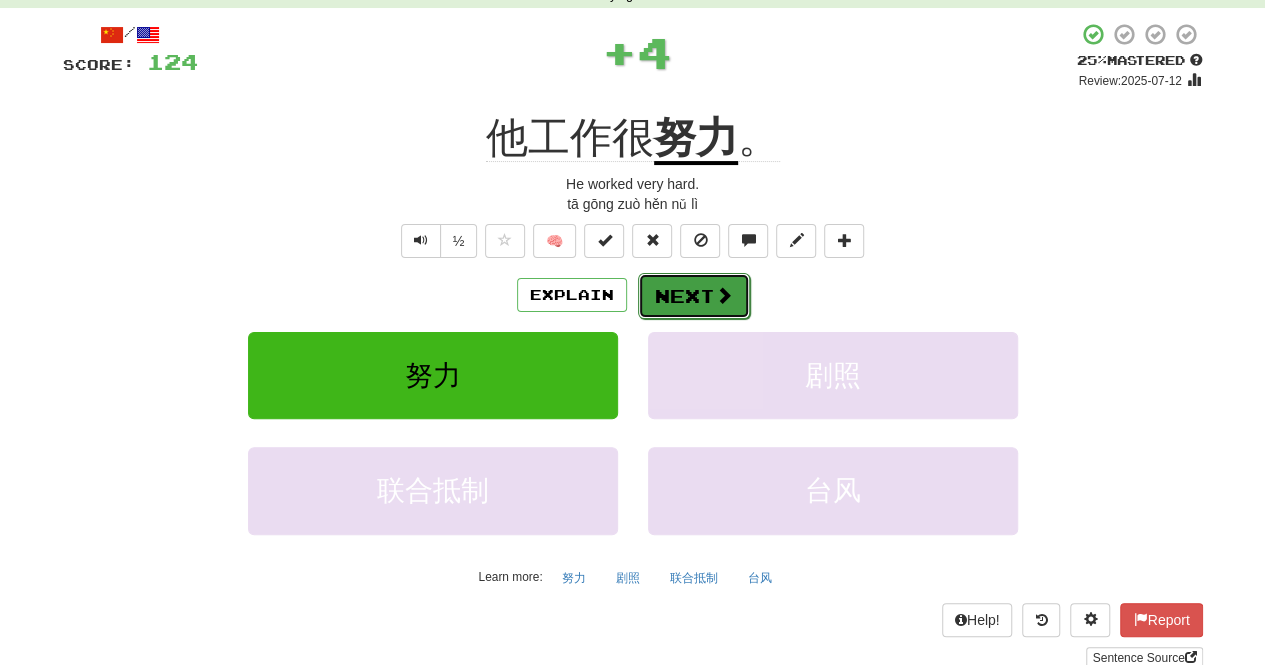click on "Next" at bounding box center (694, 296) 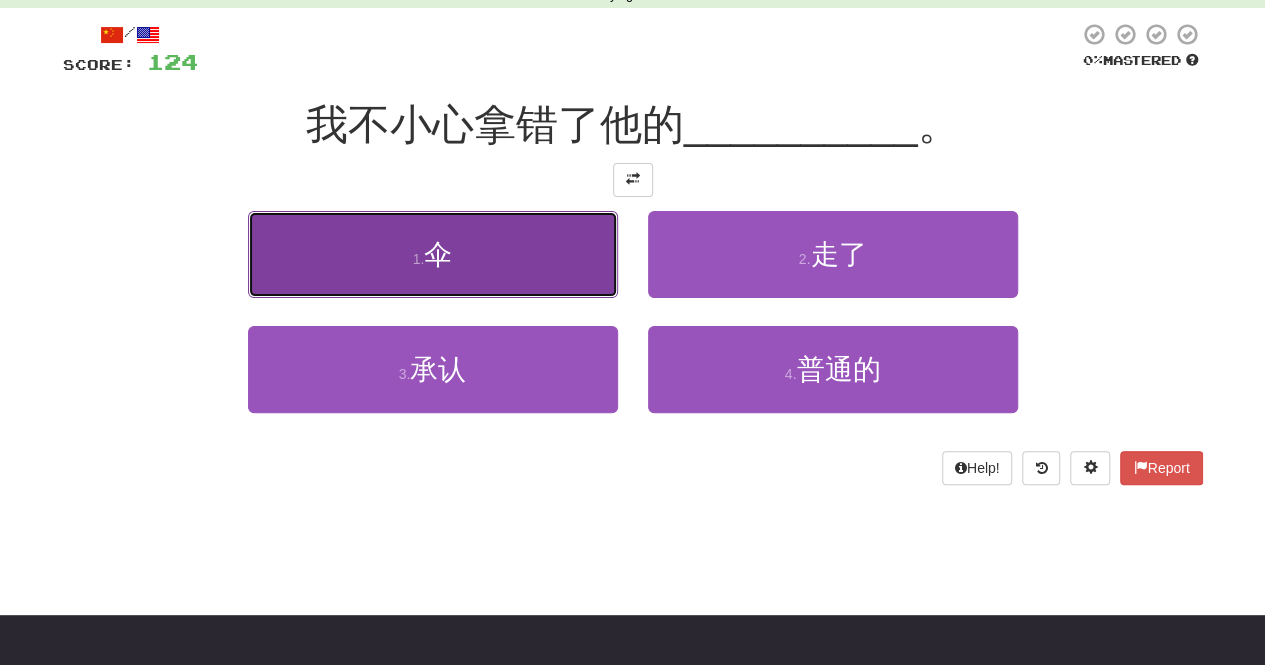 click on "1 .  伞" at bounding box center [433, 254] 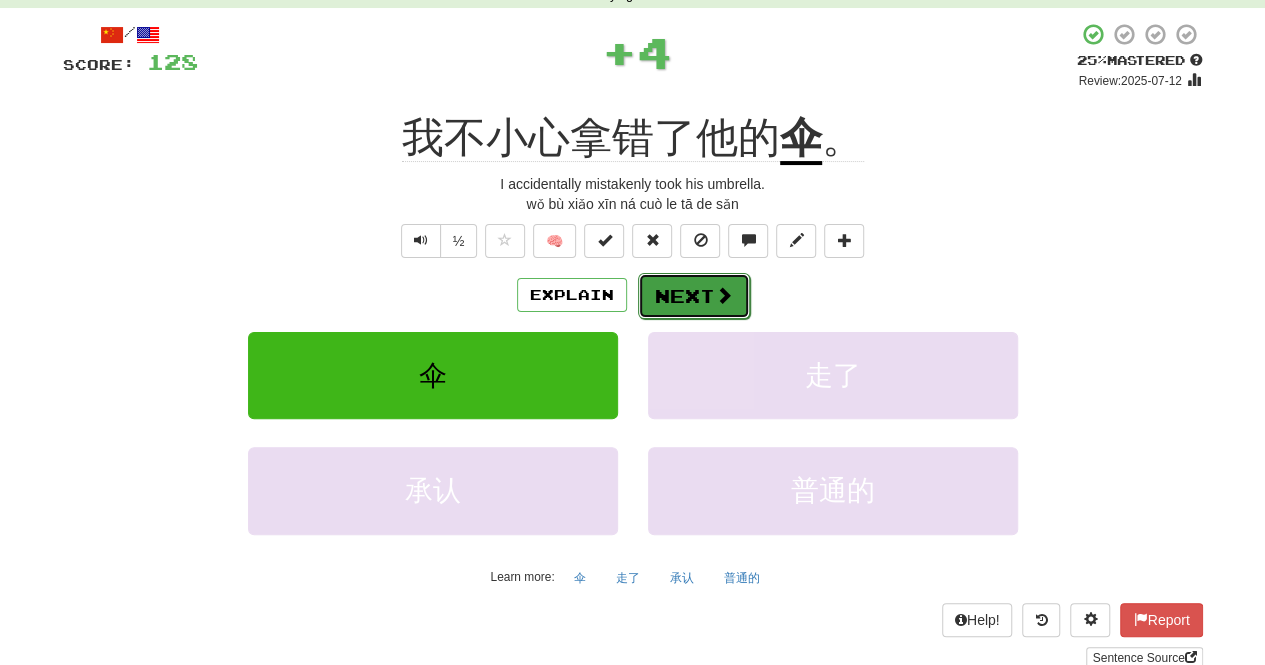click on "Next" at bounding box center (694, 296) 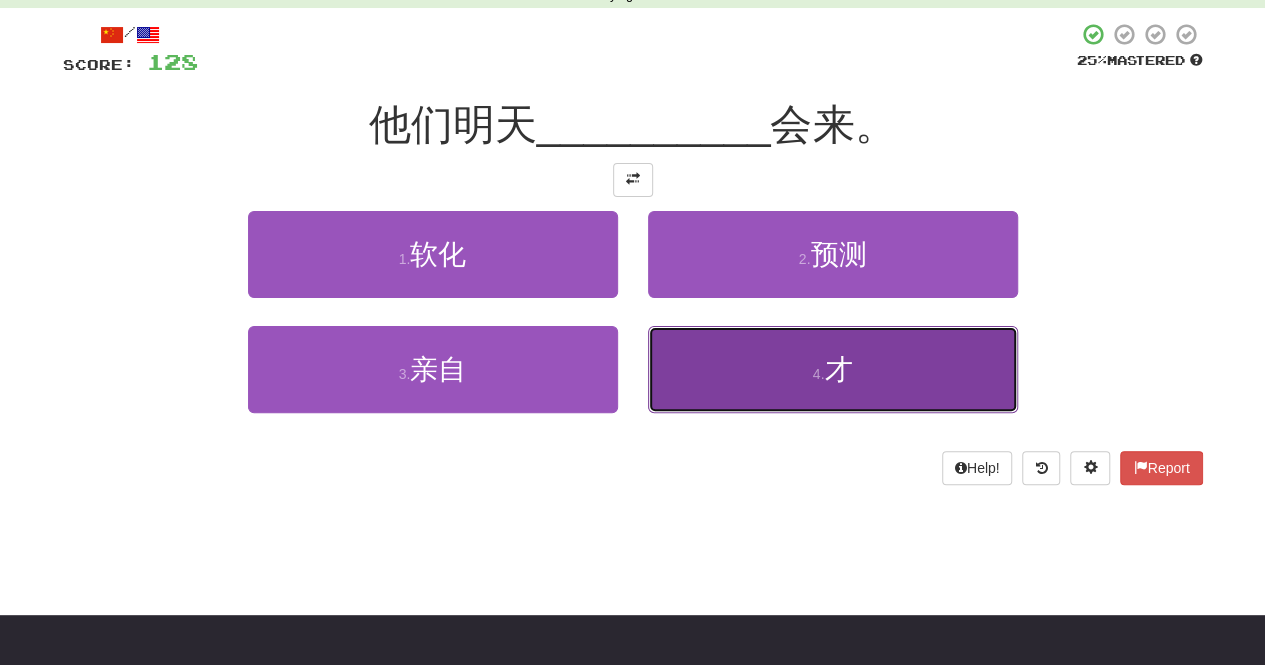 click on "4 .  才" at bounding box center (833, 369) 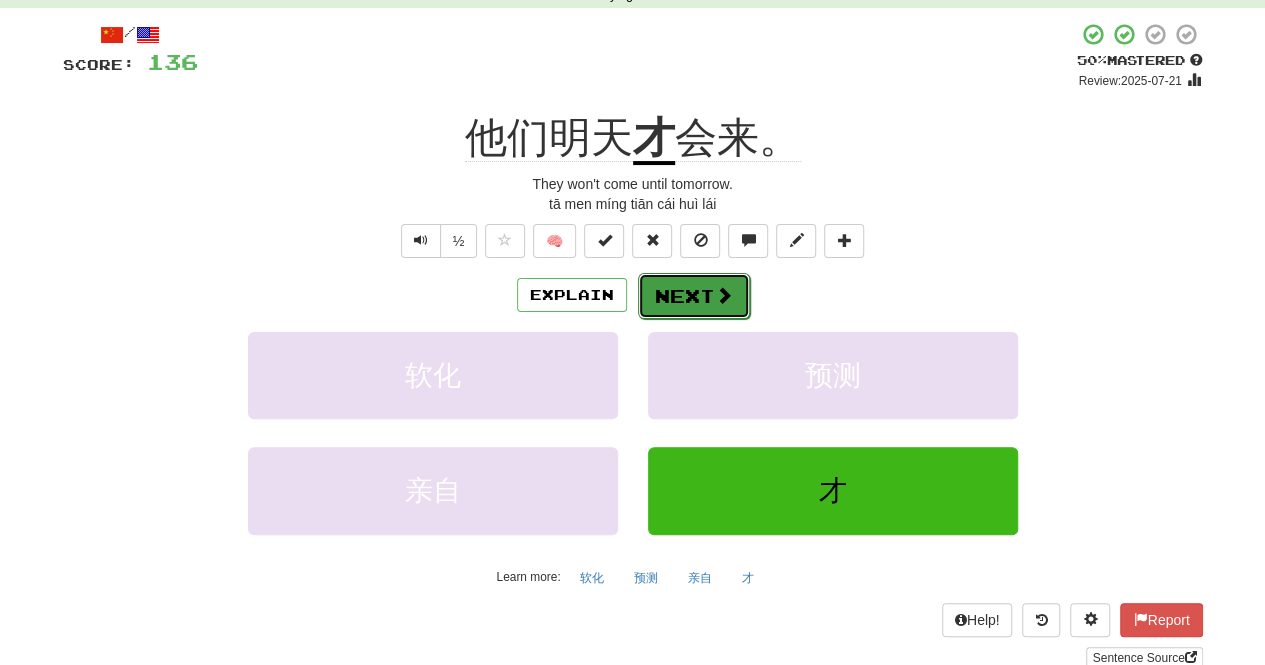 click at bounding box center (724, 295) 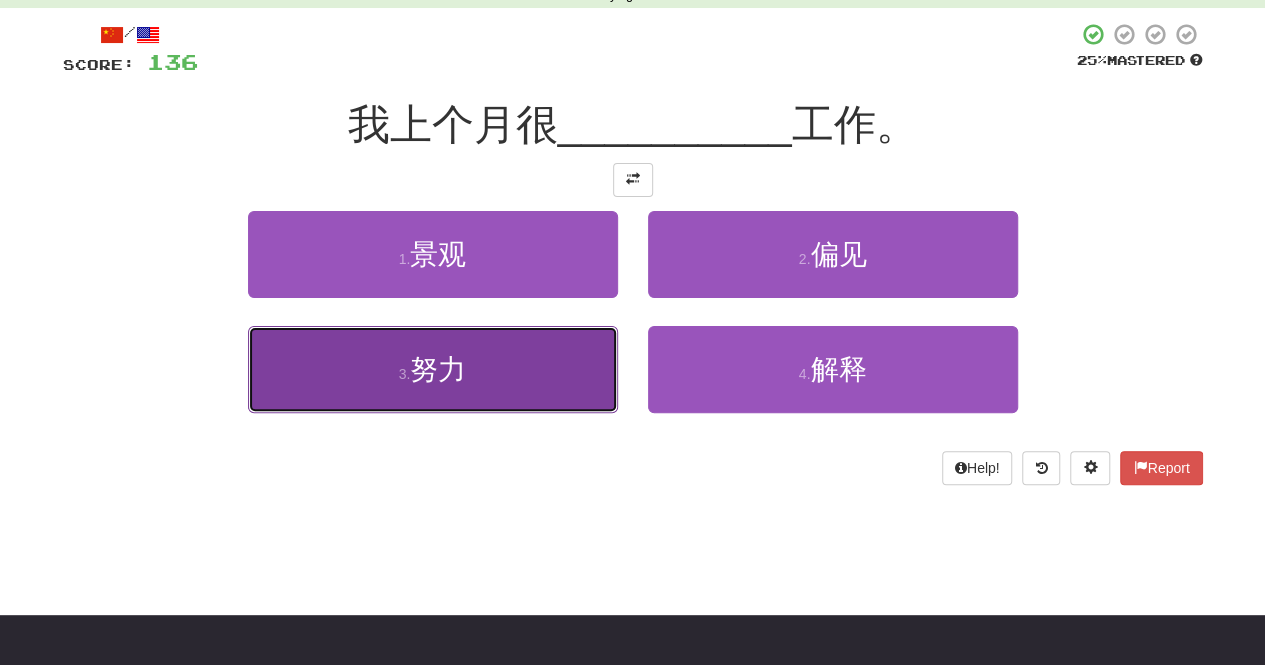 click on "3 .  努力" at bounding box center [433, 369] 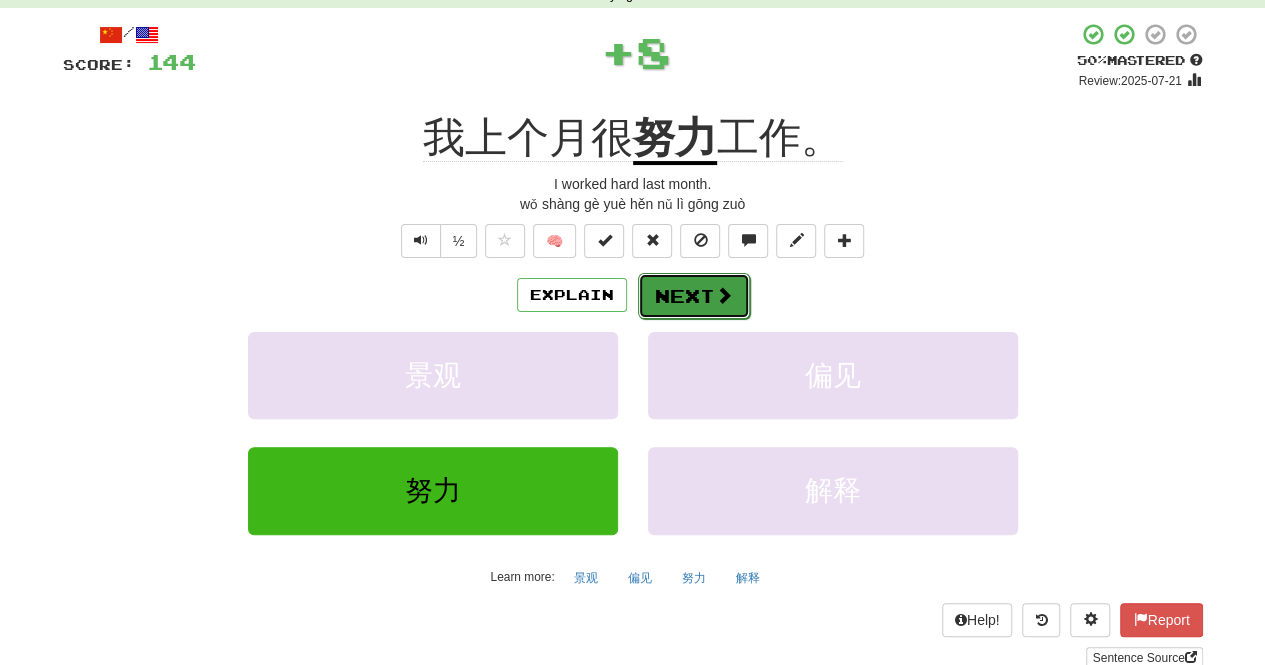 click at bounding box center [724, 295] 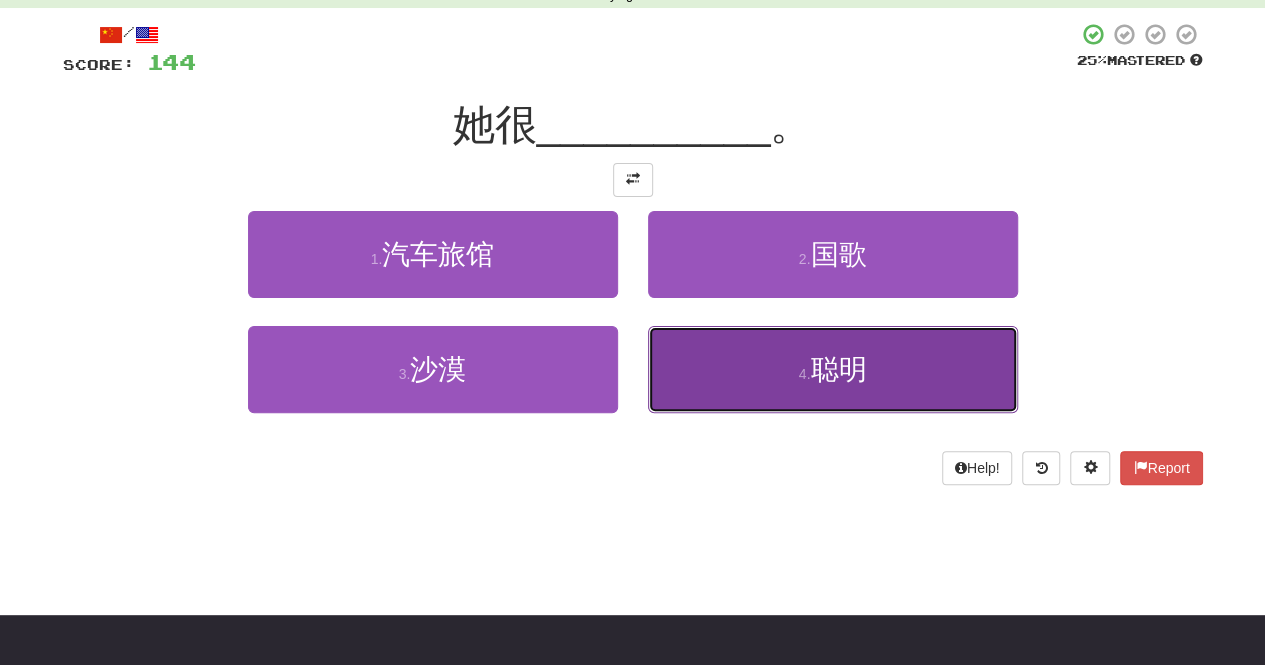 click on "4 .  聪明" at bounding box center (833, 369) 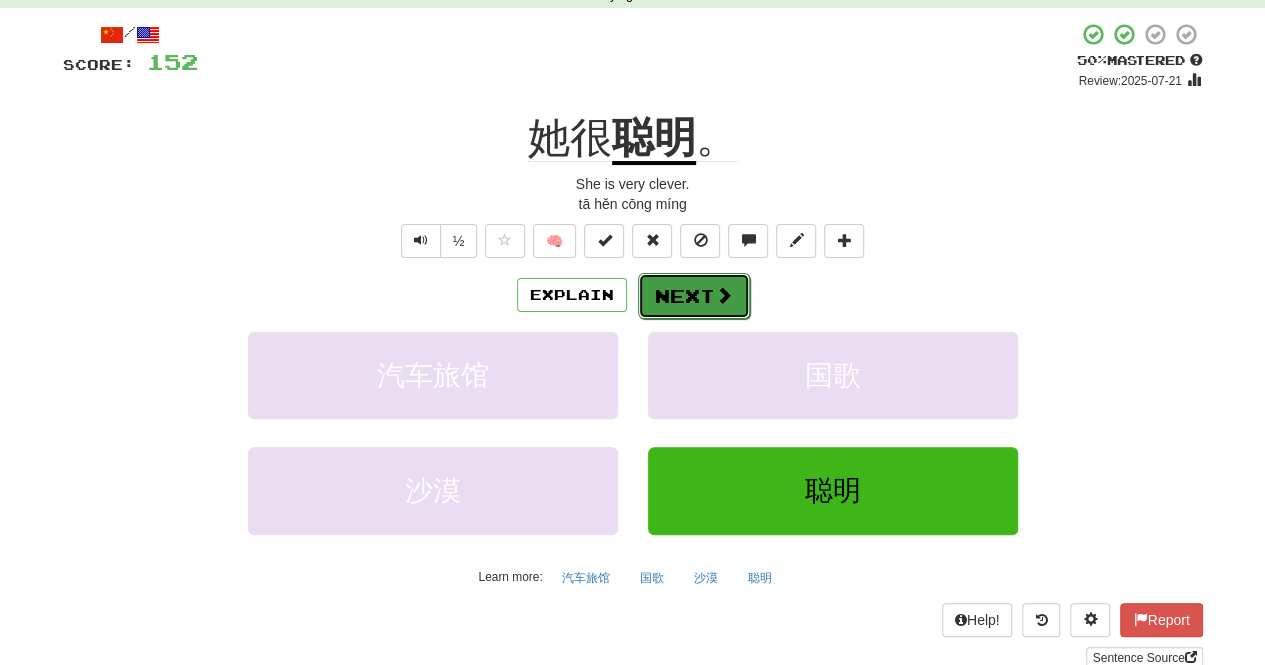 click on "Next" at bounding box center (694, 296) 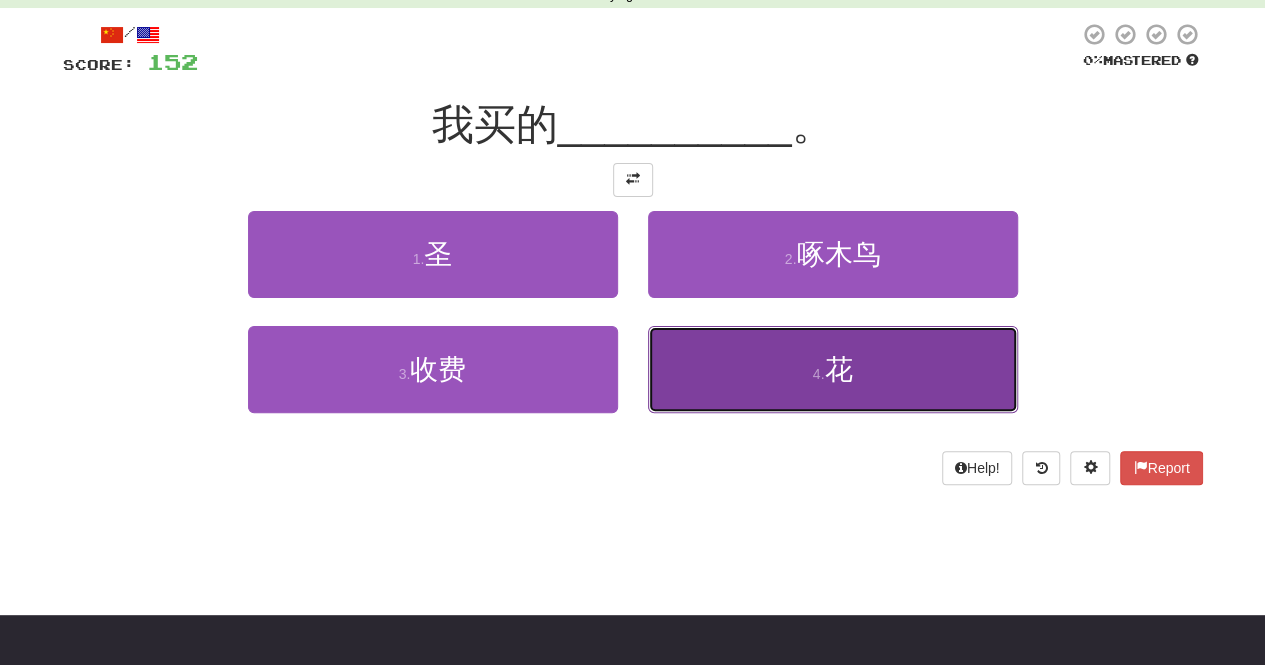 click on "4 .  花" at bounding box center (833, 369) 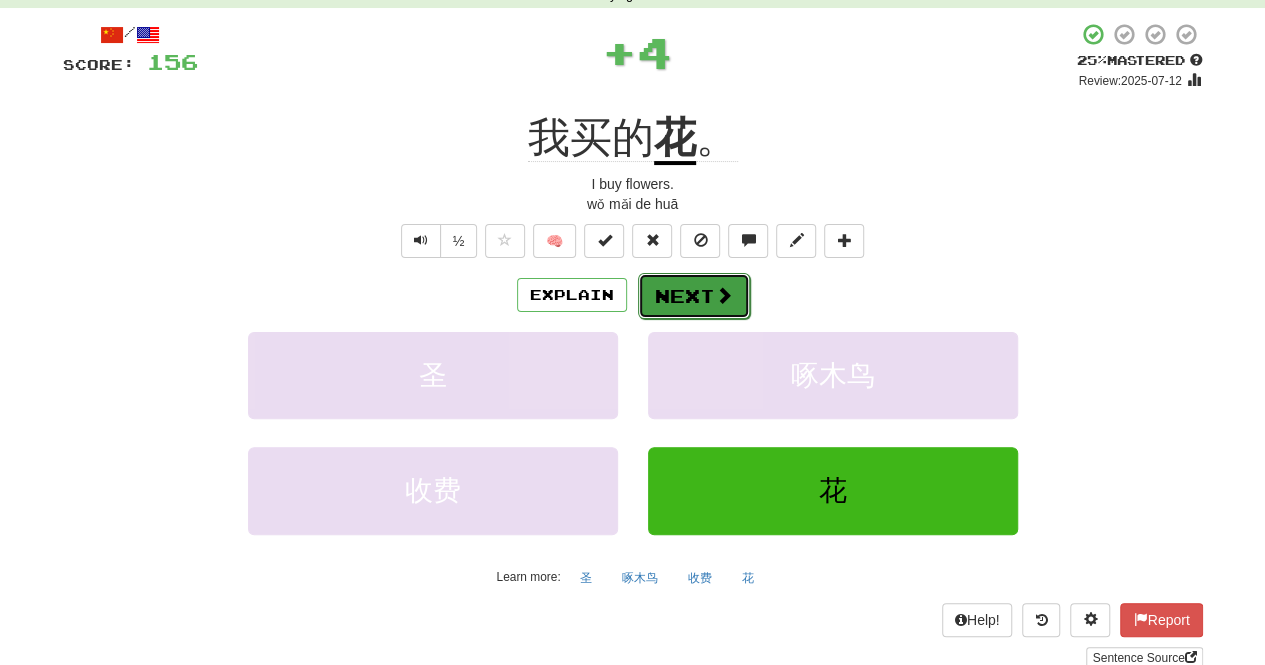 click on "Next" at bounding box center (694, 296) 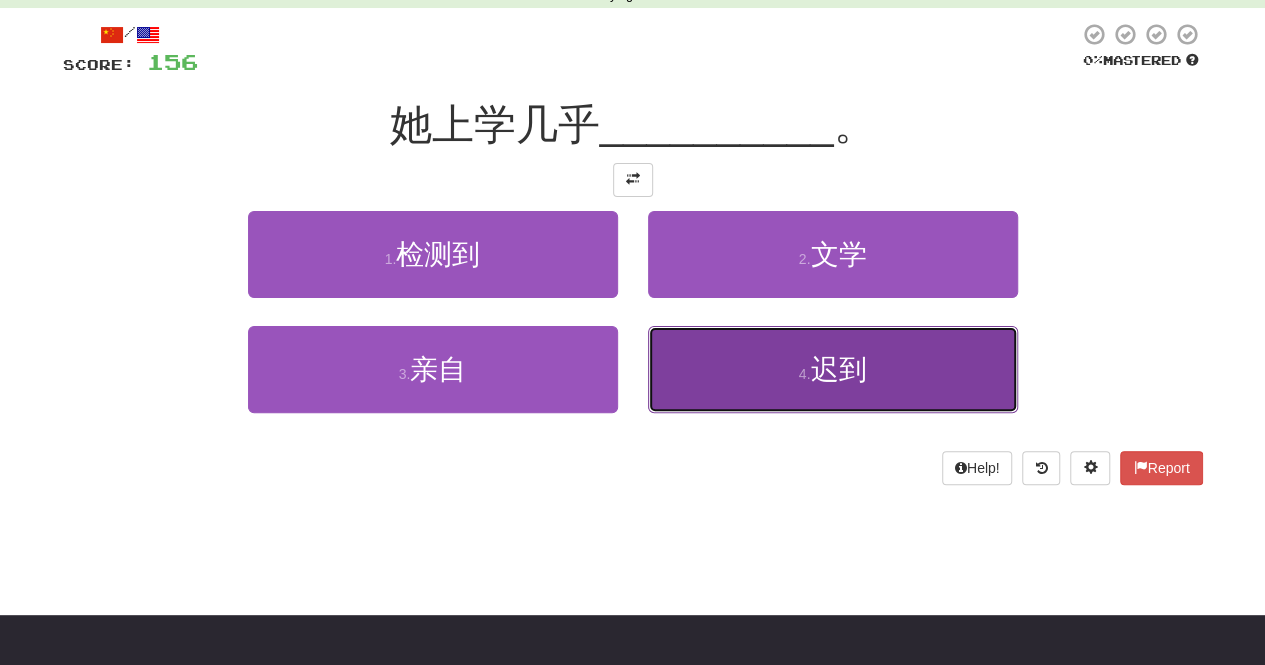 click on "4 .  迟到" at bounding box center (833, 369) 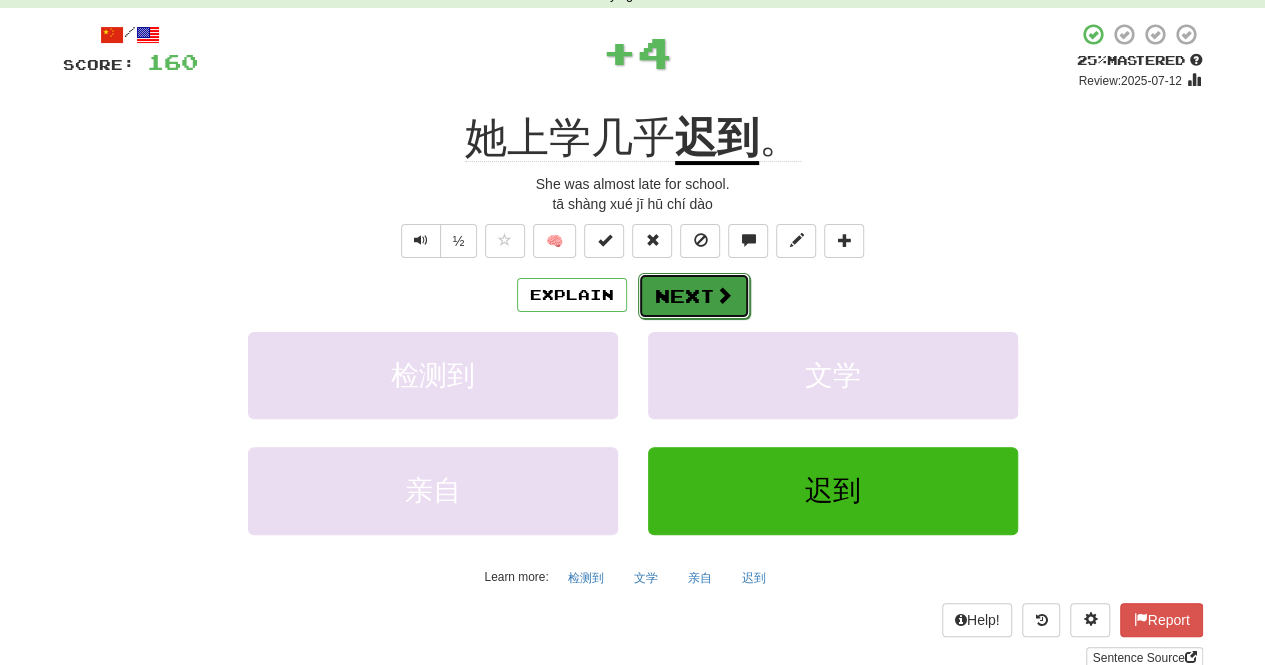 click on "Next" at bounding box center [694, 296] 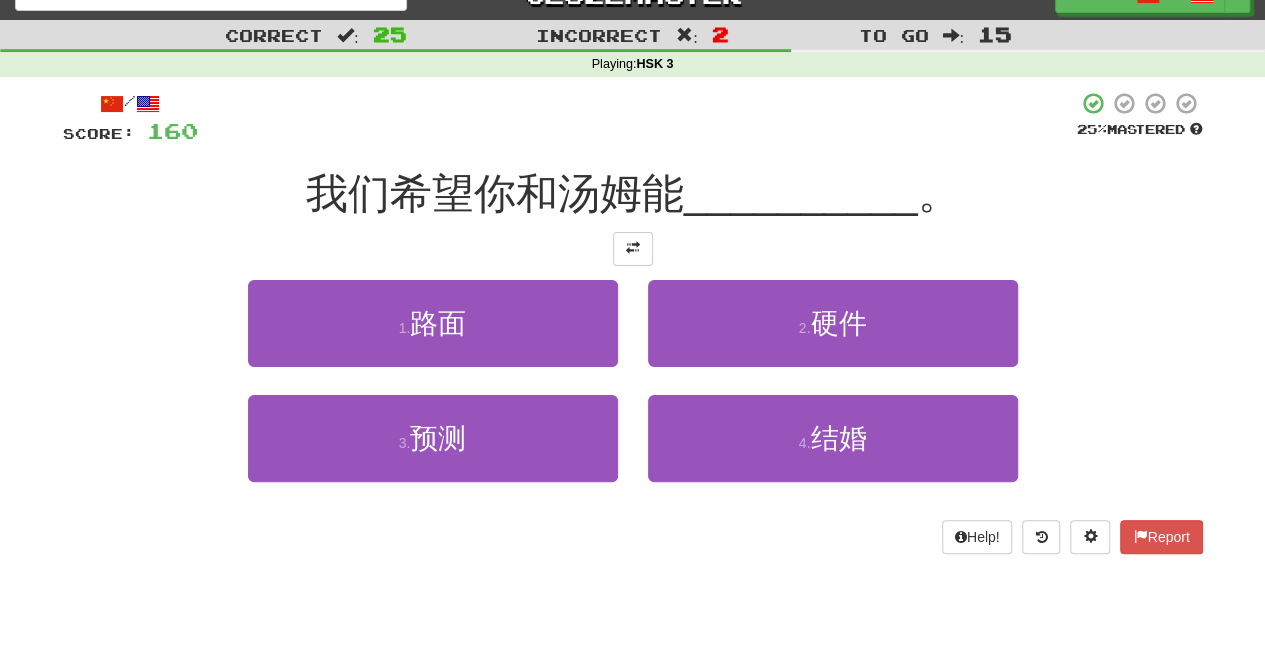 scroll, scrollTop: 0, scrollLeft: 0, axis: both 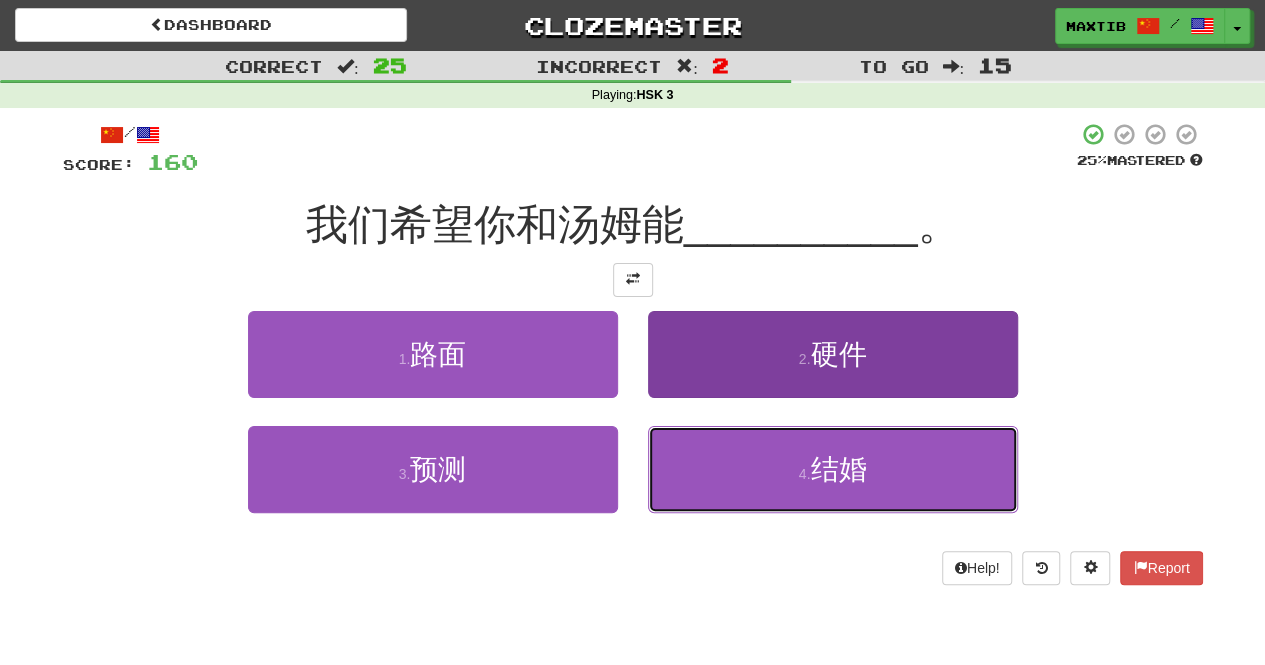 click on "4 .  结婚" at bounding box center (833, 469) 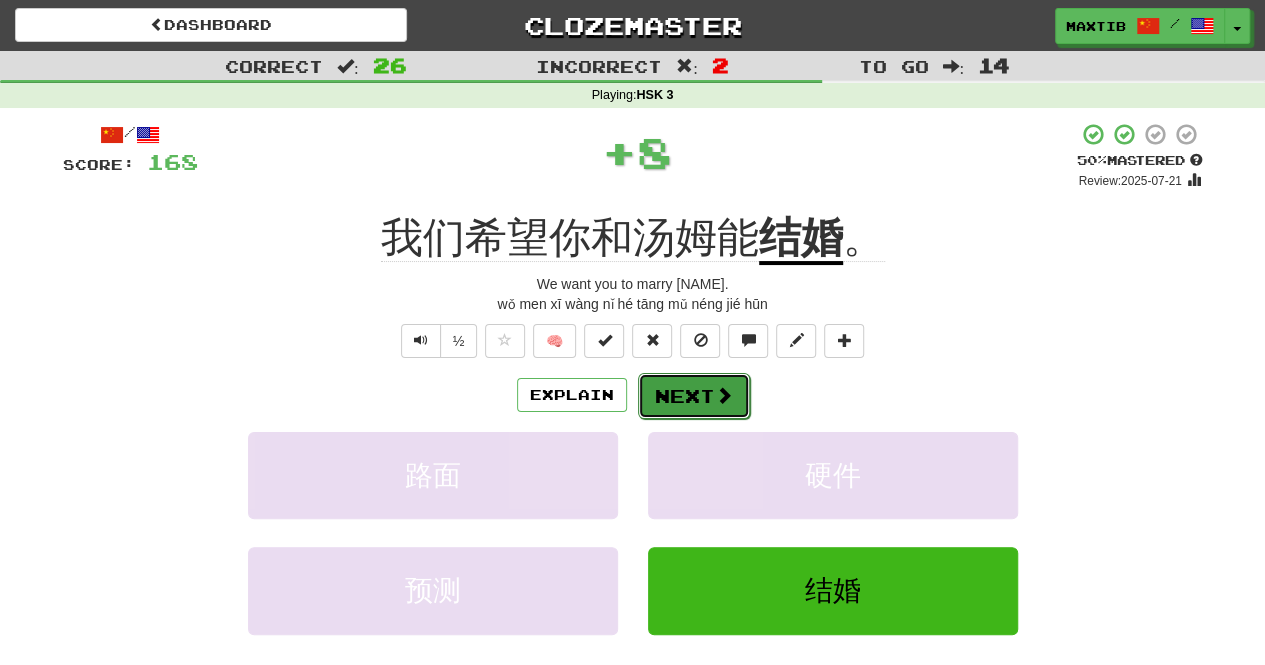 click on "Next" at bounding box center [694, 396] 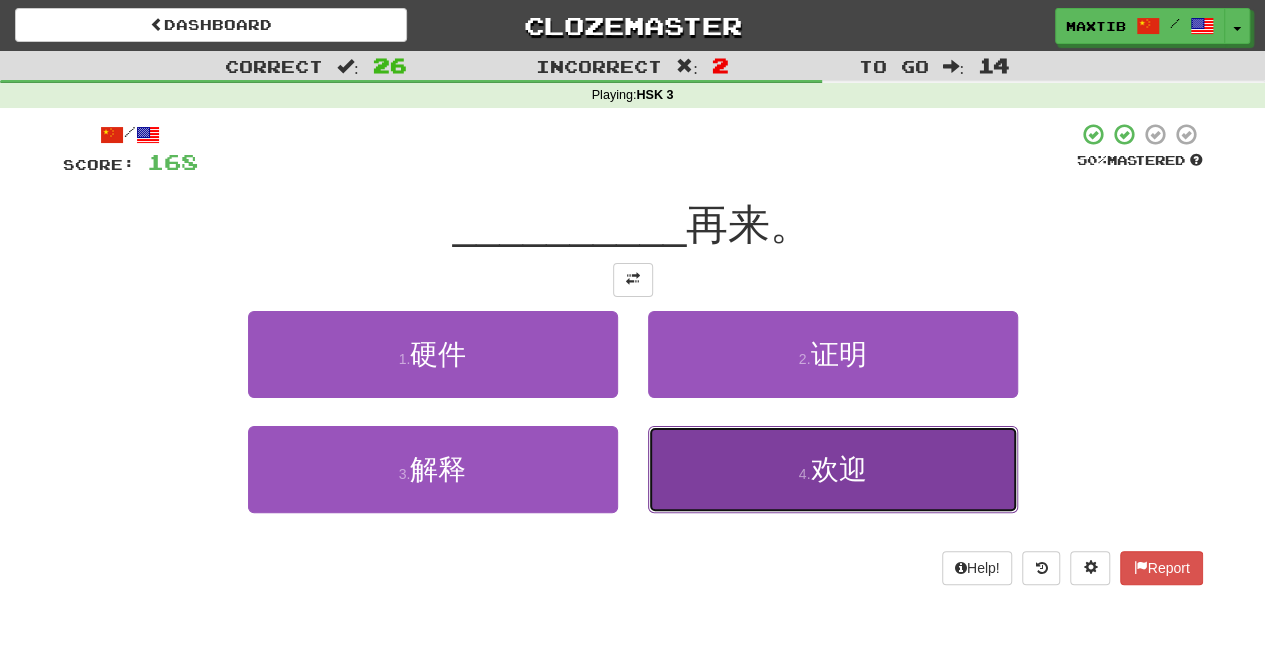 click on "4 .  欢迎" at bounding box center (833, 469) 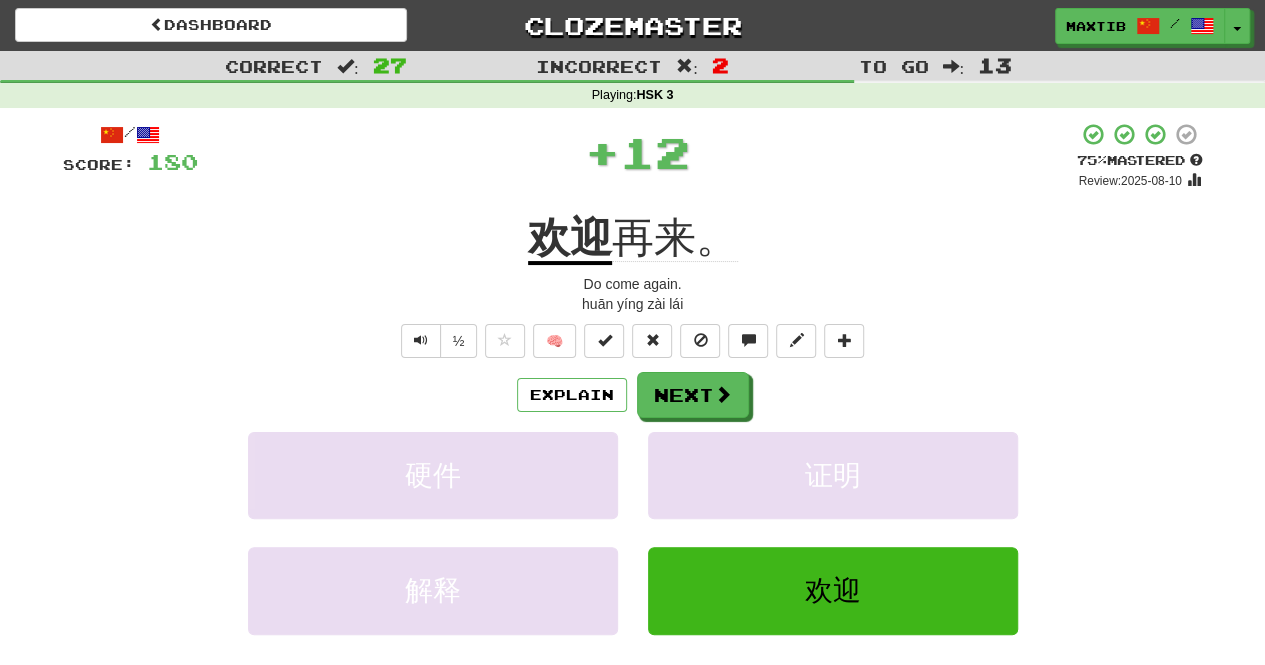 click on "/  Score:   180 + 12 75 %  Mastered Review:  2025-08-10 欢迎 再来。 Do come again. huān yíng zài lái ½ 🧠 Explain Next 硬件 证明 解释 欢迎 Learn more: 硬件 证明 解释 欢迎  Help!  Report Sentence Source" at bounding box center [633, 445] 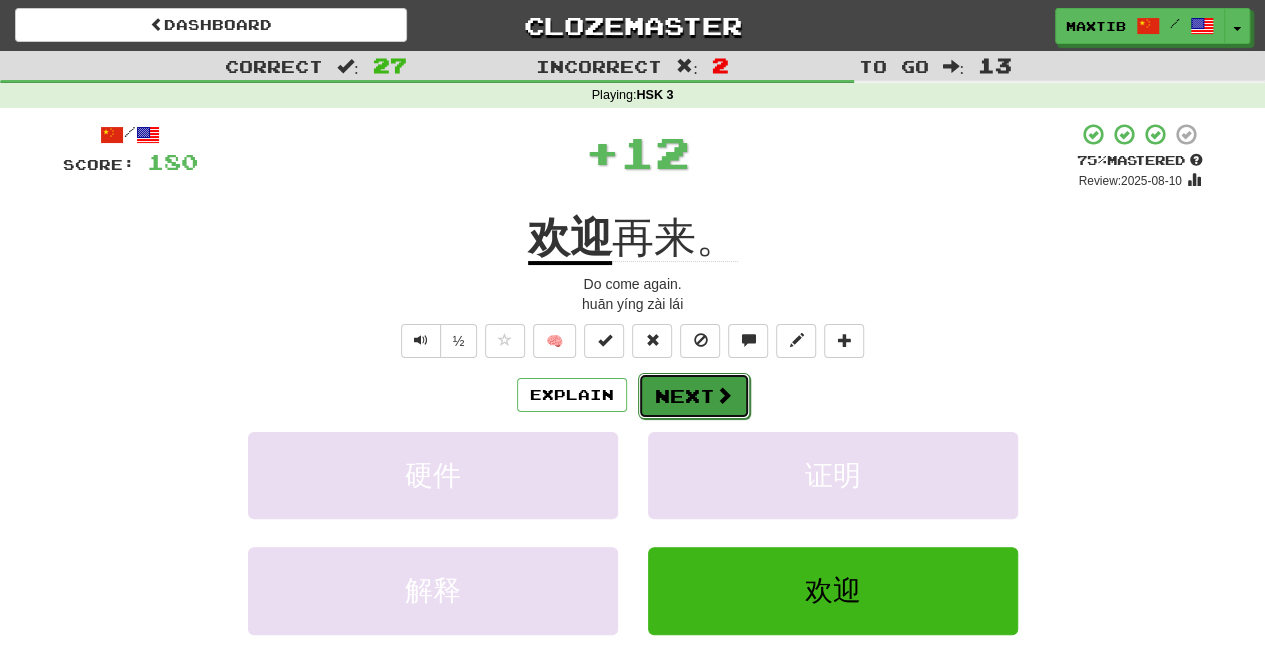 click on "Next" at bounding box center [694, 396] 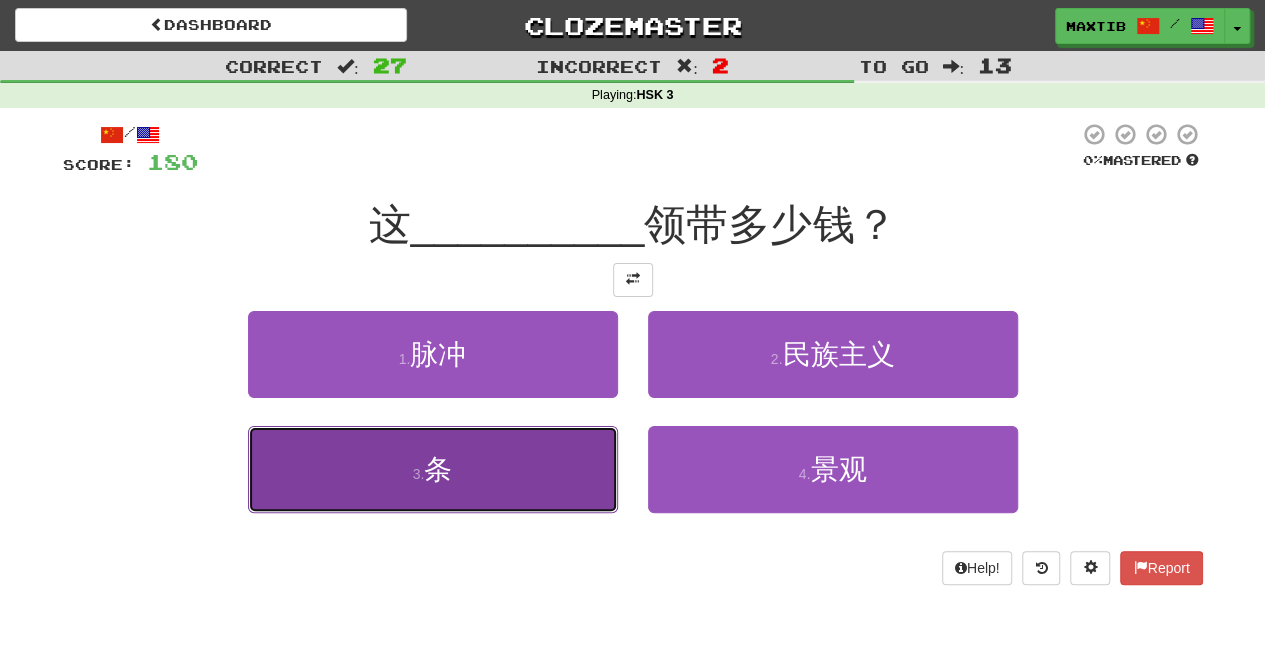 click on "3 .  条" at bounding box center (433, 469) 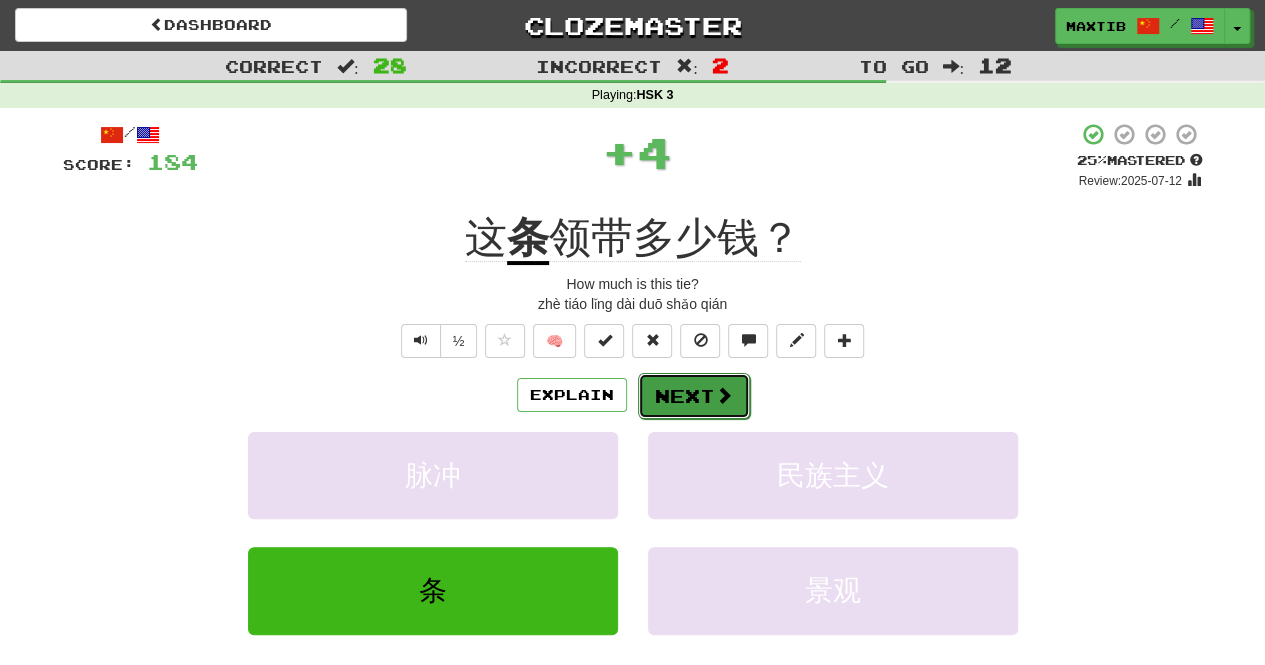click on "Next" at bounding box center [694, 396] 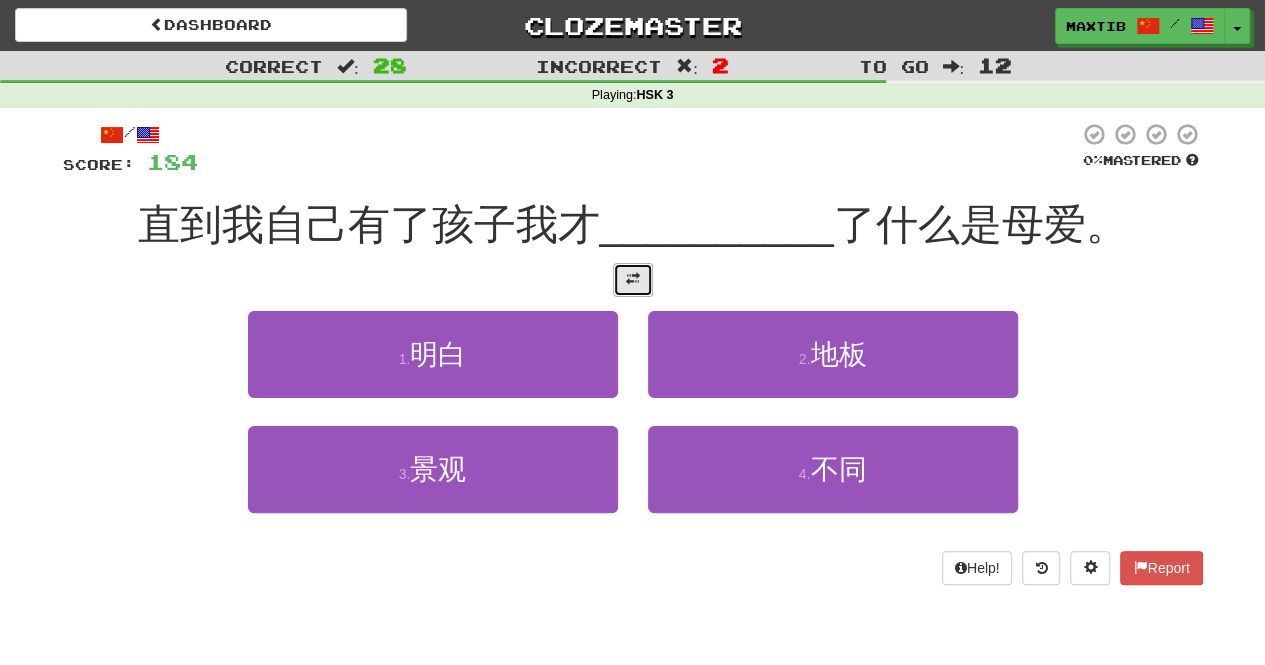 click at bounding box center [633, 279] 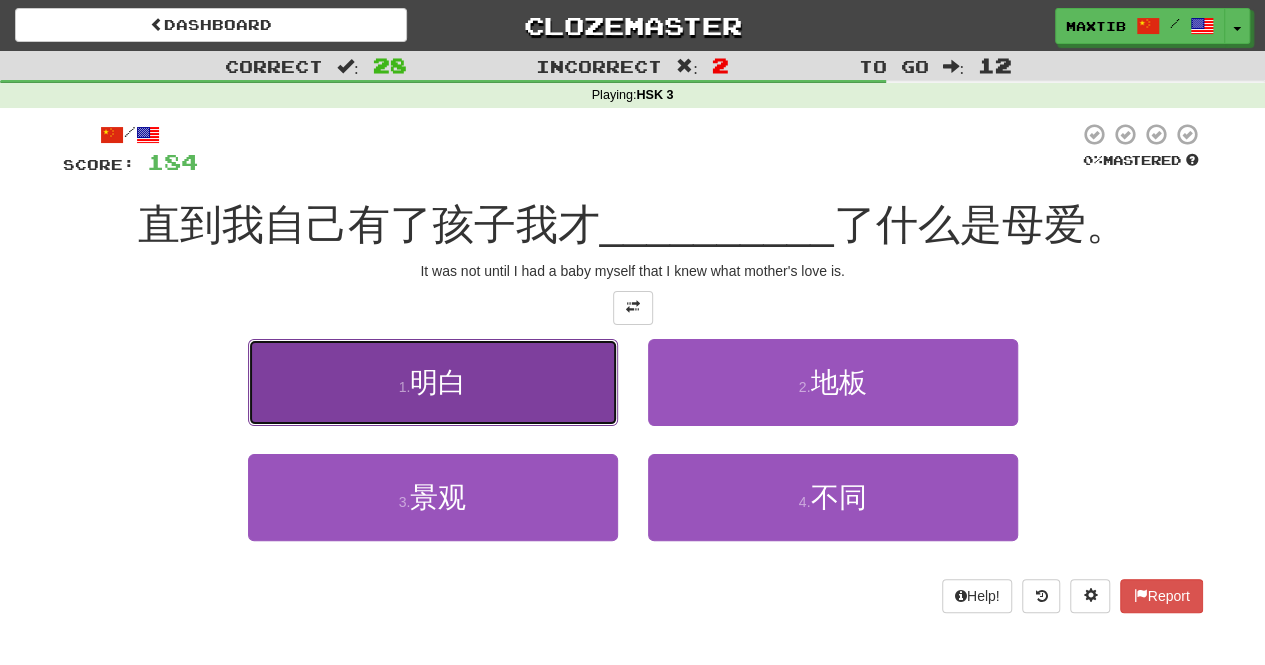 click on "1 .  明白" at bounding box center [433, 382] 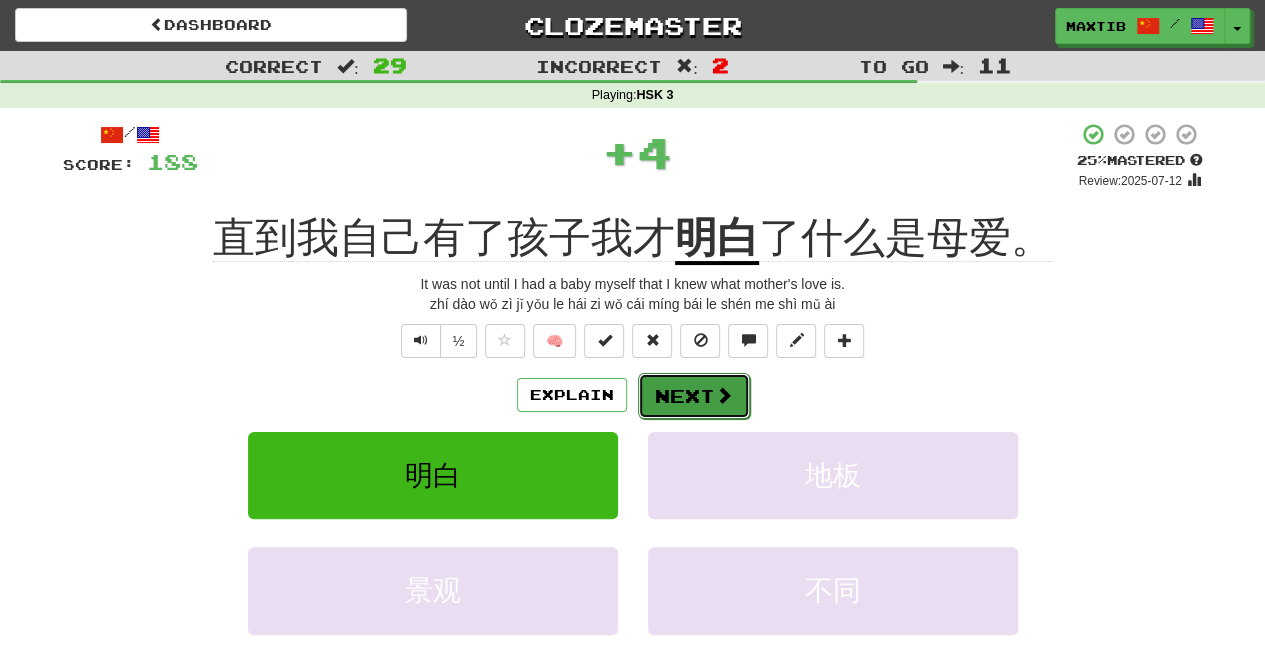 click on "Next" at bounding box center [694, 396] 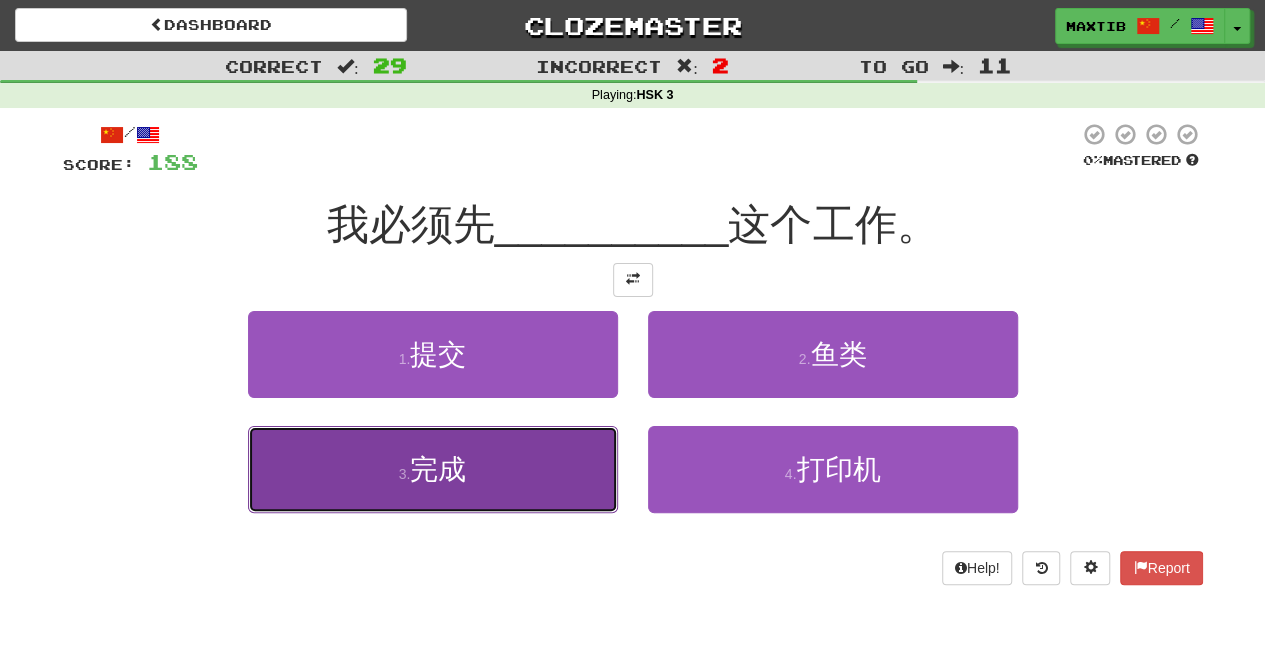 drag, startPoint x: 525, startPoint y: 464, endPoint x: 548, endPoint y: 420, distance: 49.648766 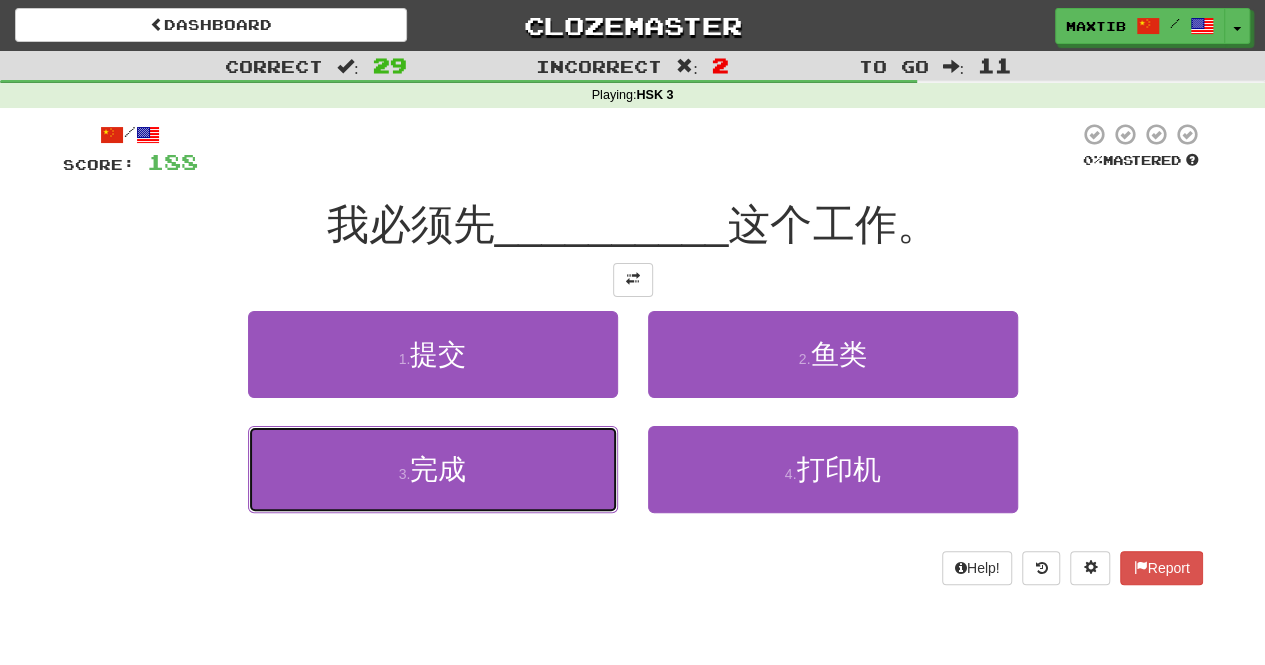 click on "3 .  完成" at bounding box center [433, 469] 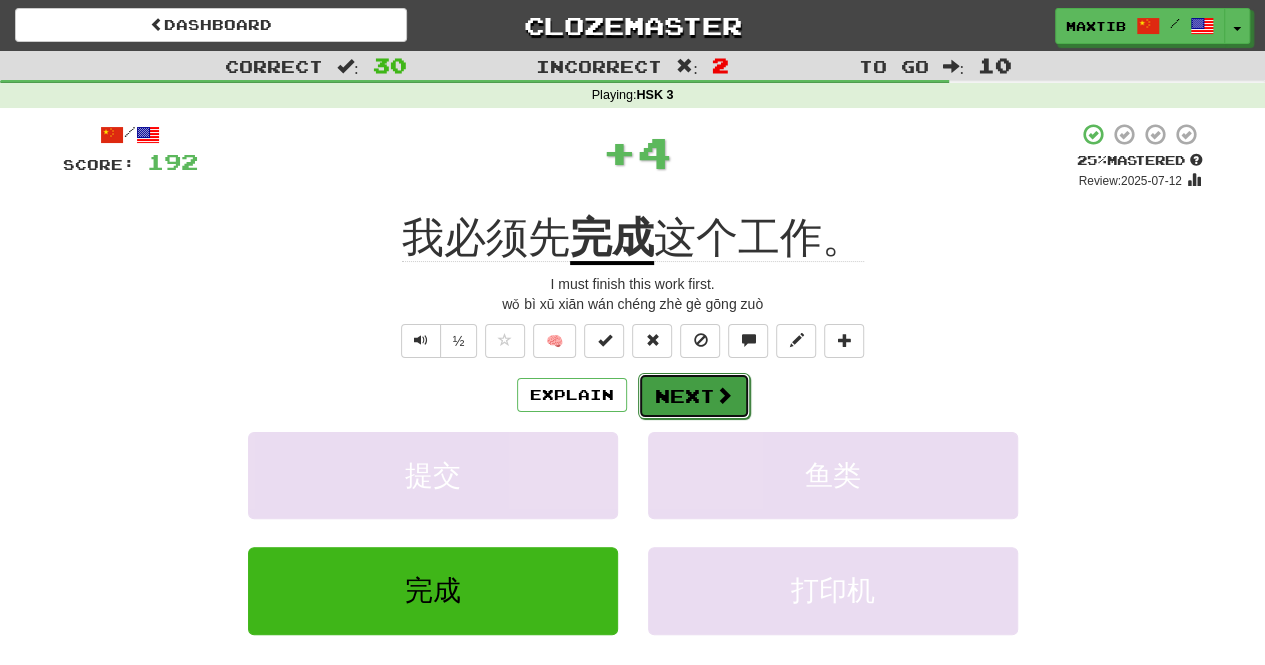 click on "Next" at bounding box center (694, 396) 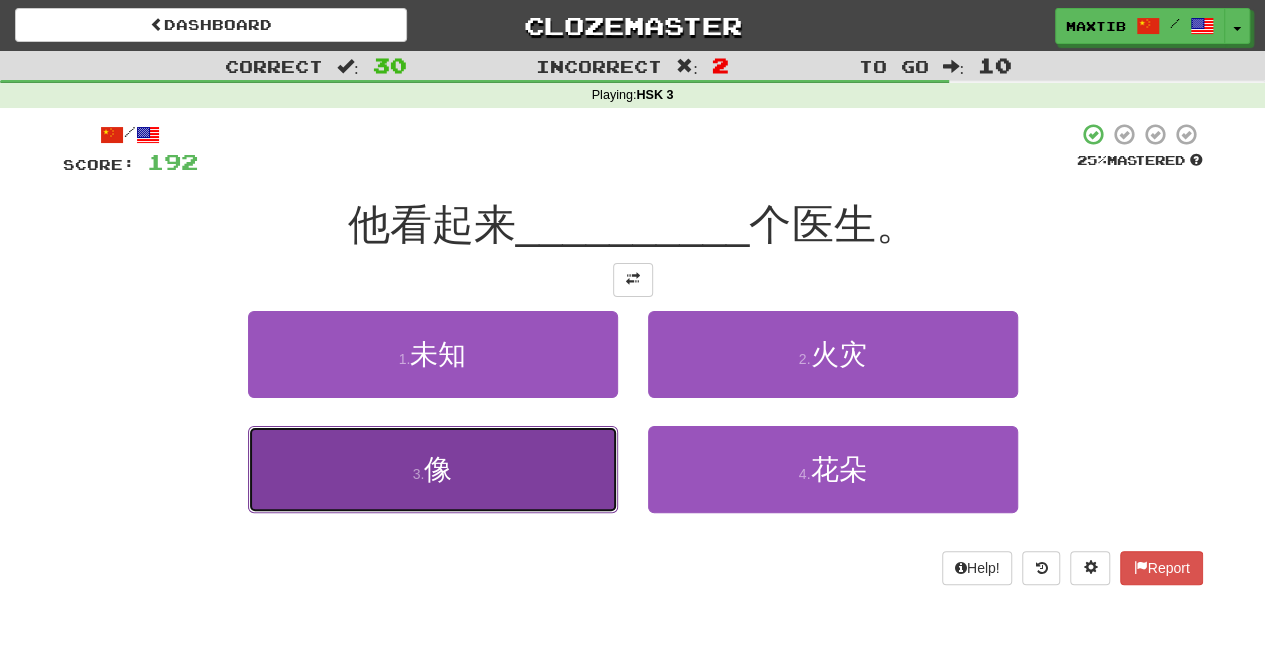 click on "3 .  像" at bounding box center [433, 469] 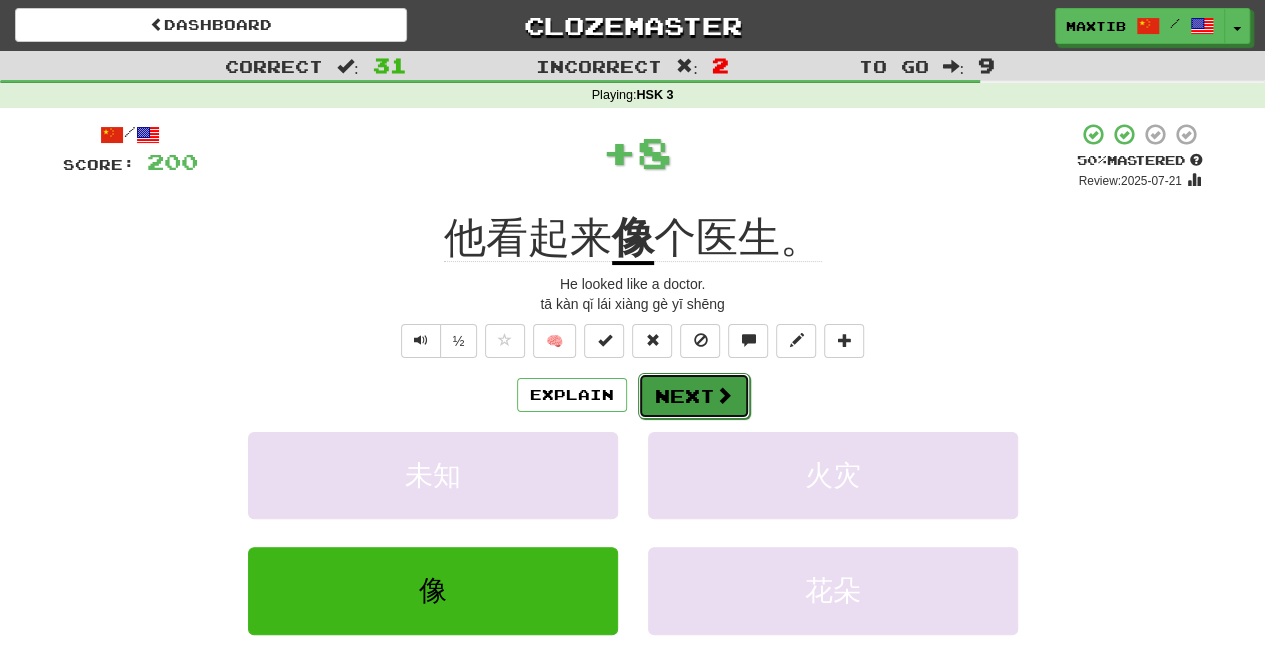 click on "Next" at bounding box center [694, 396] 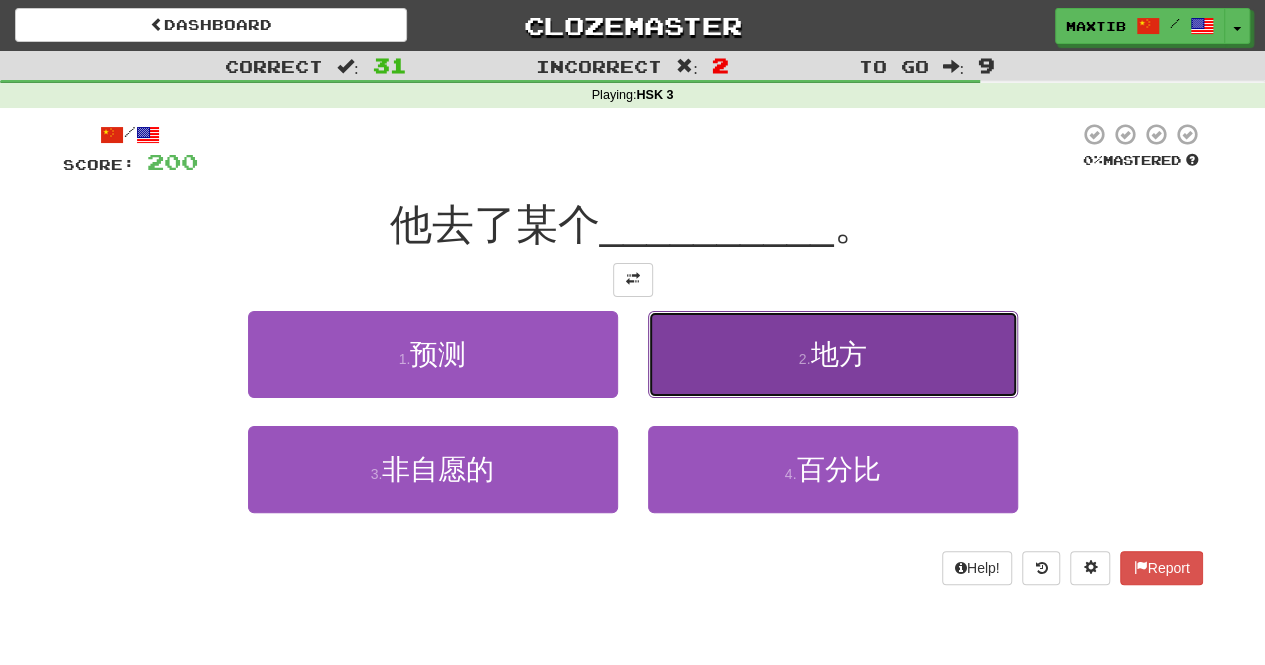 click on "2 .  地方" at bounding box center [833, 354] 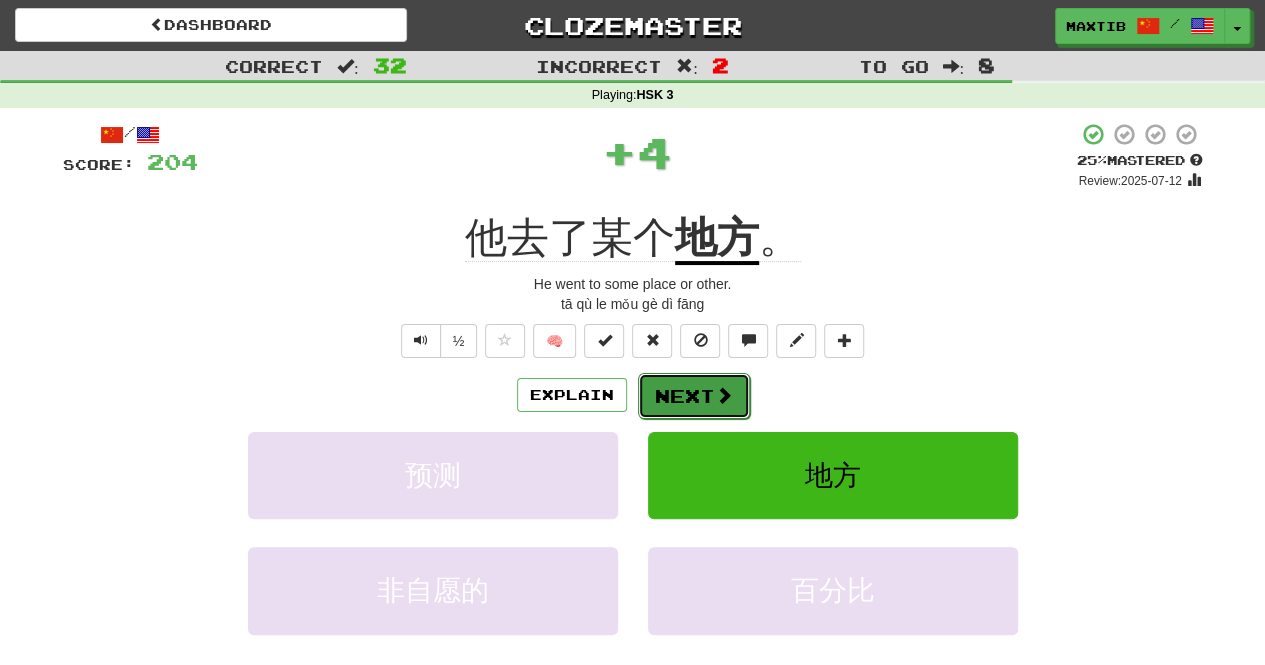 click on "Next" at bounding box center [694, 396] 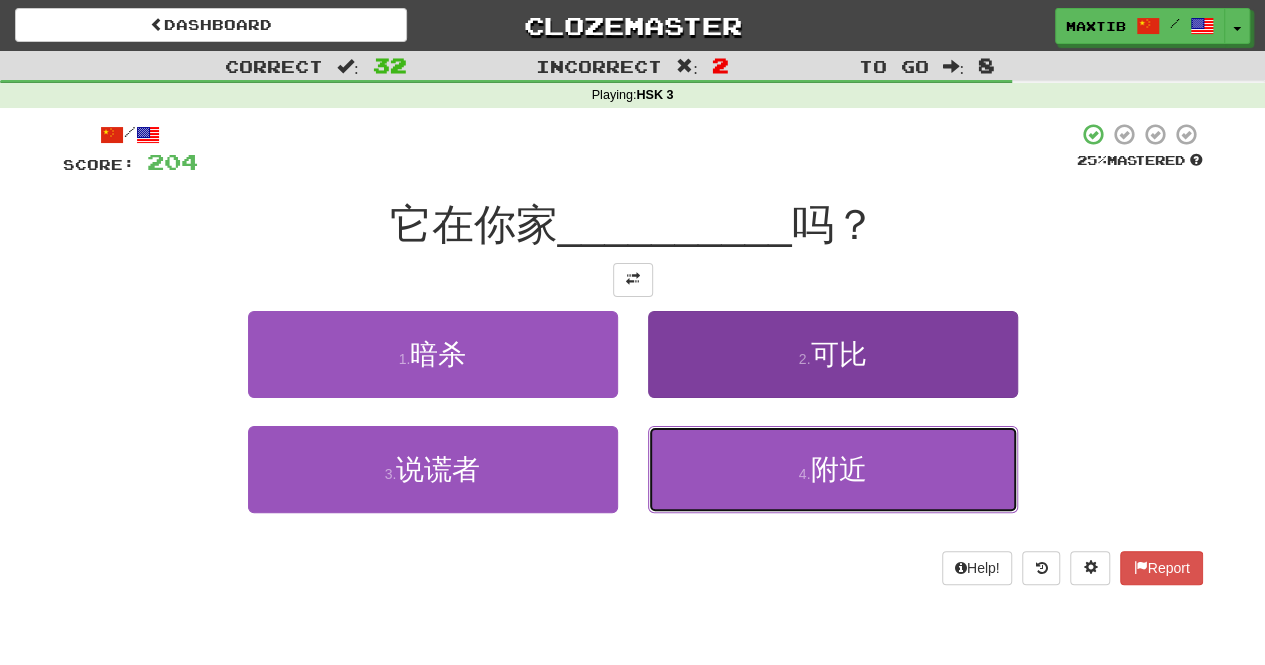 click on "4 .  附近" at bounding box center (833, 469) 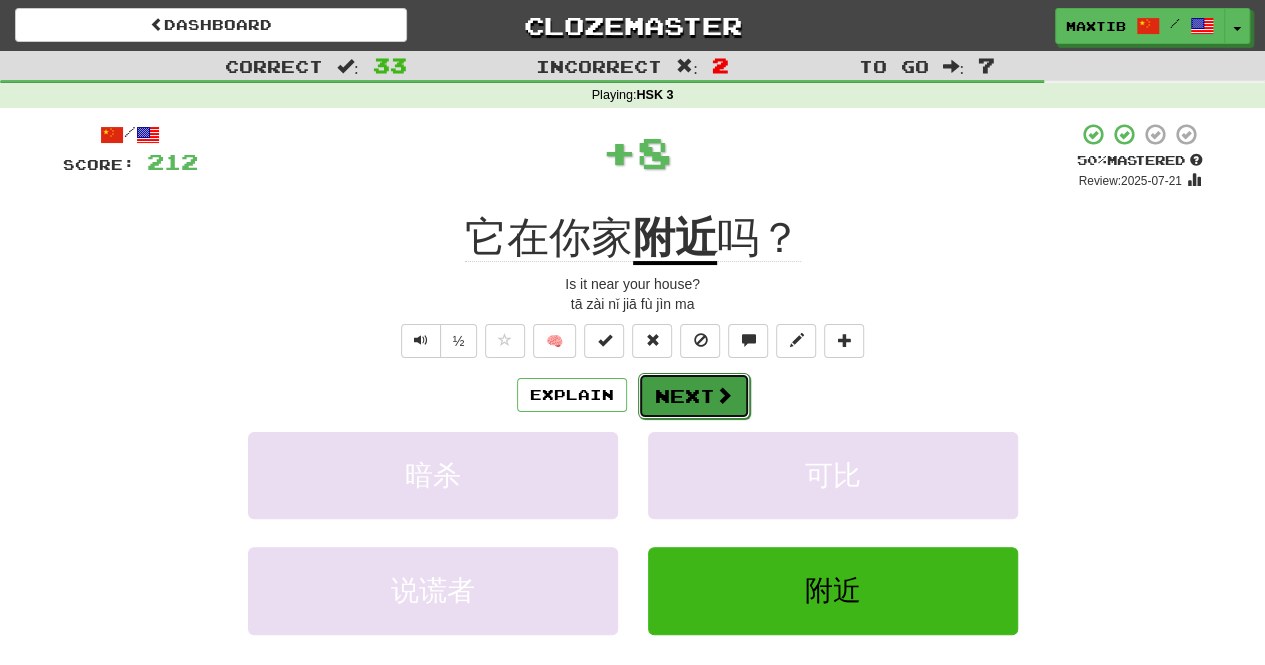click on "Next" at bounding box center [694, 396] 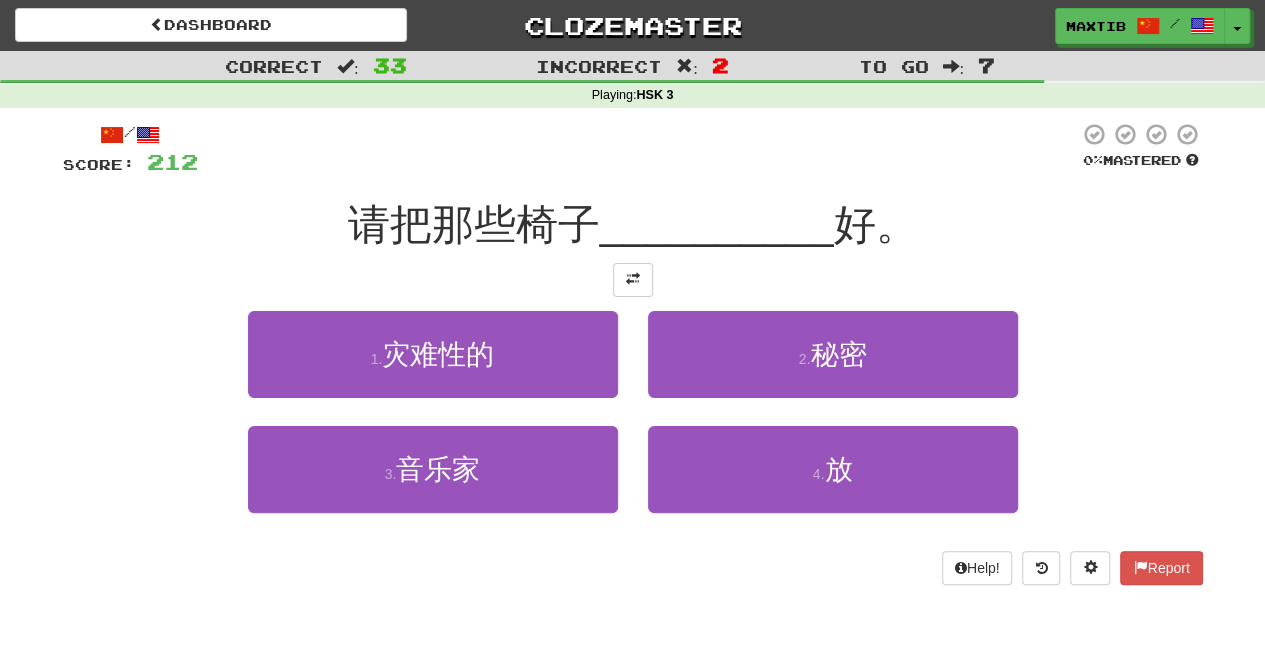 click on "/  Score:   212 0 %  Mastered 请把那些椅子 __________ 好。 1 .  灾难性的 2 .  秘密 3 .  音乐家 4 .  放  Help!  Report" at bounding box center (633, 353) 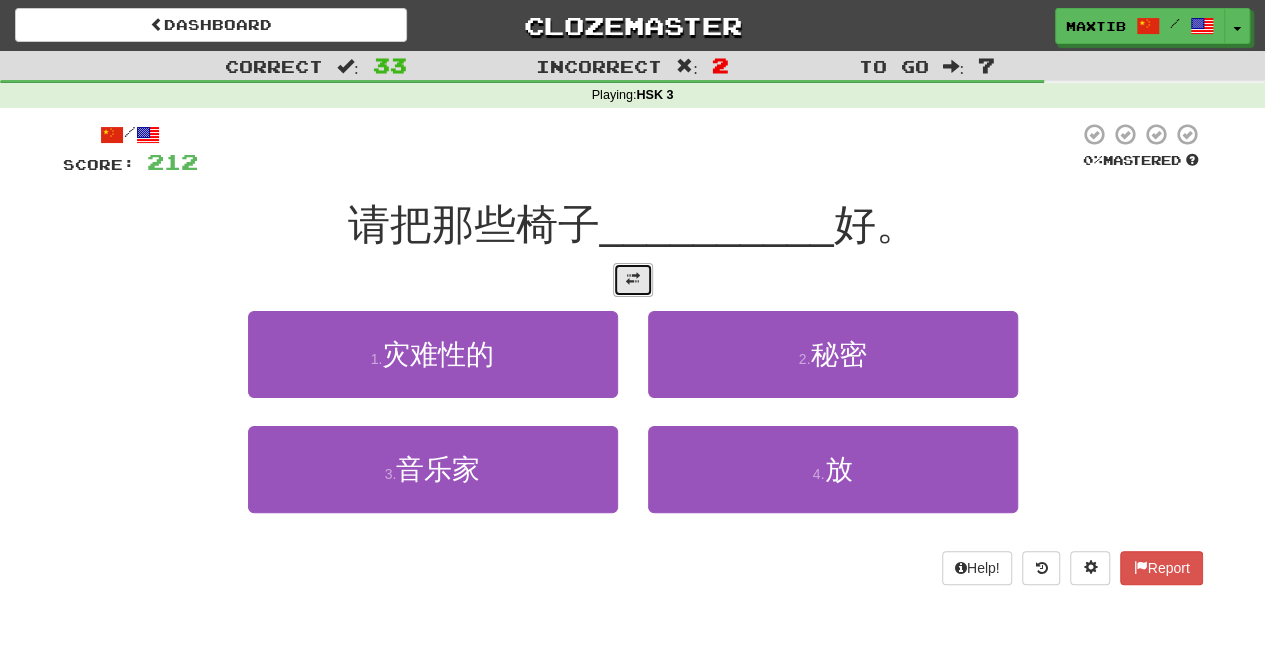 click at bounding box center [633, 280] 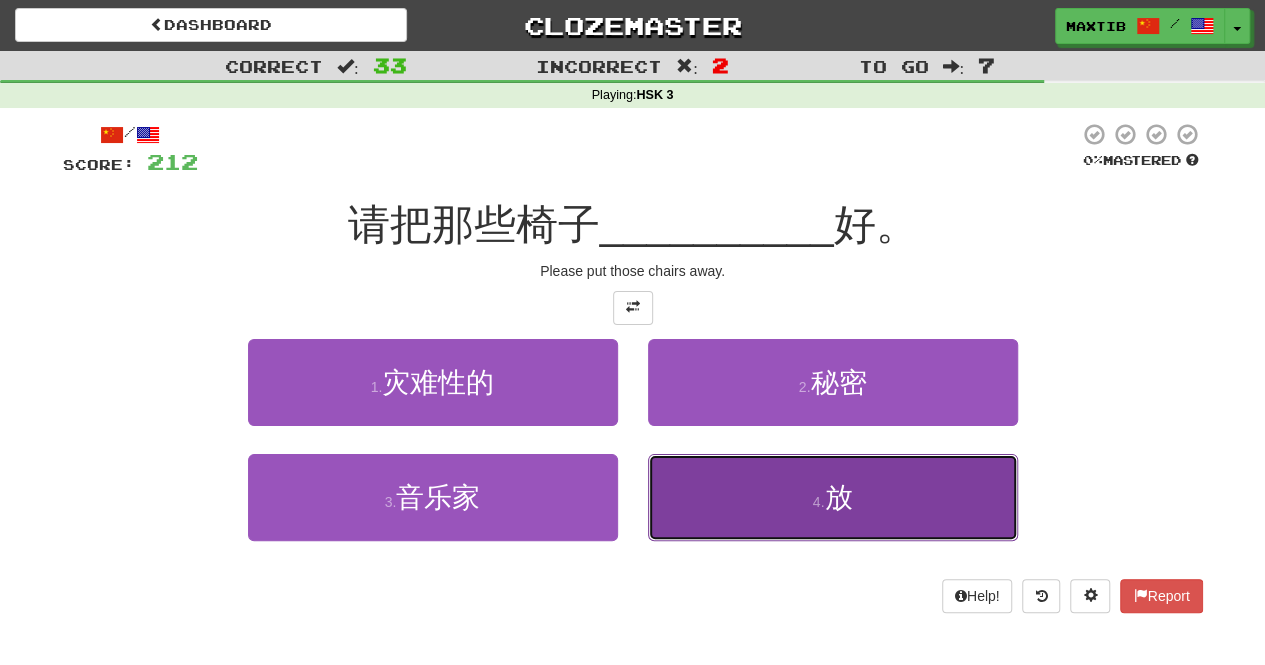 click on "4 .  放" at bounding box center (833, 497) 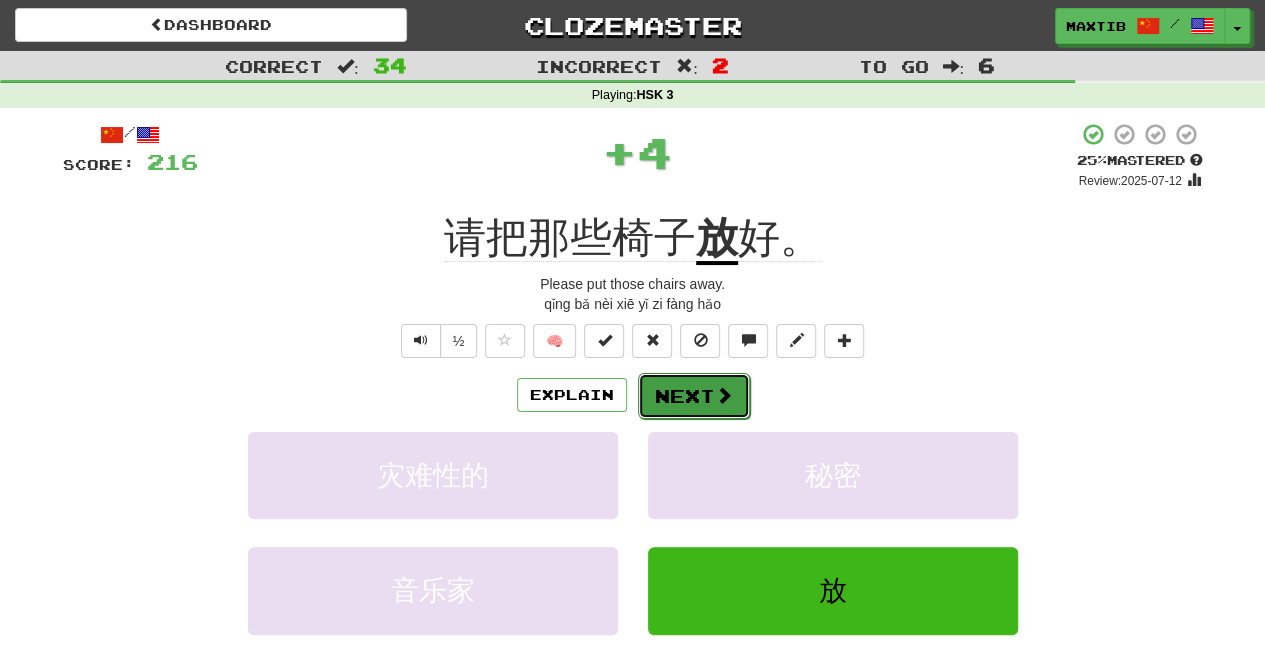 click on "Next" at bounding box center [694, 396] 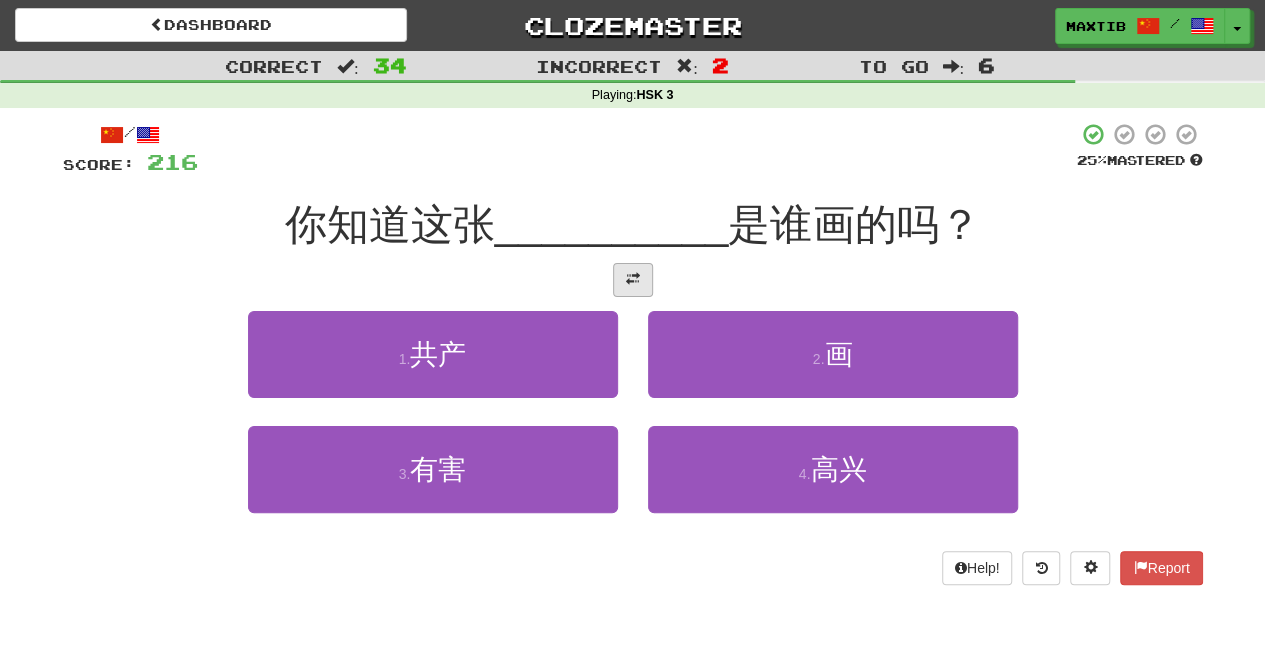 drag, startPoint x: 652, startPoint y: 278, endPoint x: 635, endPoint y: 284, distance: 18.027756 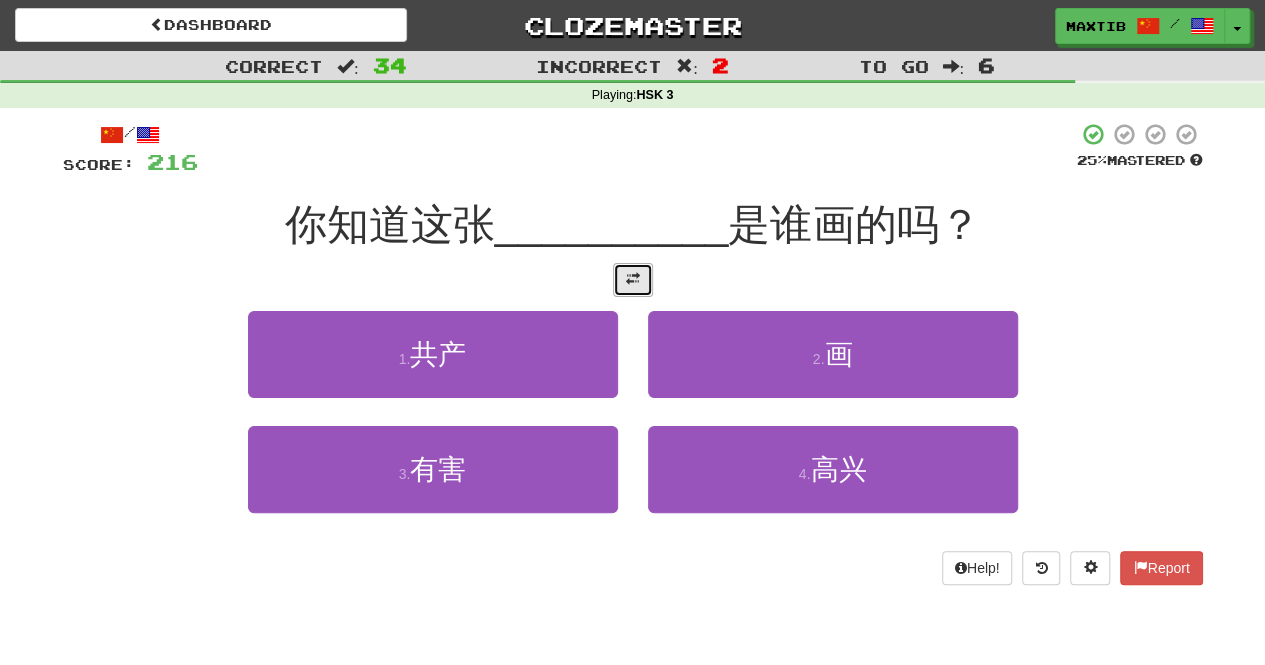 click at bounding box center [633, 279] 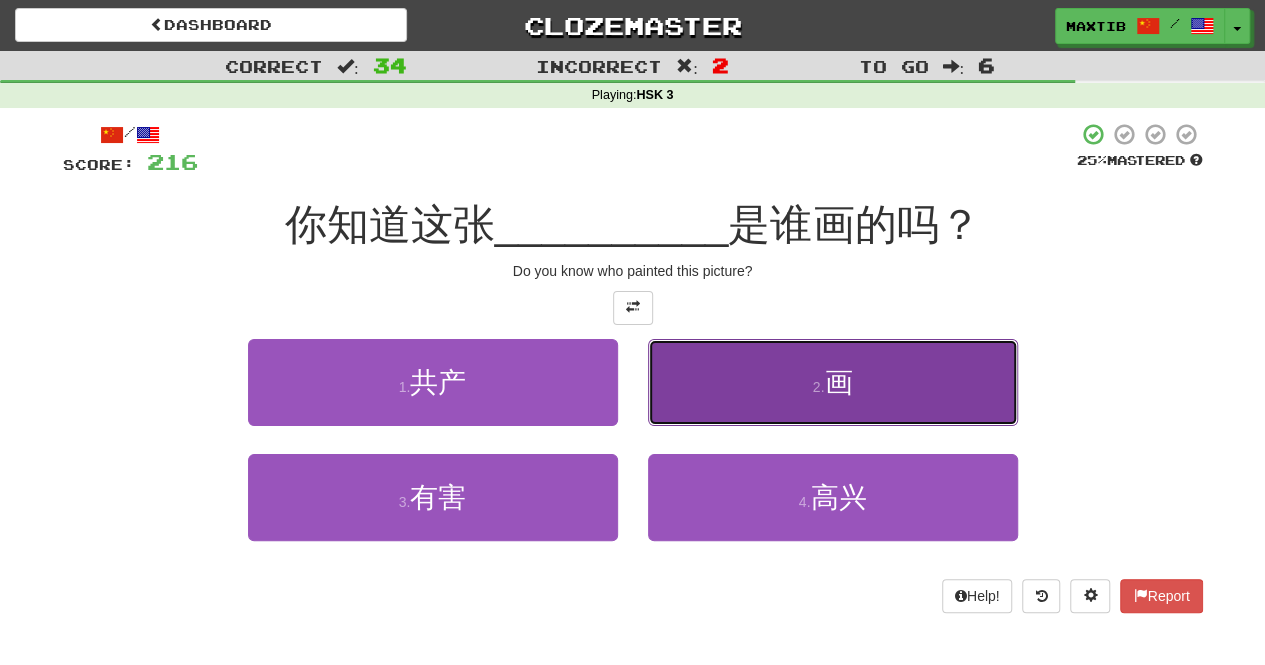 click on "2 .  画" at bounding box center (833, 382) 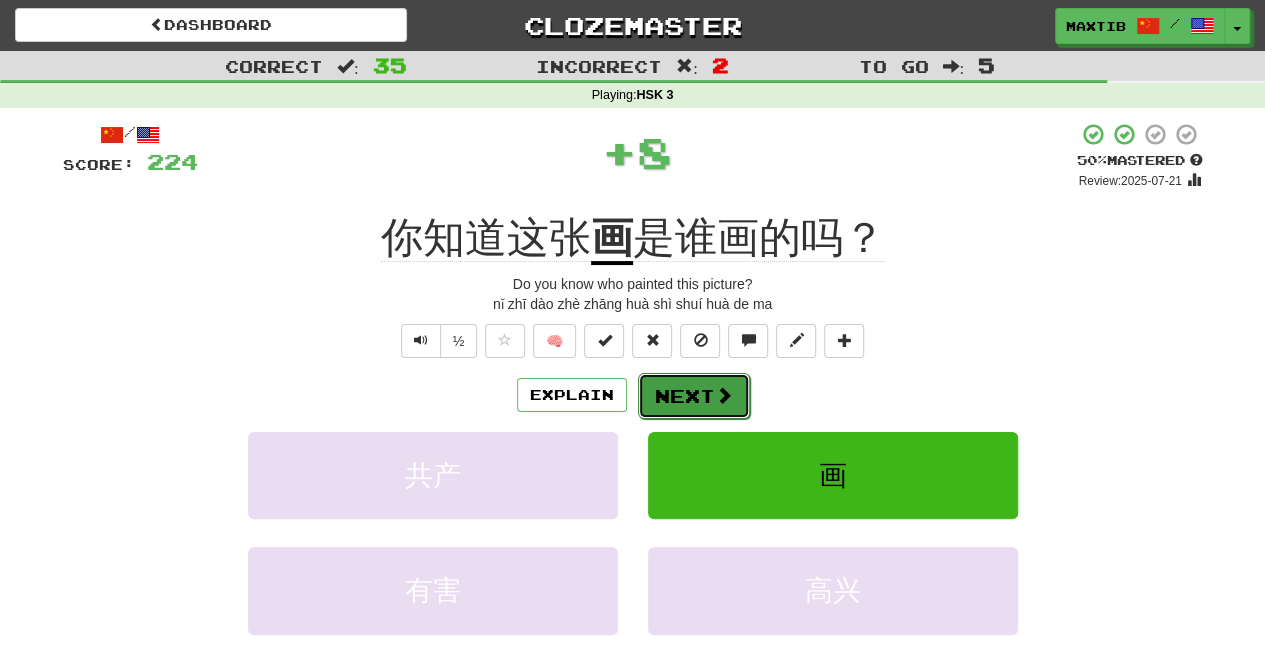 click on "Next" at bounding box center (694, 396) 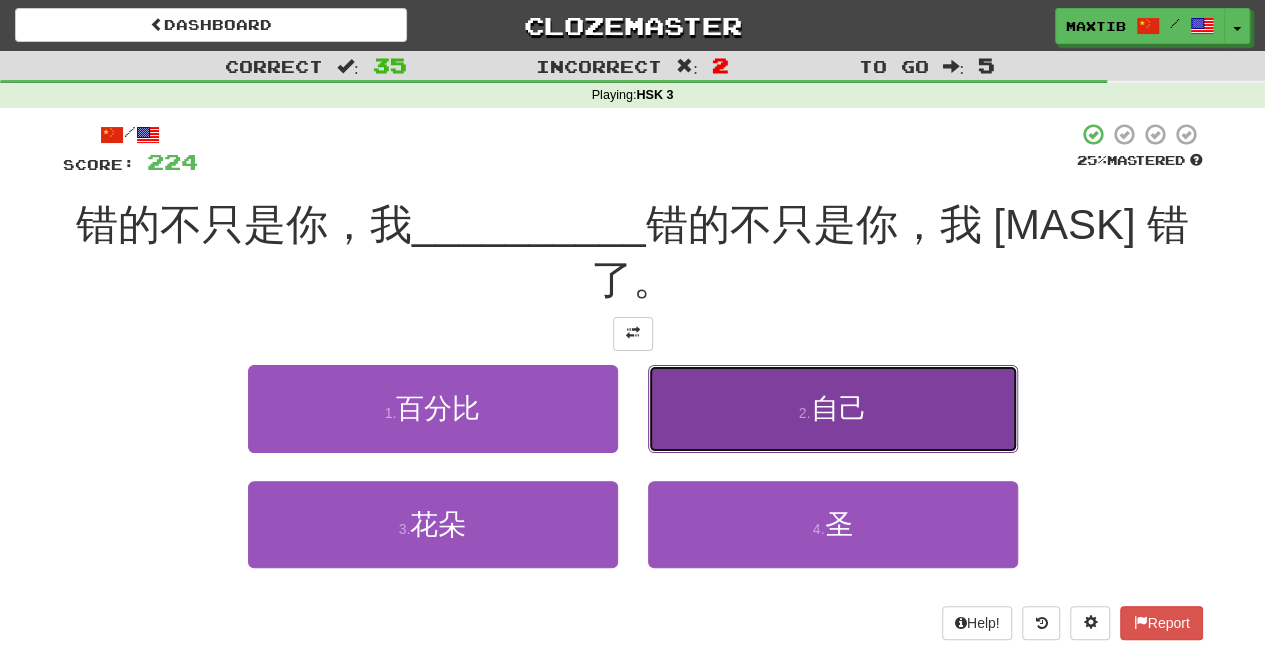 click on "2 .  自己" at bounding box center (833, 408) 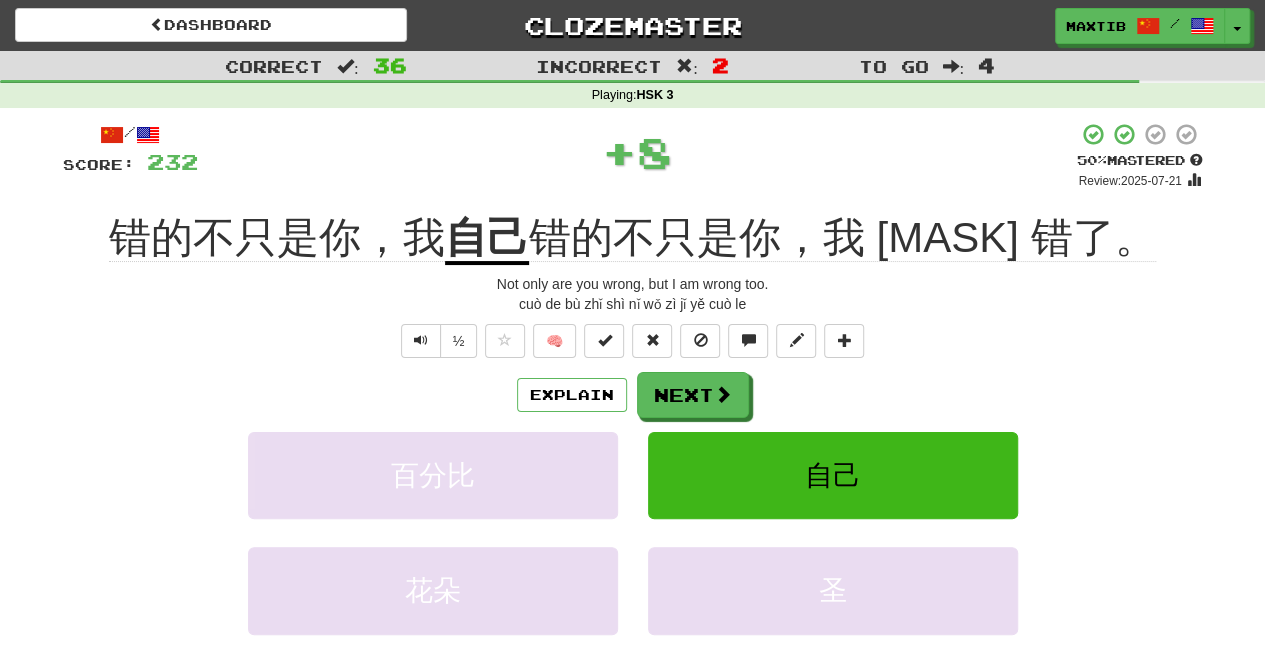 click on "Explain Next 百分比 自己 花朵 圣 Learn more: 百分比 自己 花朵 圣" at bounding box center [633, 532] 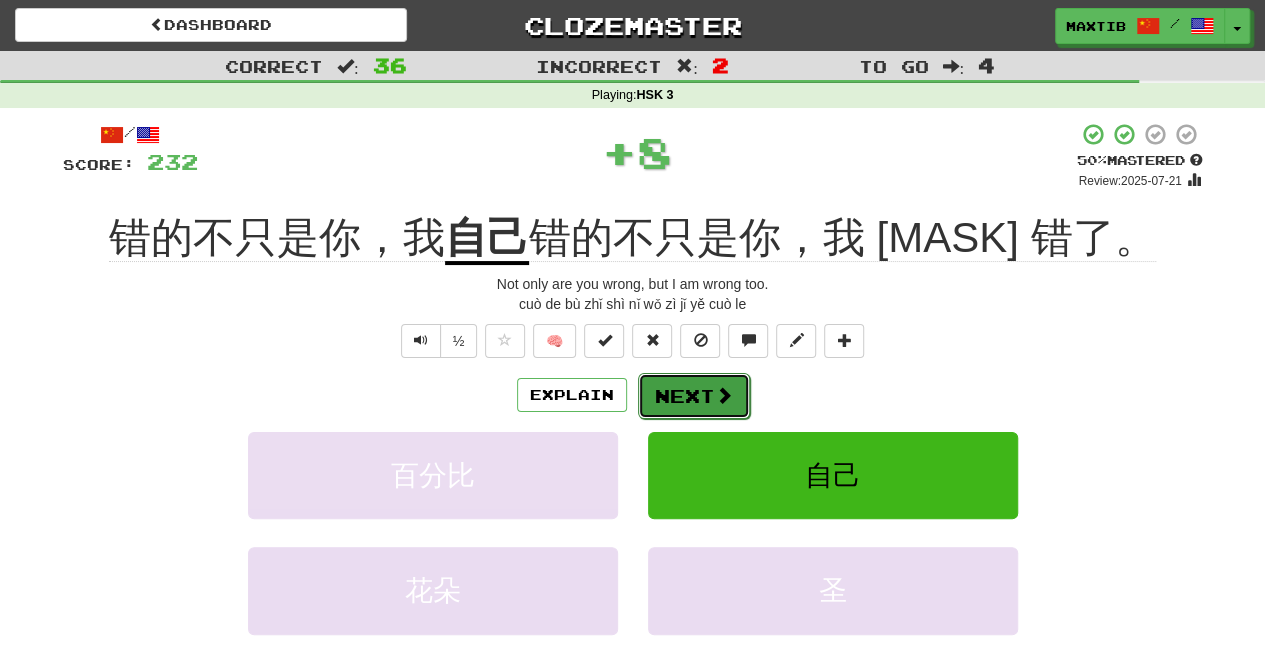 click on "Next" at bounding box center [694, 396] 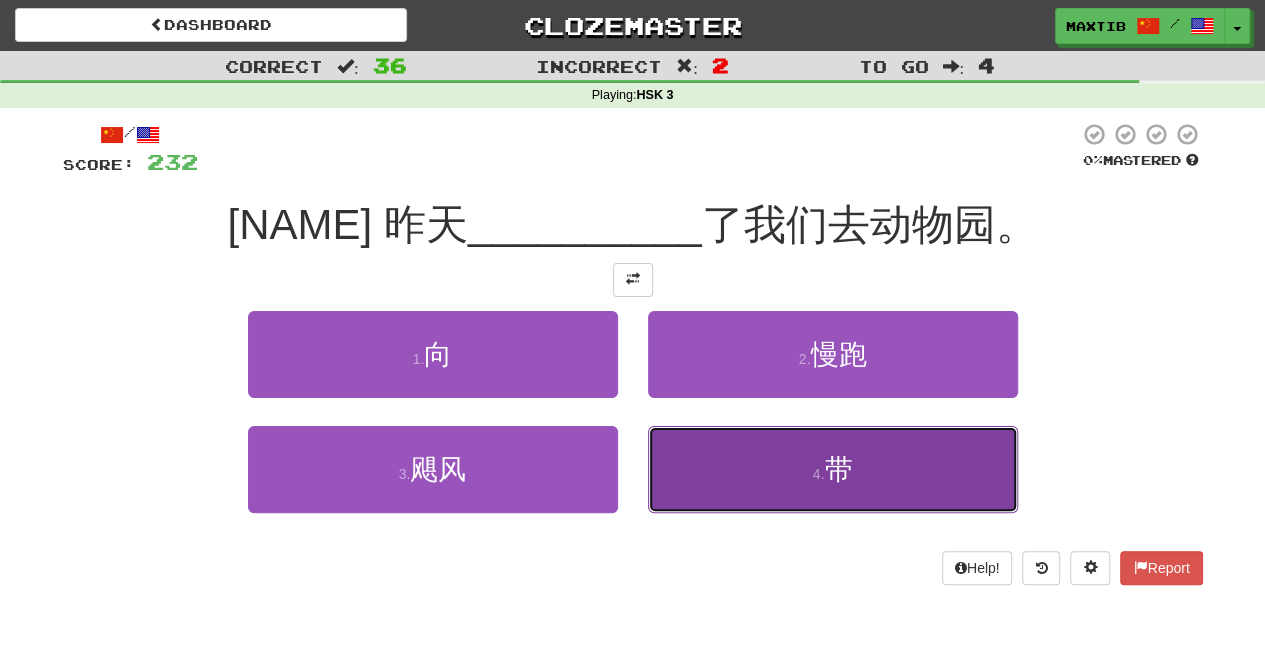 click on "4 .  带" at bounding box center [833, 469] 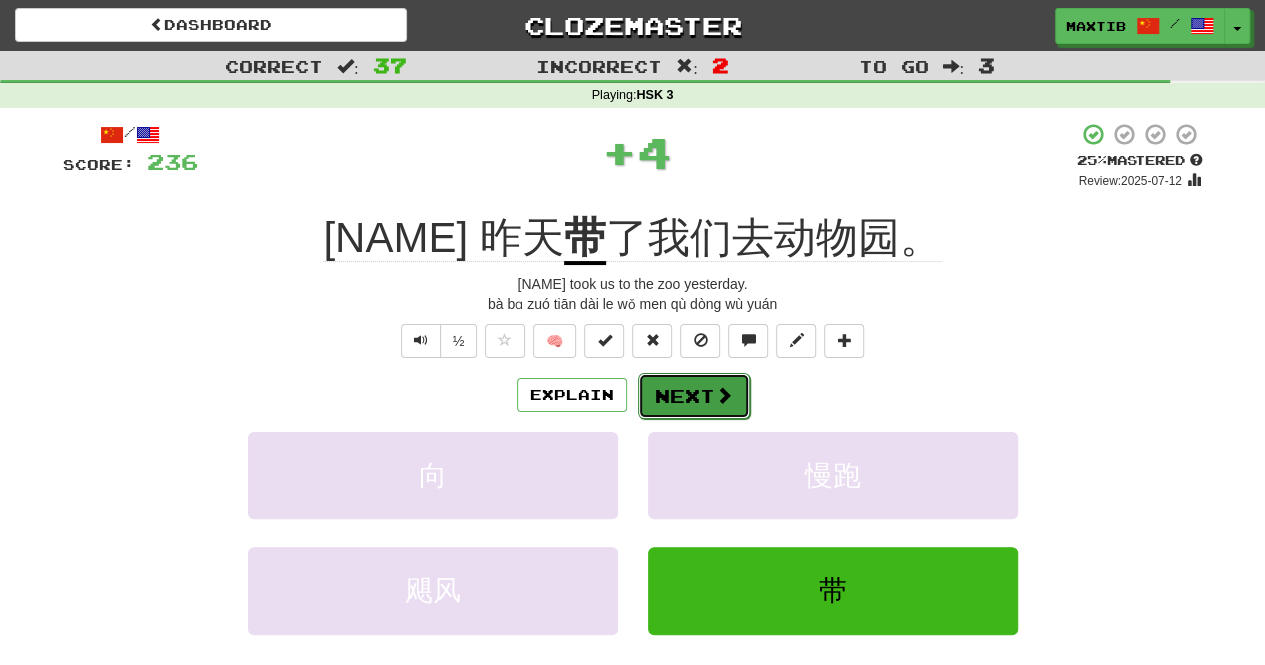 click on "Next" at bounding box center (694, 396) 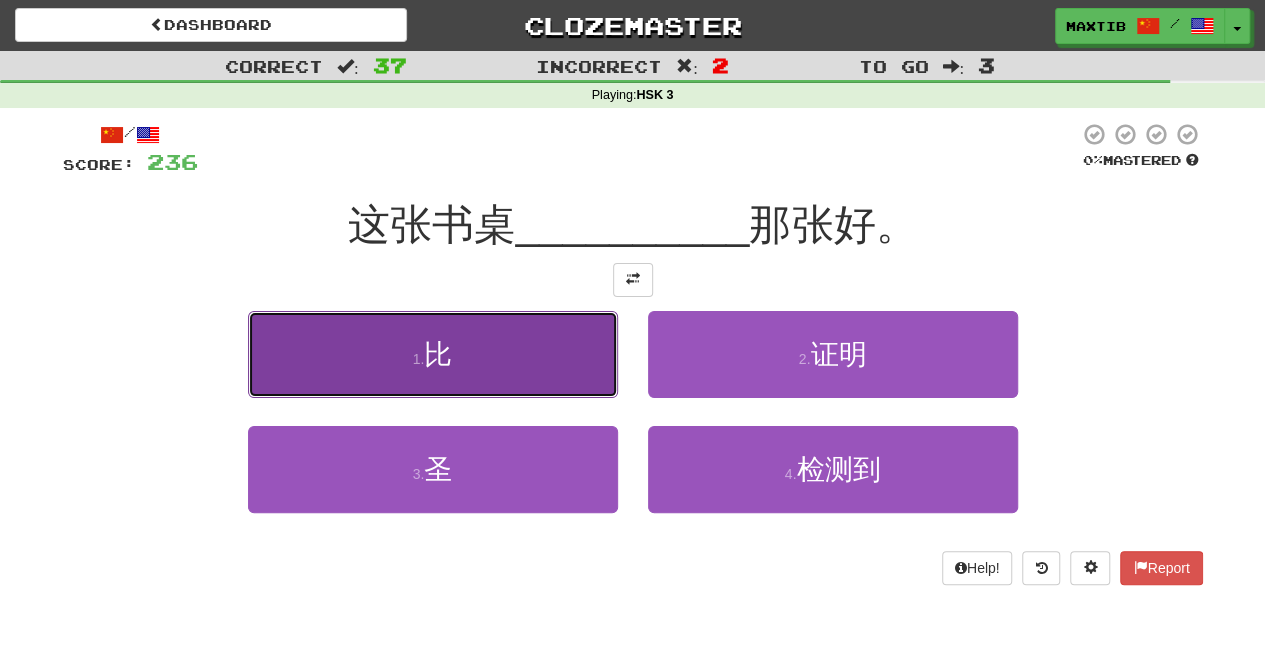 click on "1 .  比" at bounding box center [433, 354] 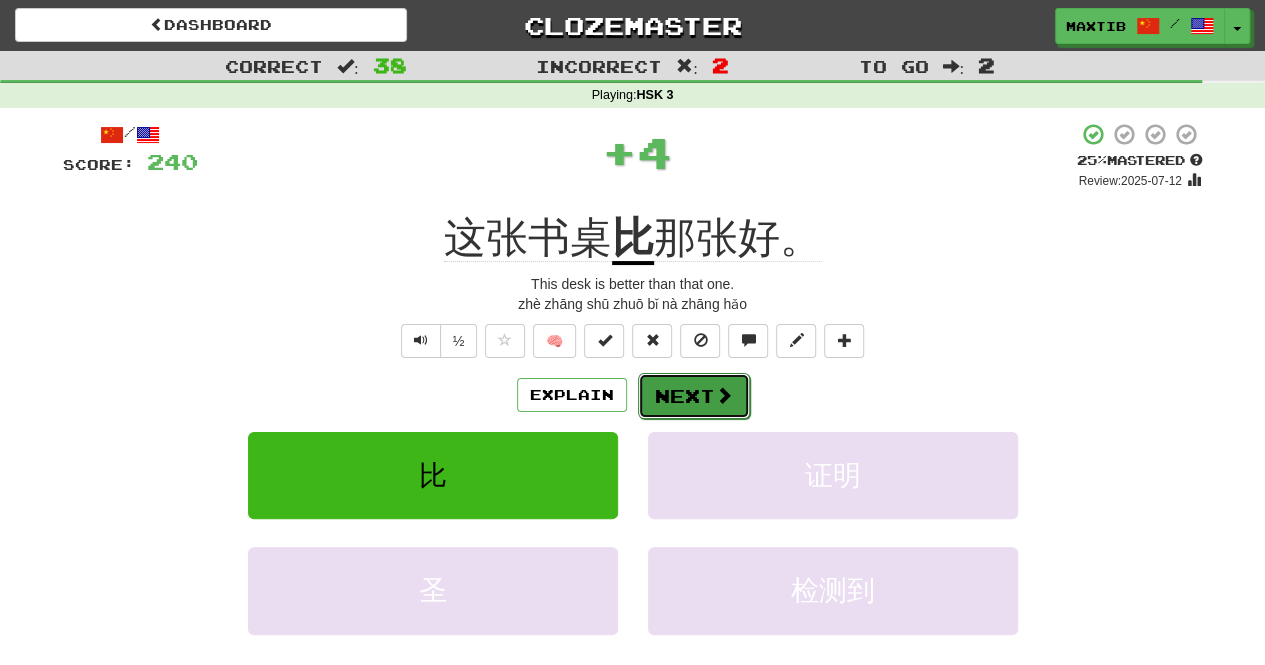 click on "Next" at bounding box center [694, 396] 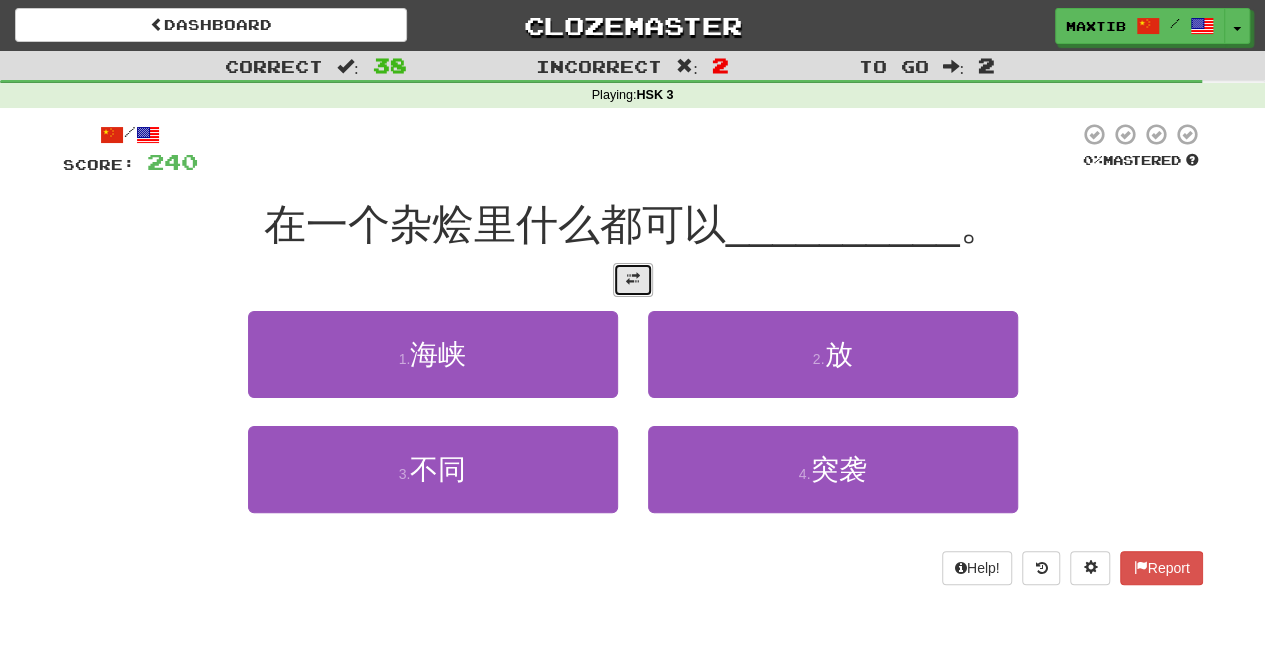 click at bounding box center [633, 280] 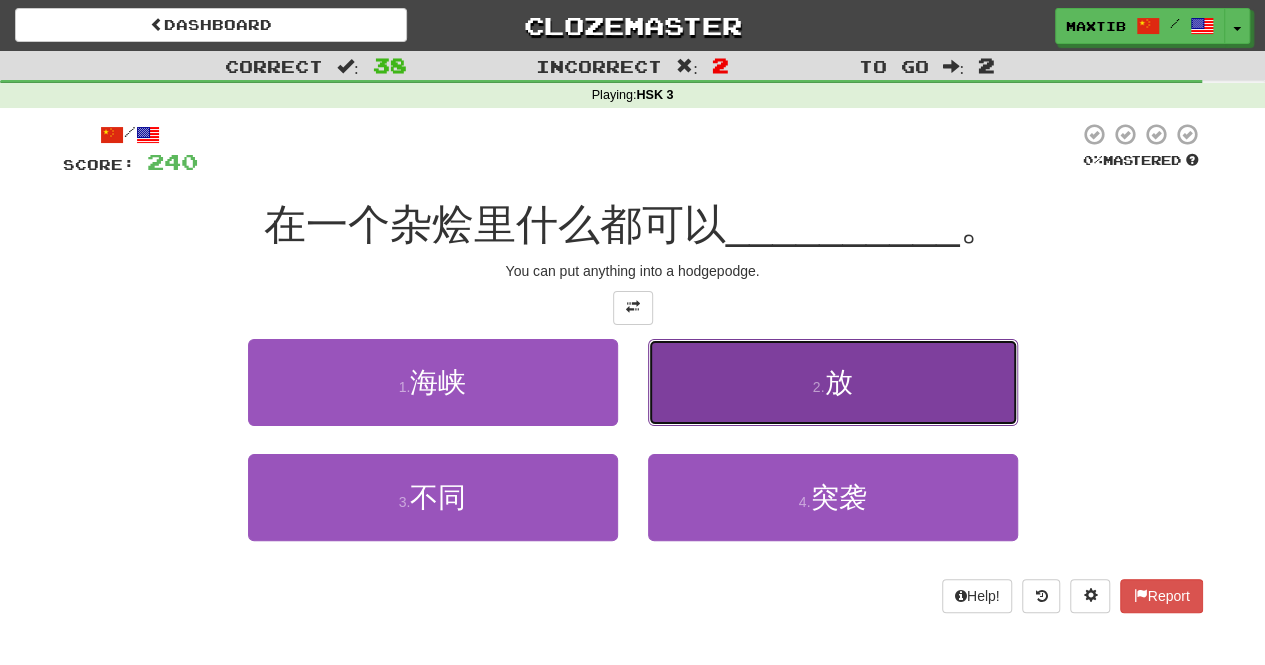 click on "2 .  放" at bounding box center [833, 382] 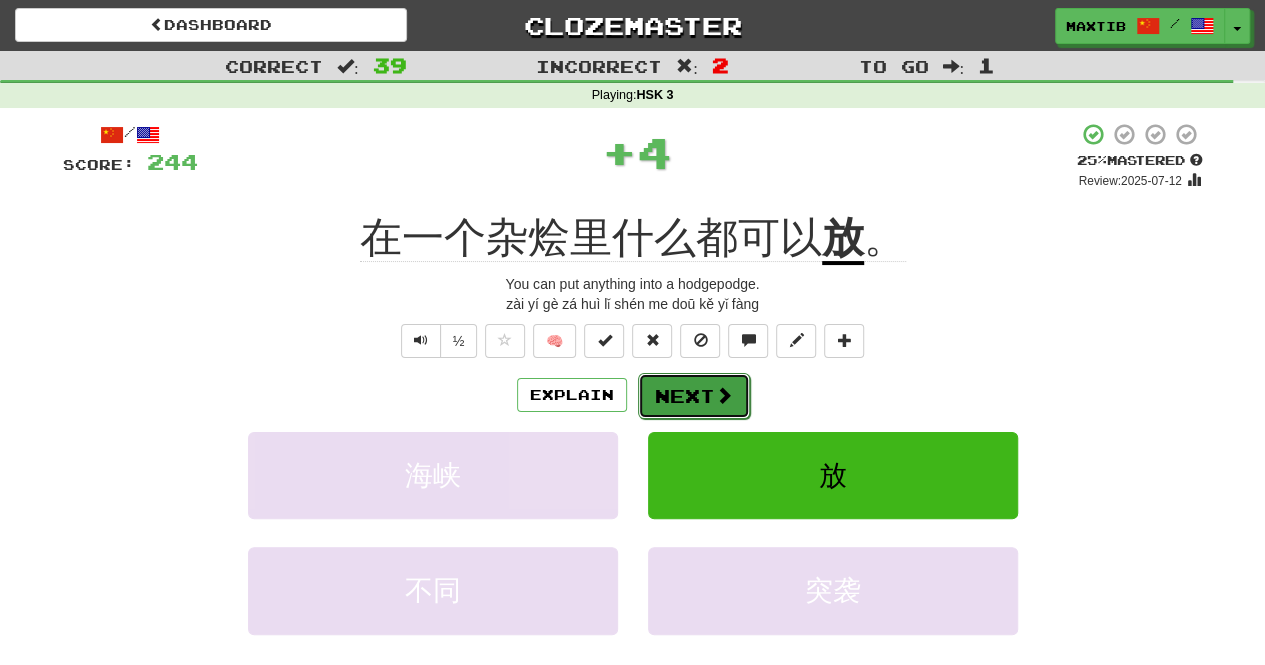 click on "Next" at bounding box center (694, 396) 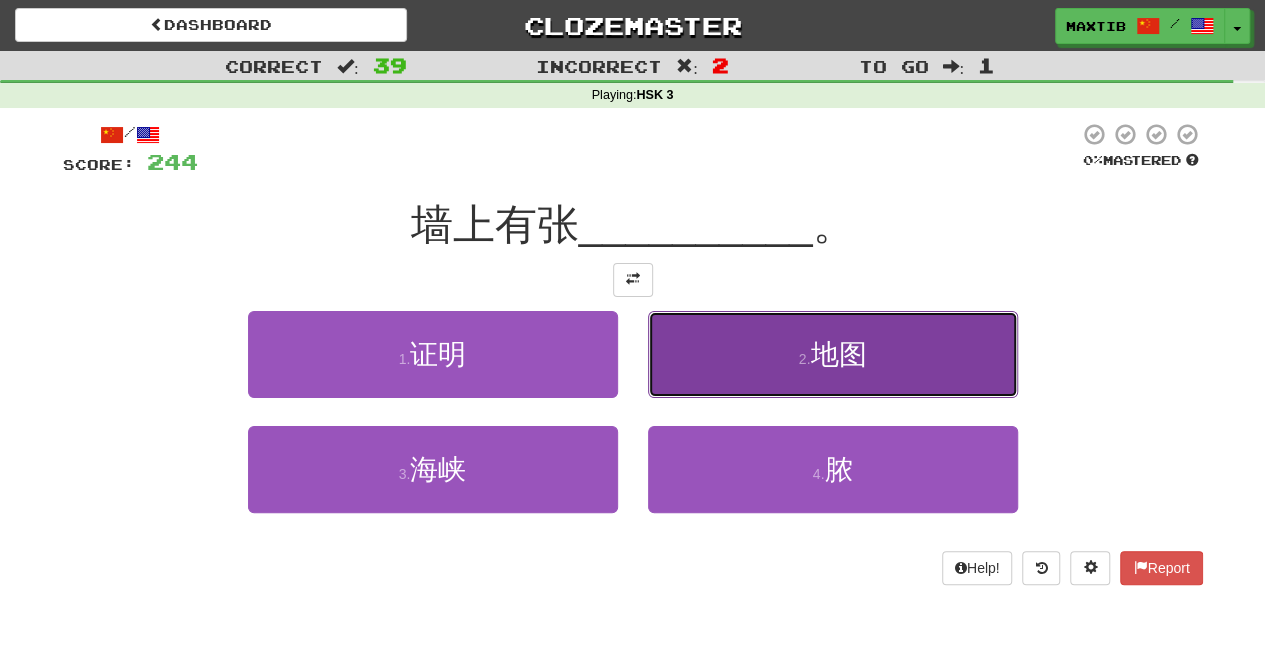 click on "2 .  地图" at bounding box center [833, 354] 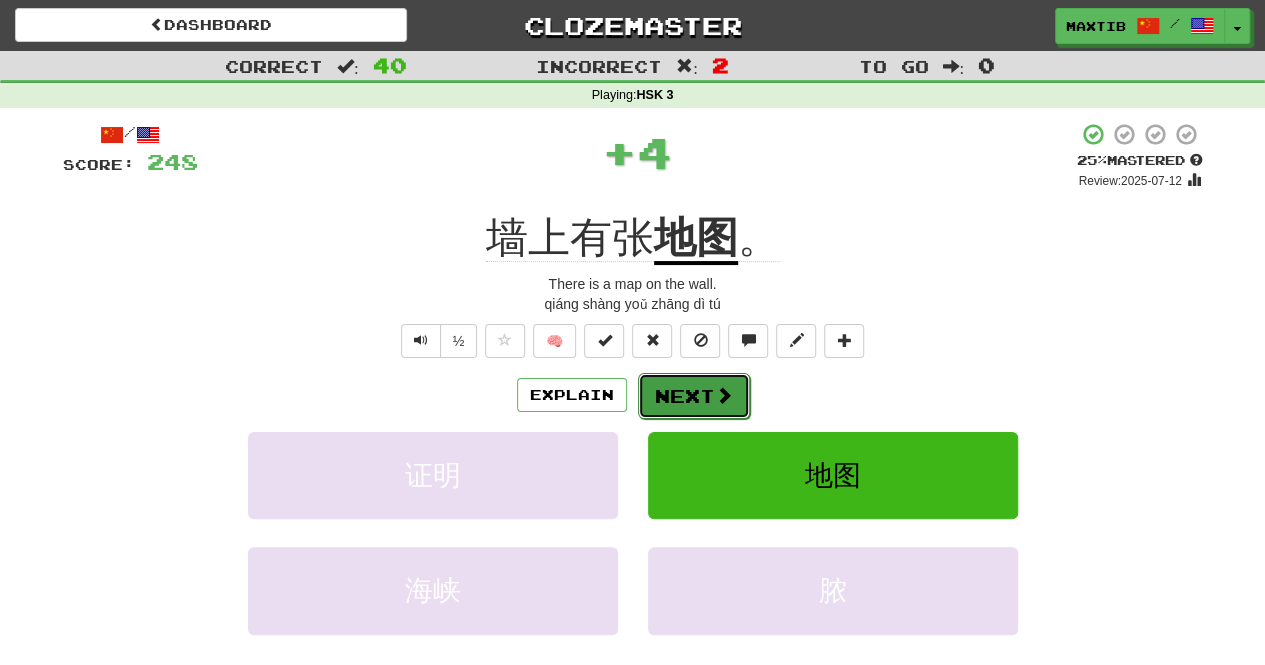 click on "Next" at bounding box center [694, 396] 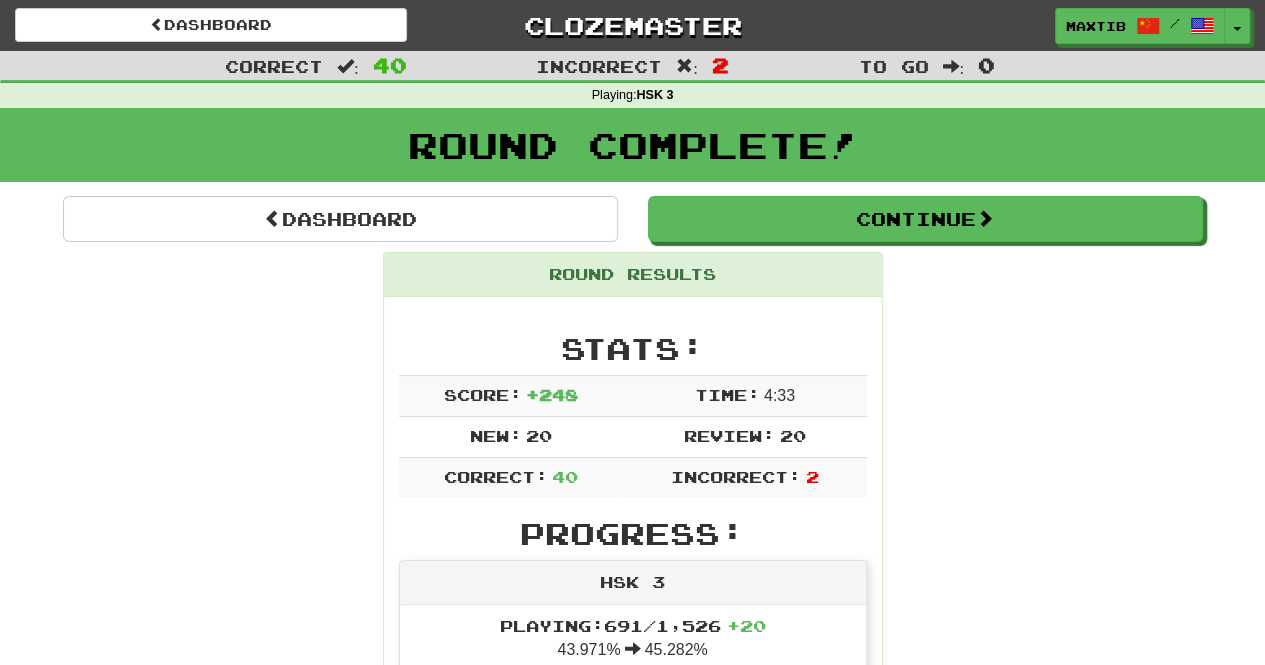 drag, startPoint x: 1211, startPoint y: 268, endPoint x: 1356, endPoint y: -87, distance: 383.47098 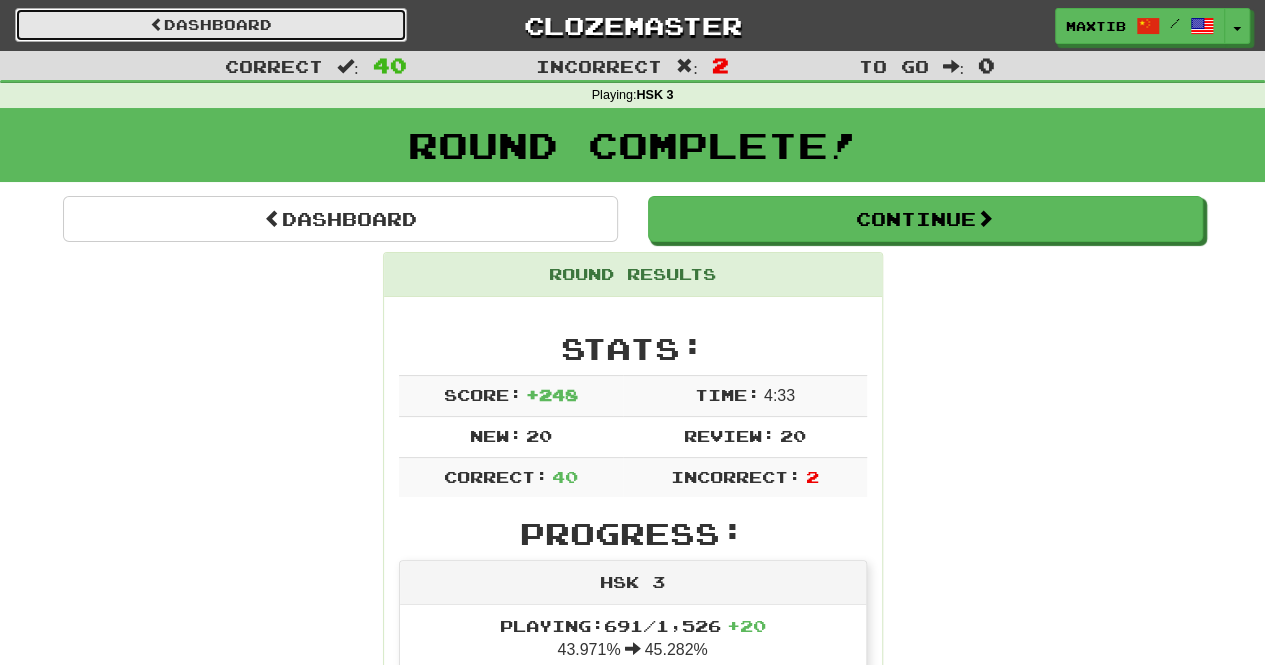 click on "Dashboard" at bounding box center [211, 25] 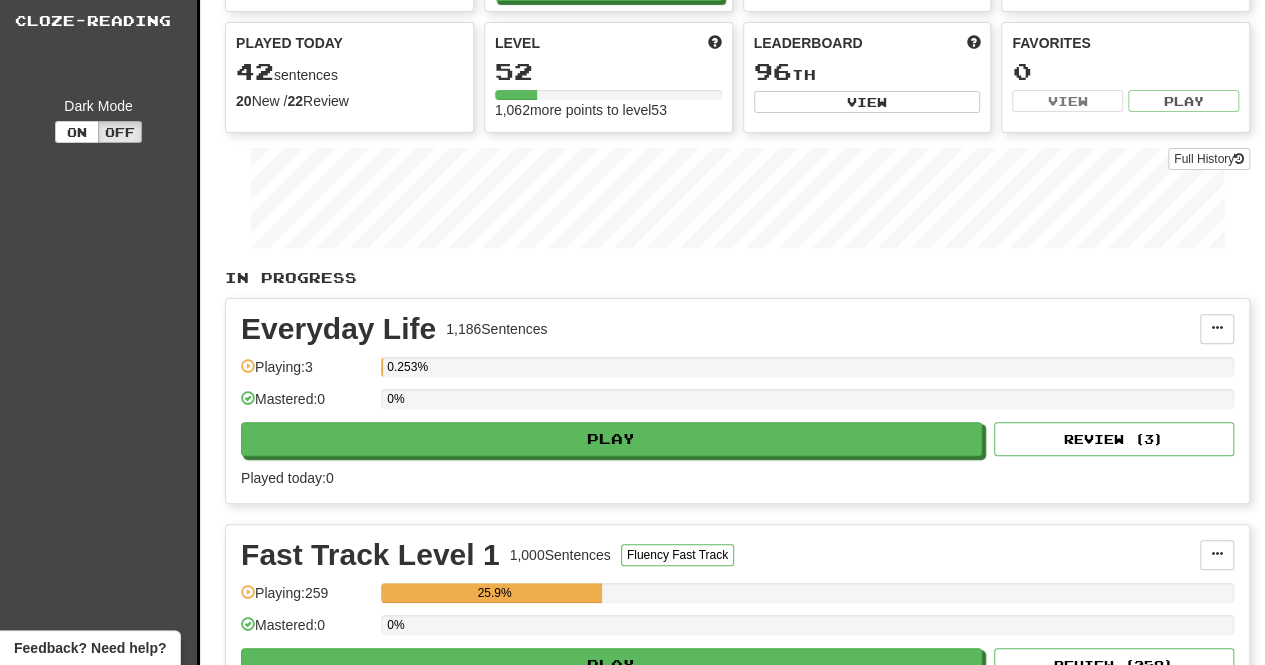 scroll, scrollTop: 0, scrollLeft: 0, axis: both 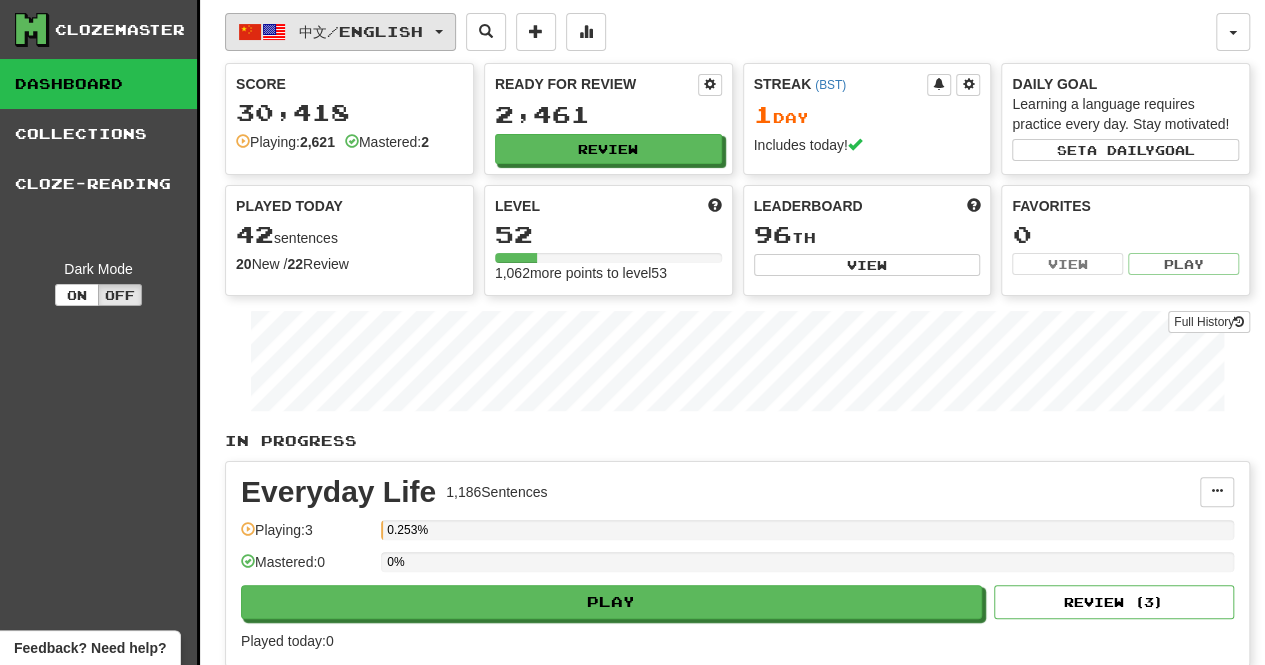 click on "中文  /  English" at bounding box center [340, 32] 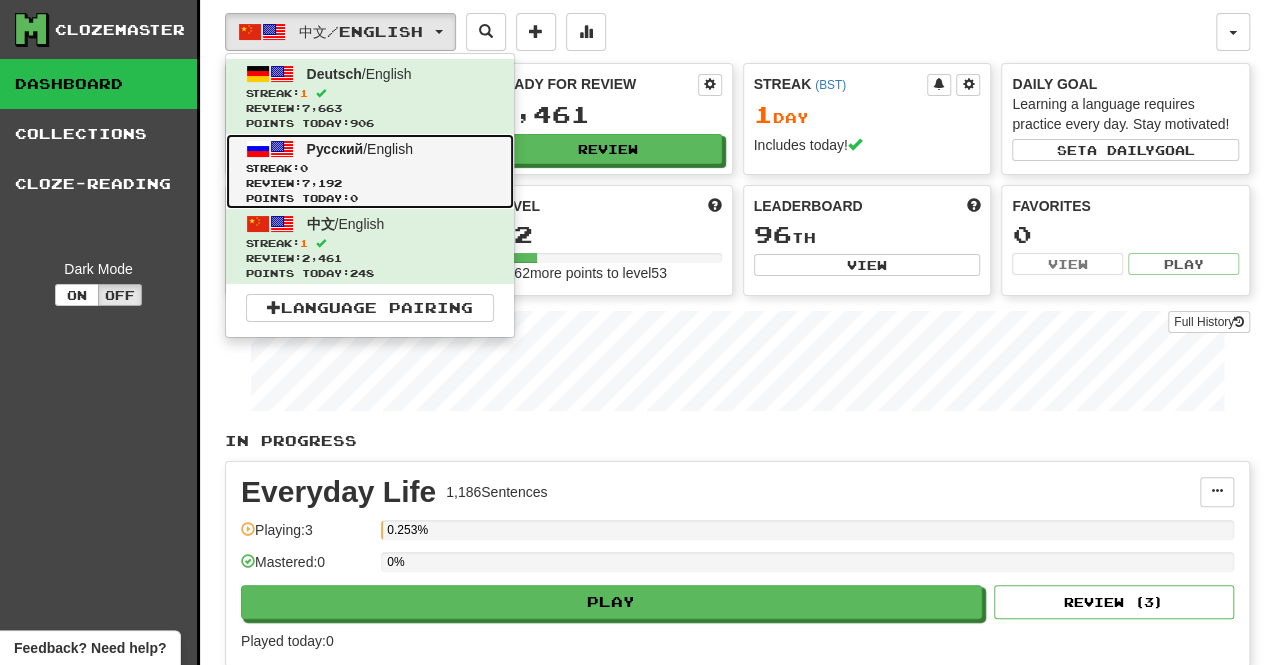 click on "Review:  7,192" at bounding box center [370, 183] 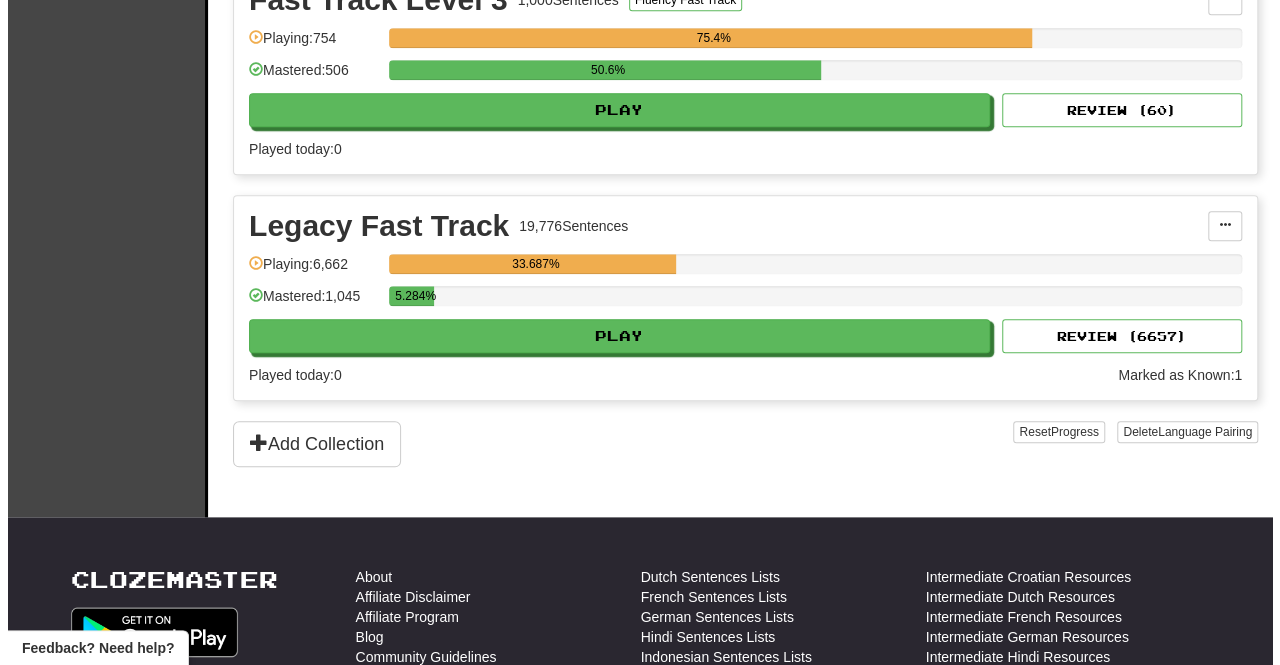 scroll, scrollTop: 900, scrollLeft: 0, axis: vertical 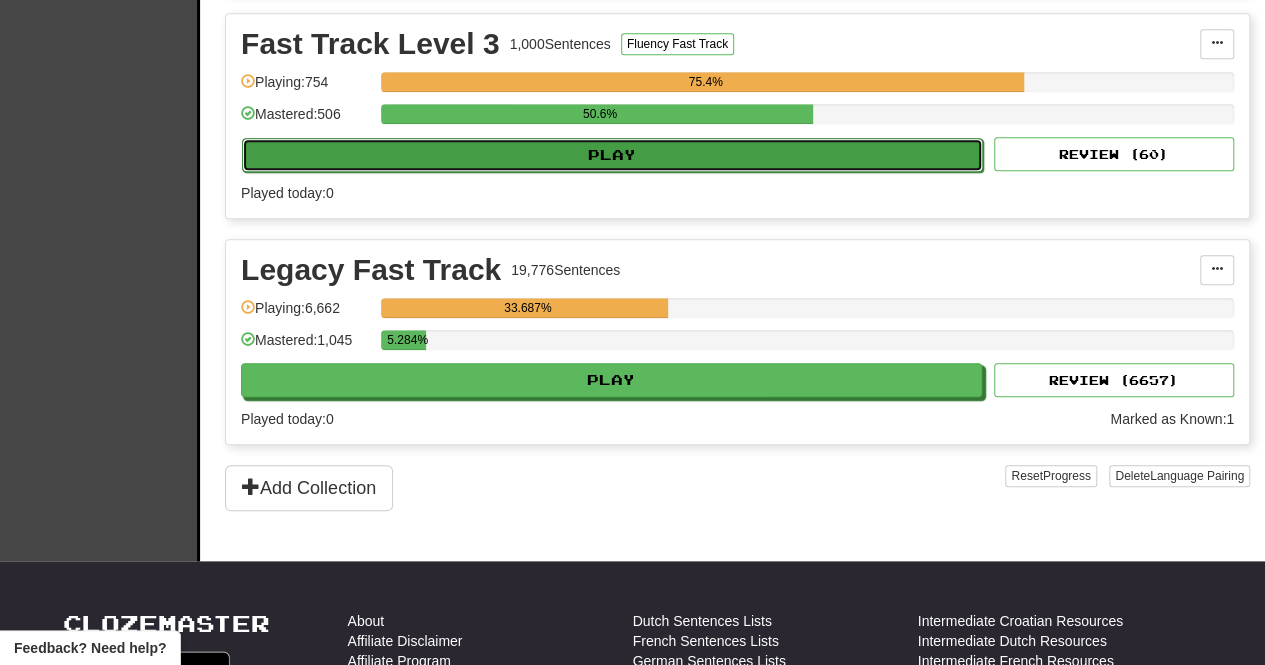 click on "Play" at bounding box center [612, 155] 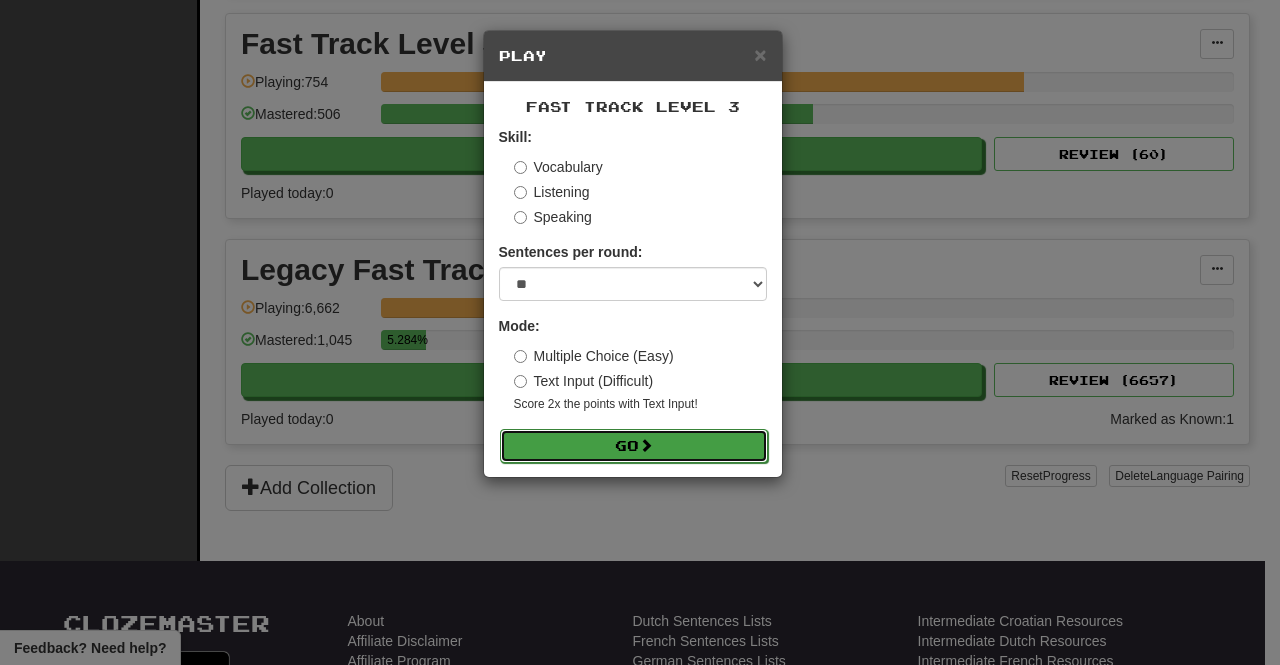 click on "Go" at bounding box center (634, 446) 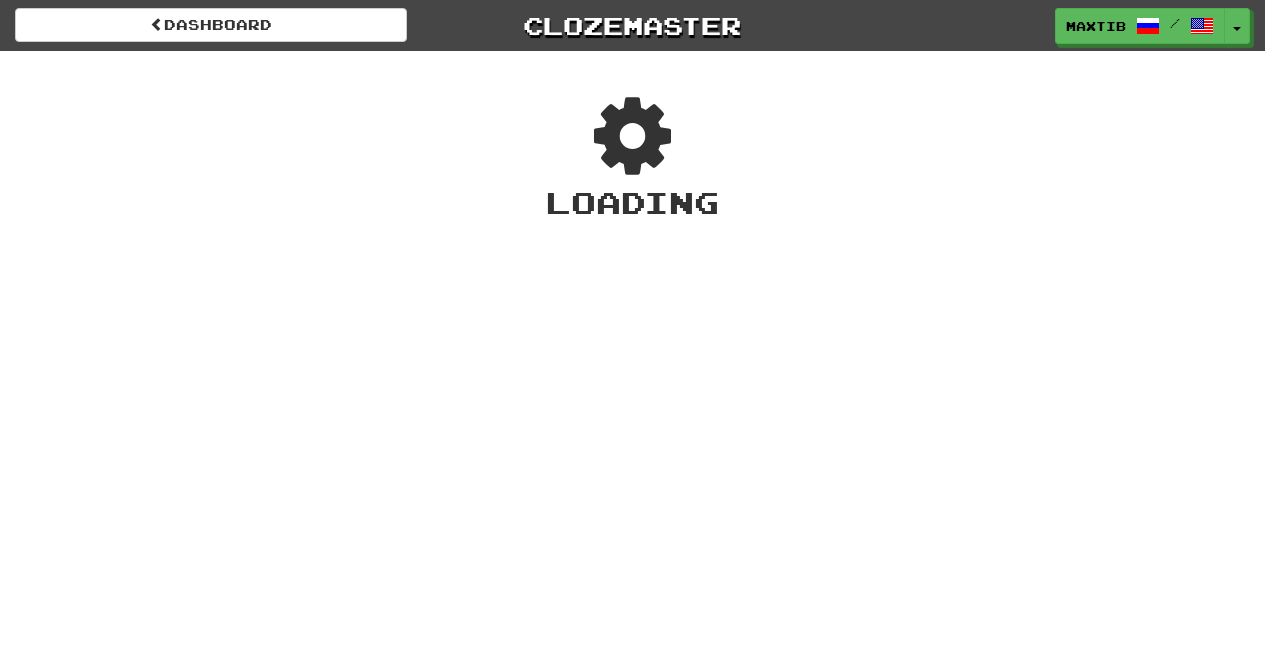 scroll, scrollTop: 0, scrollLeft: 0, axis: both 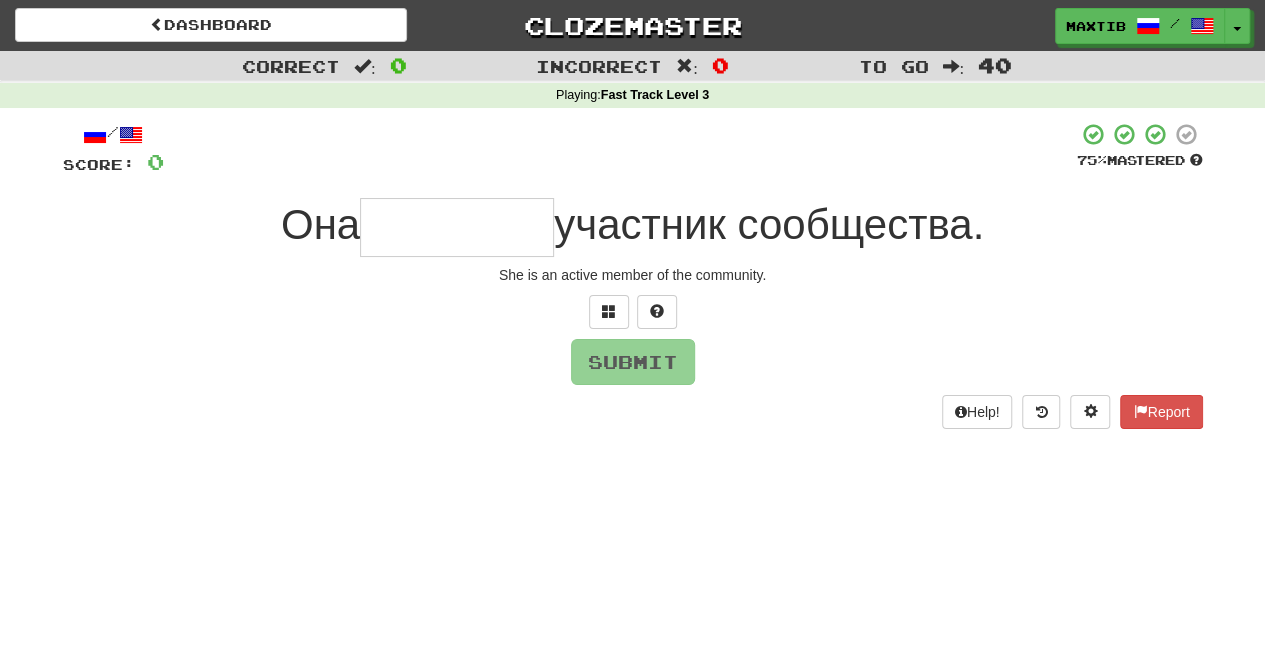 click at bounding box center [457, 227] 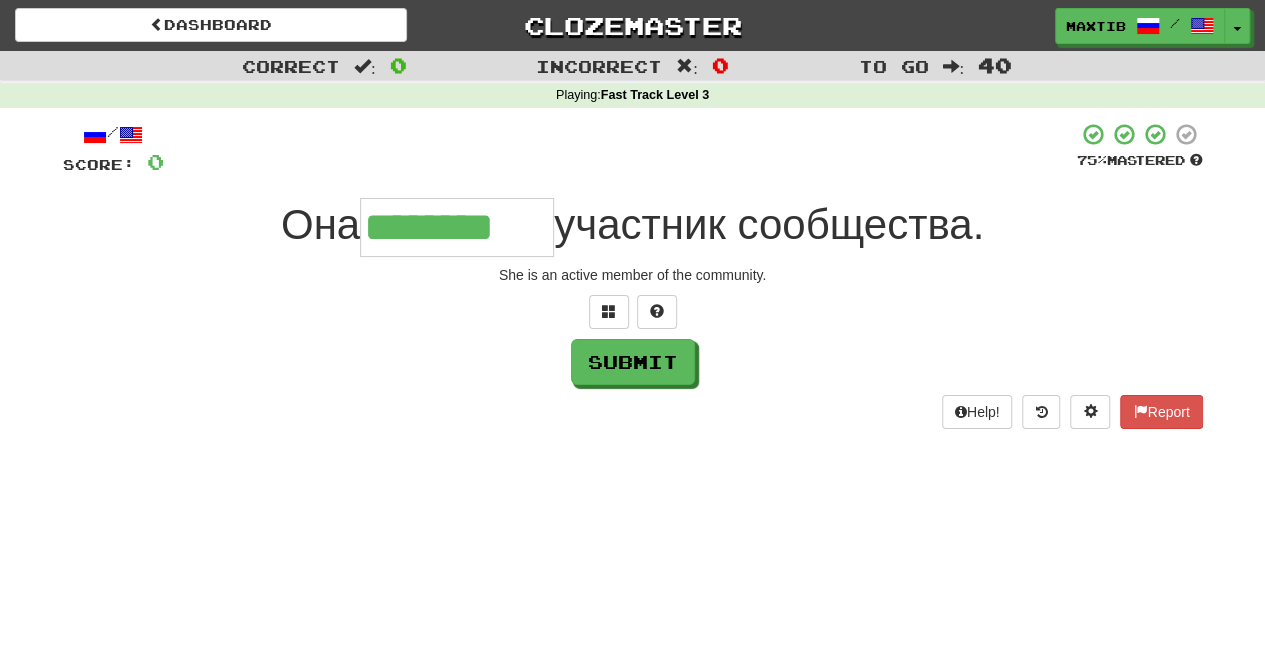 type on "********" 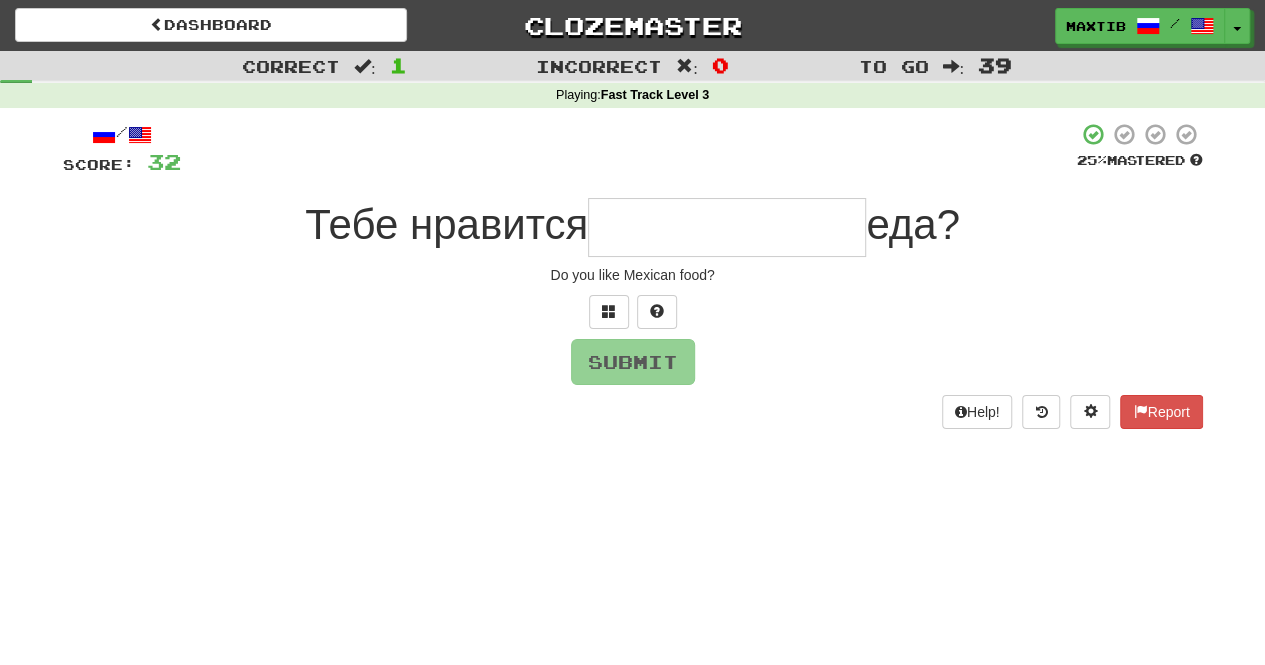 type on "*" 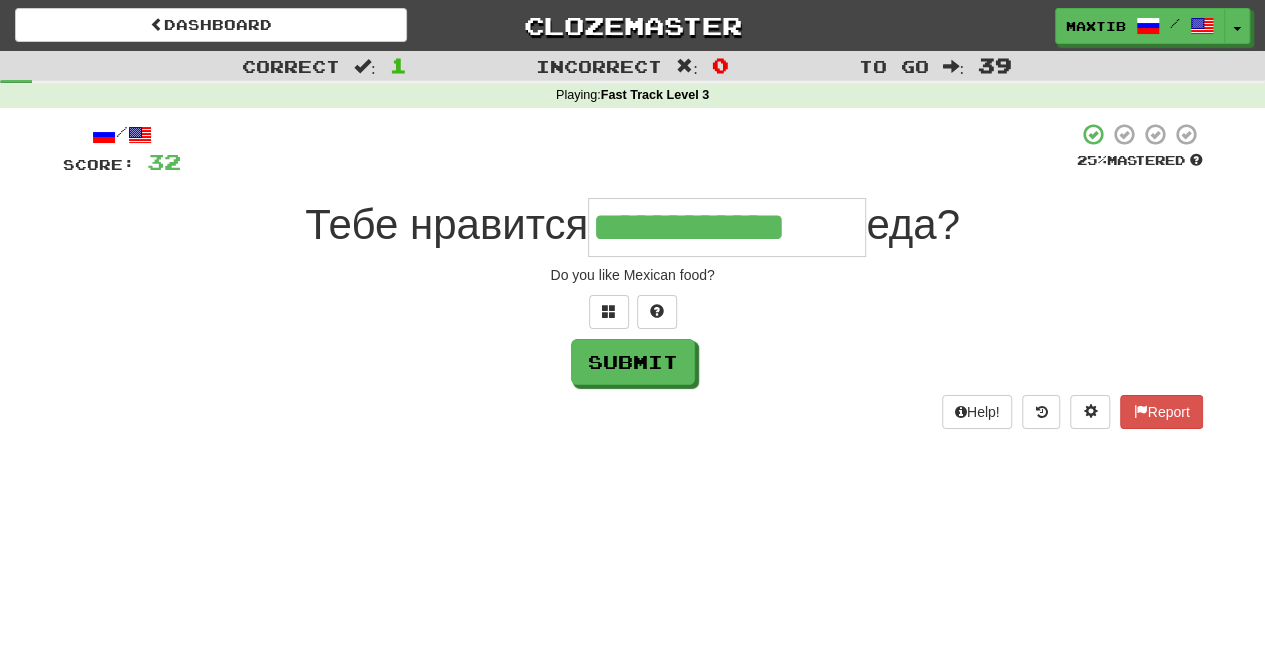 type on "**********" 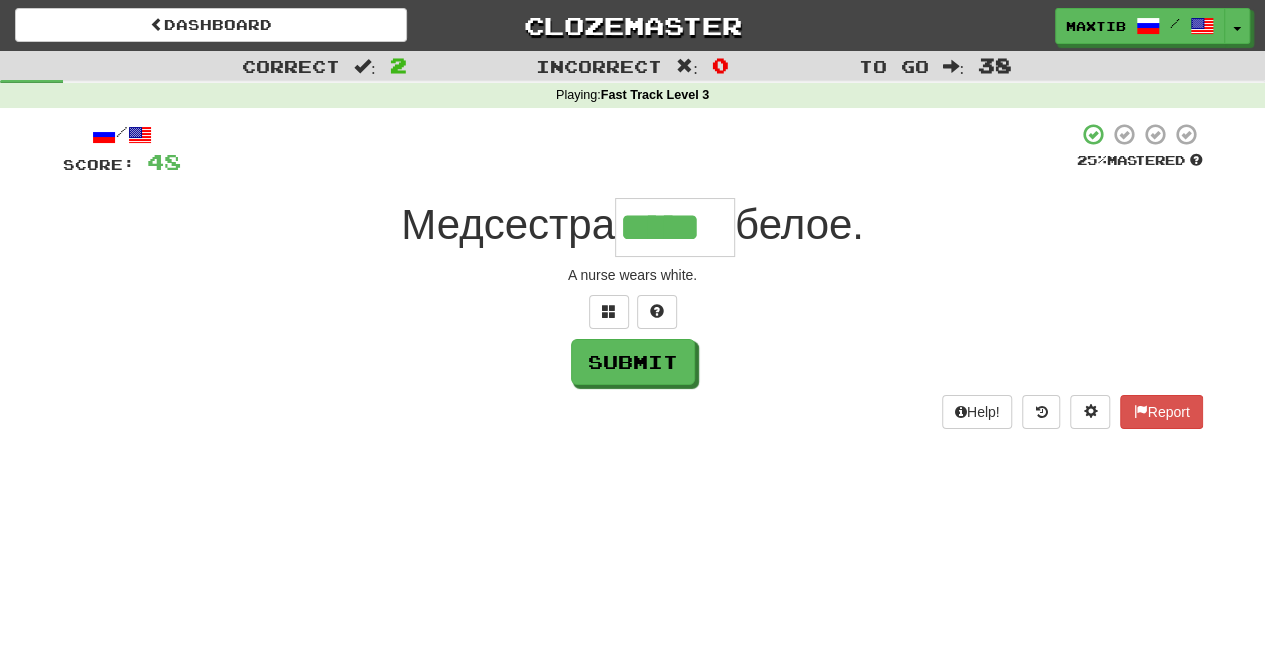 type on "*****" 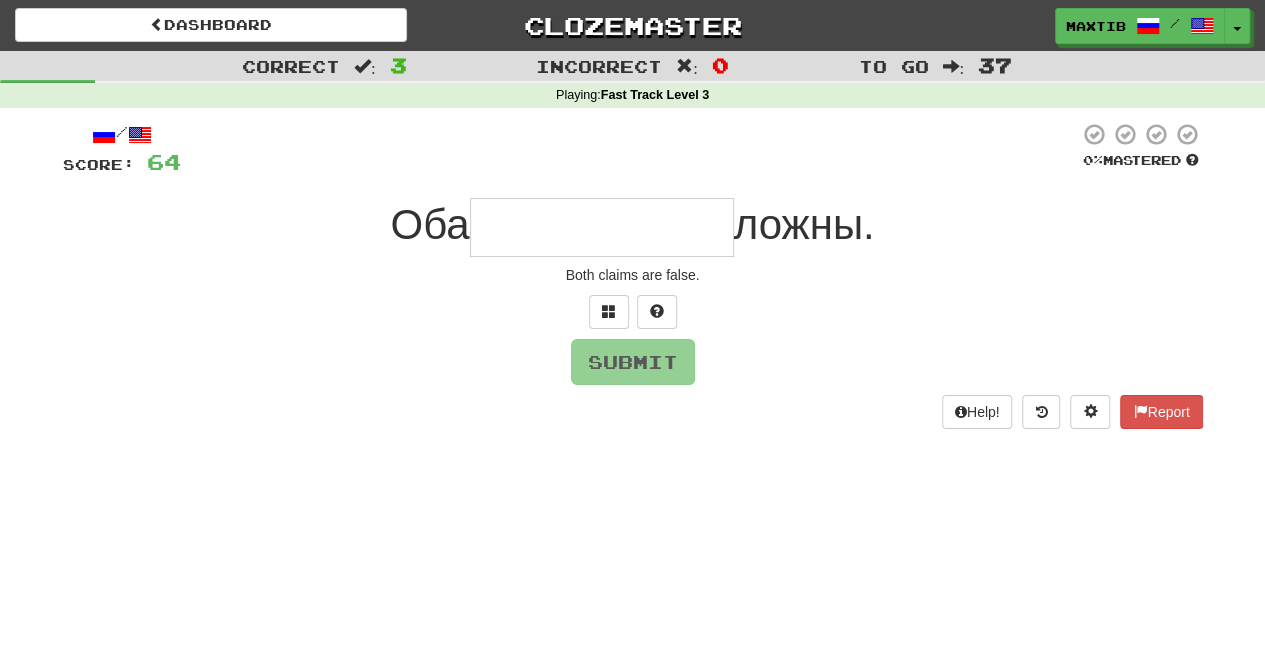 type on "*" 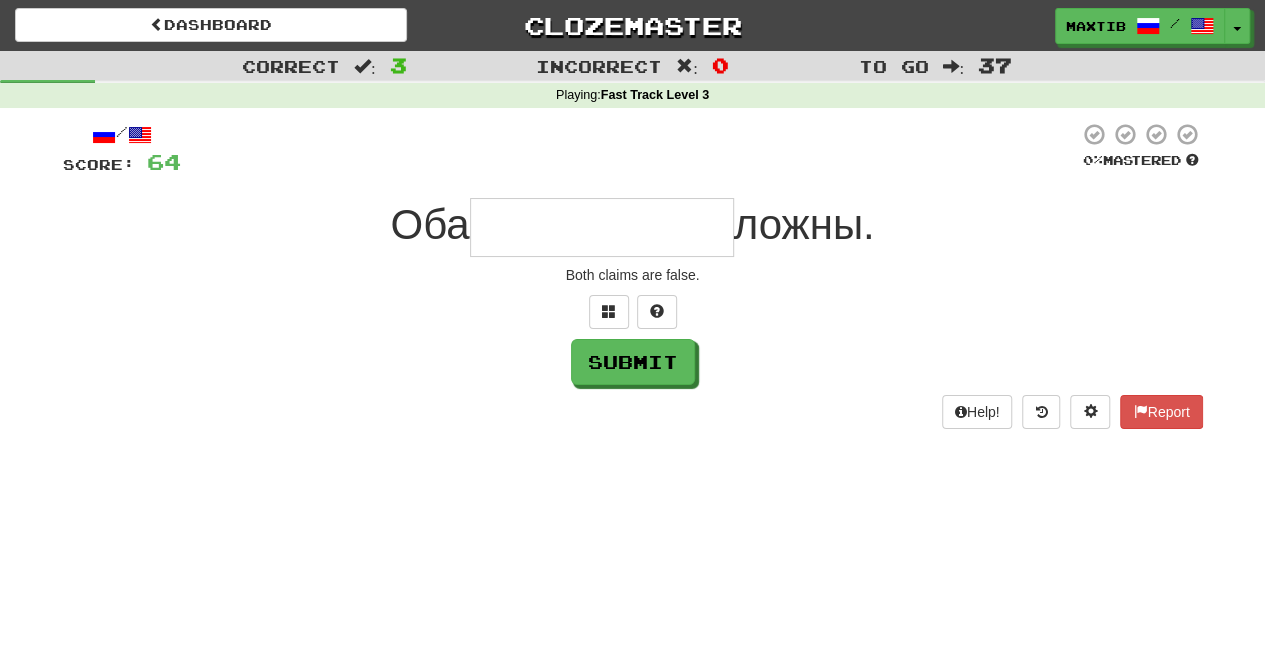 type on "*" 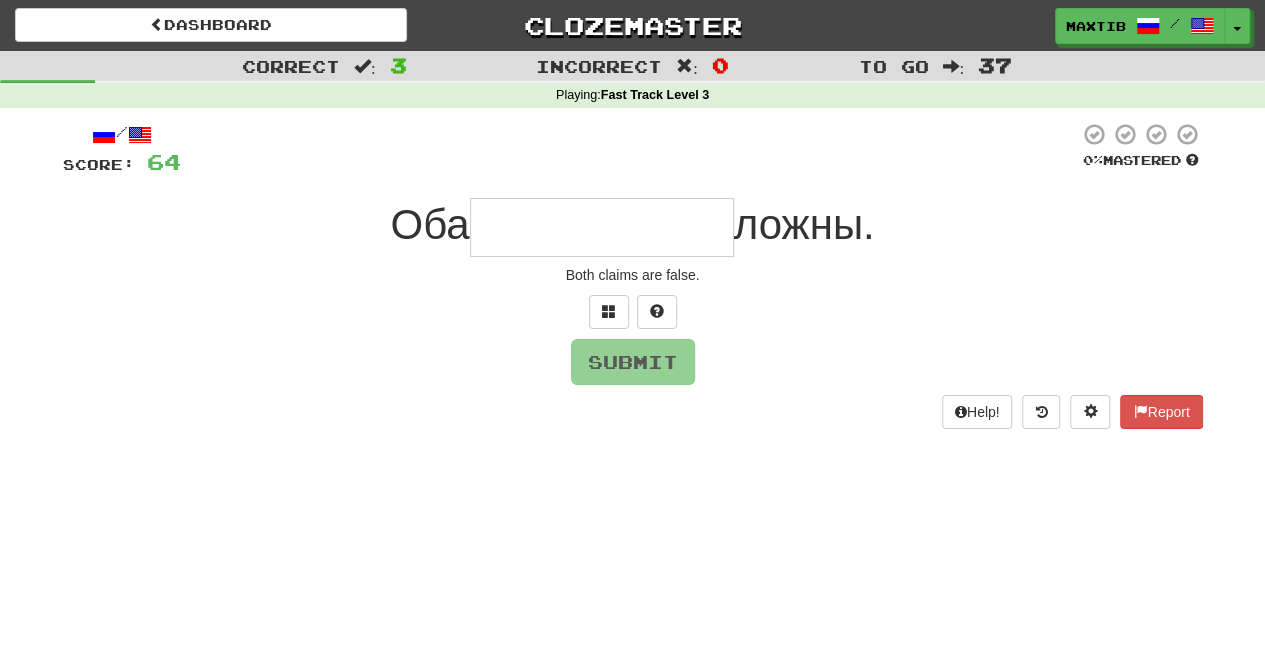 type on "*" 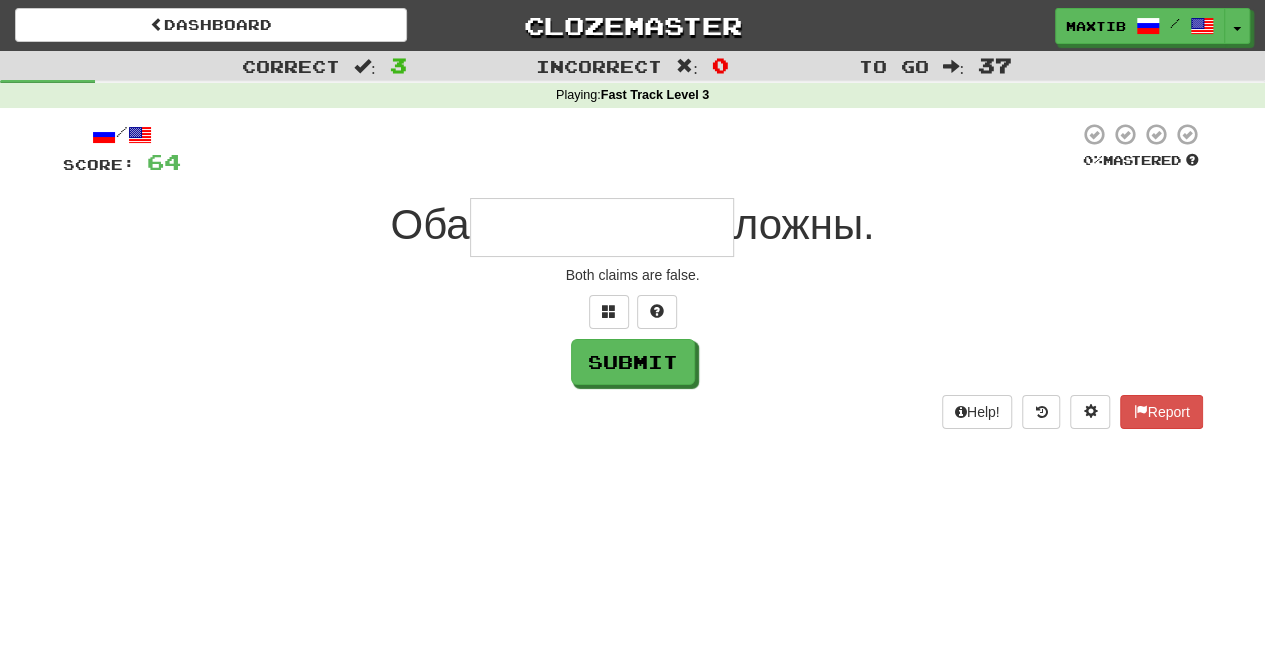 type on "*" 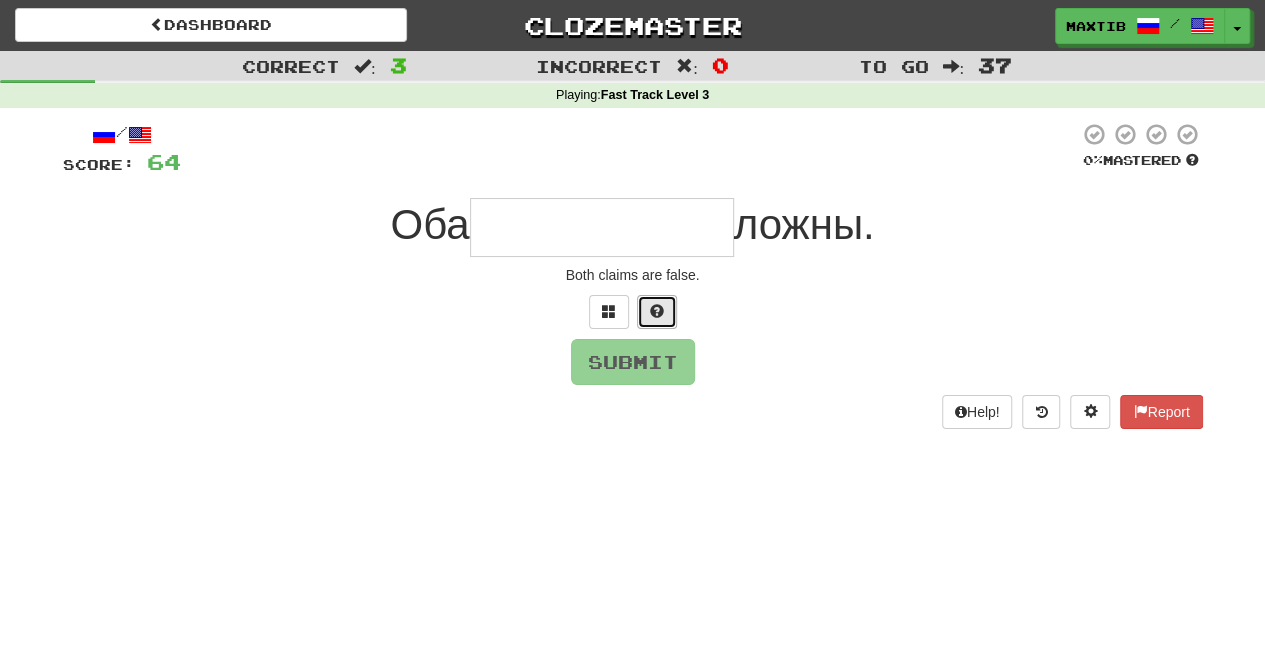 click at bounding box center [657, 311] 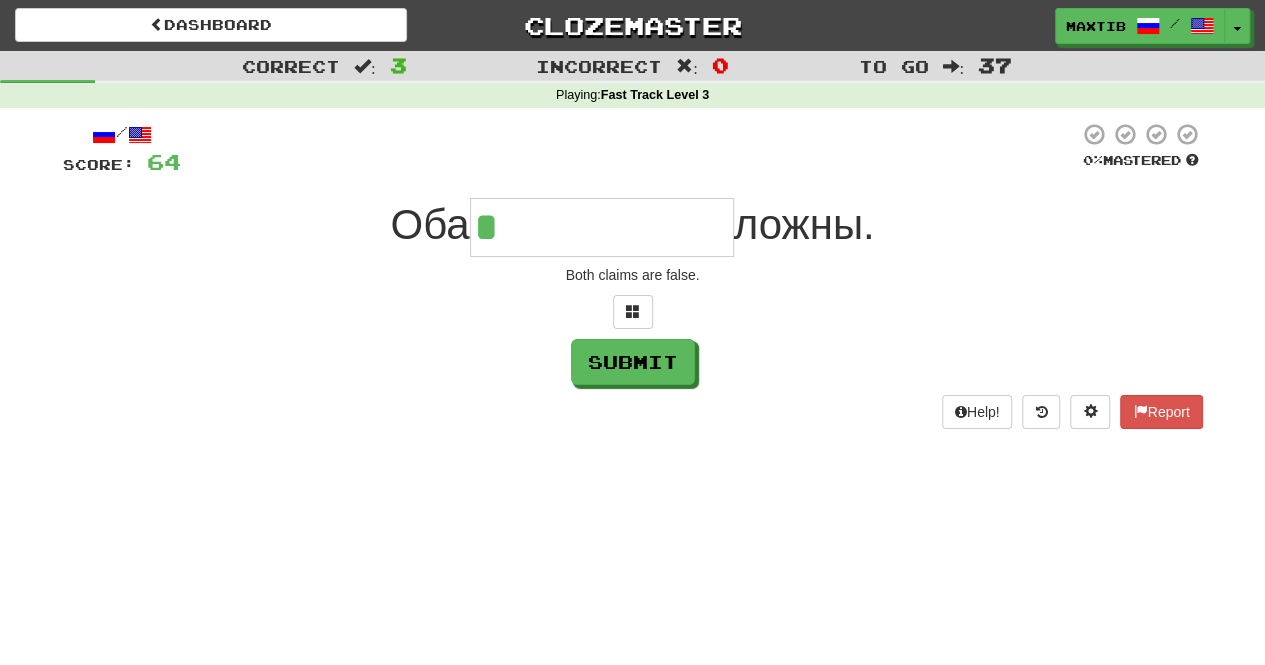 type on "**********" 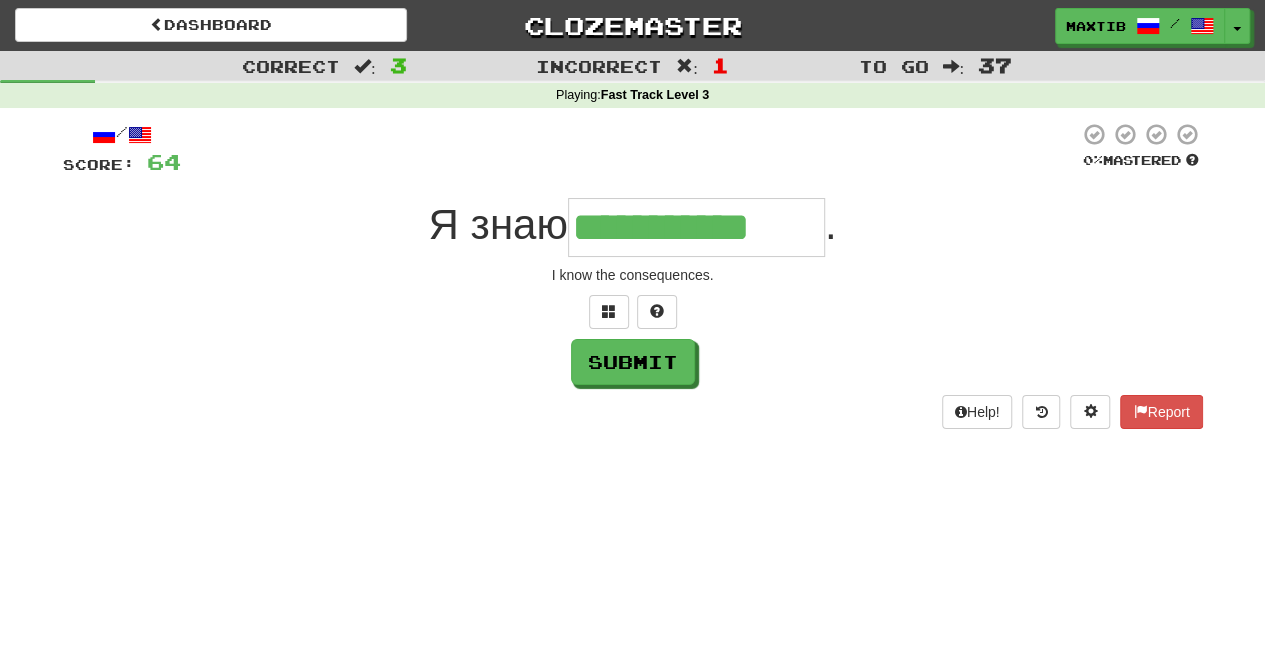 type on "**********" 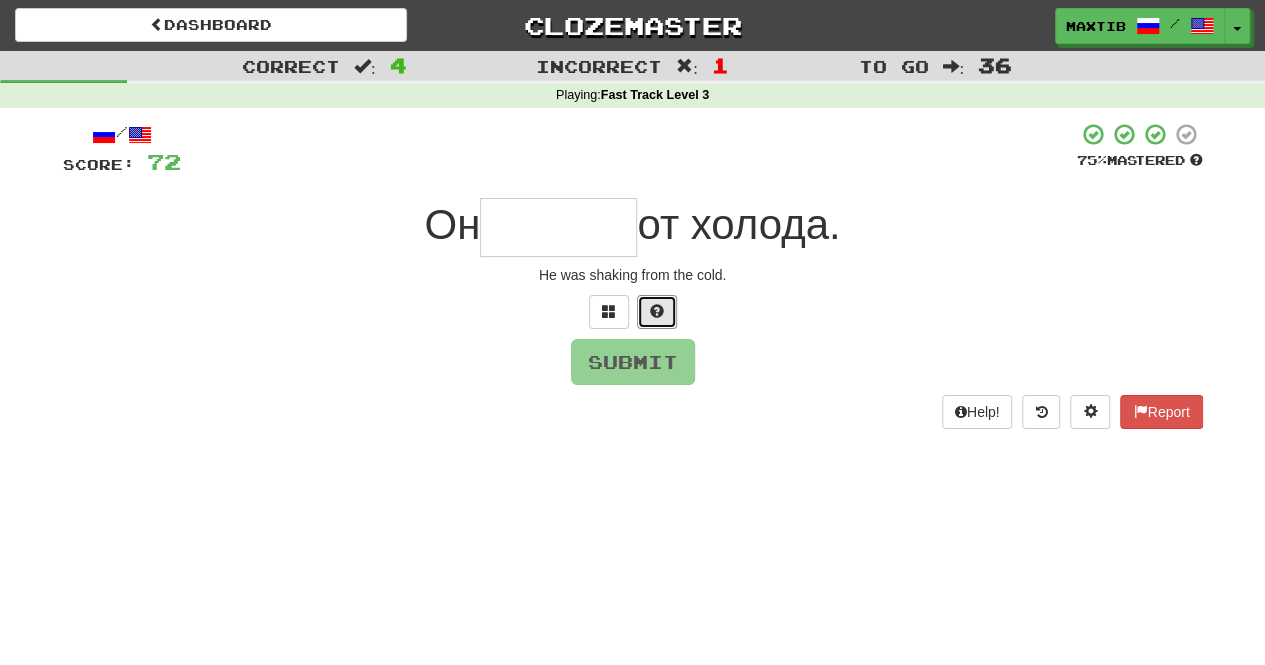 click at bounding box center (657, 311) 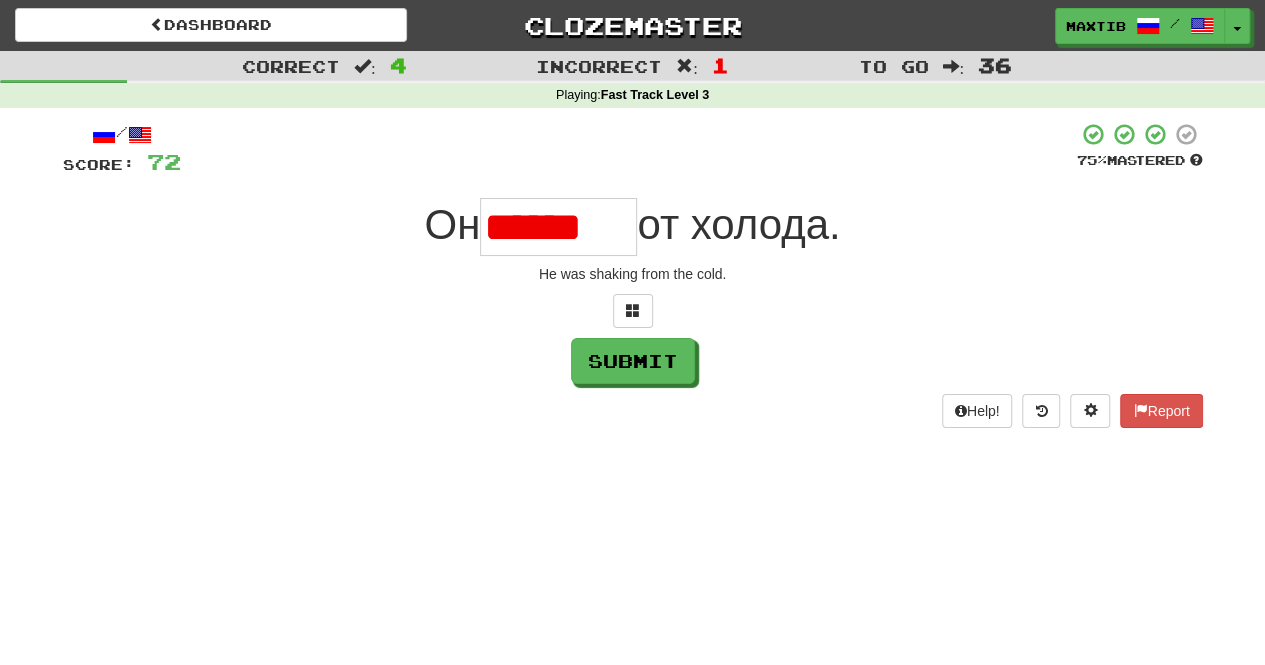 scroll, scrollTop: 0, scrollLeft: 0, axis: both 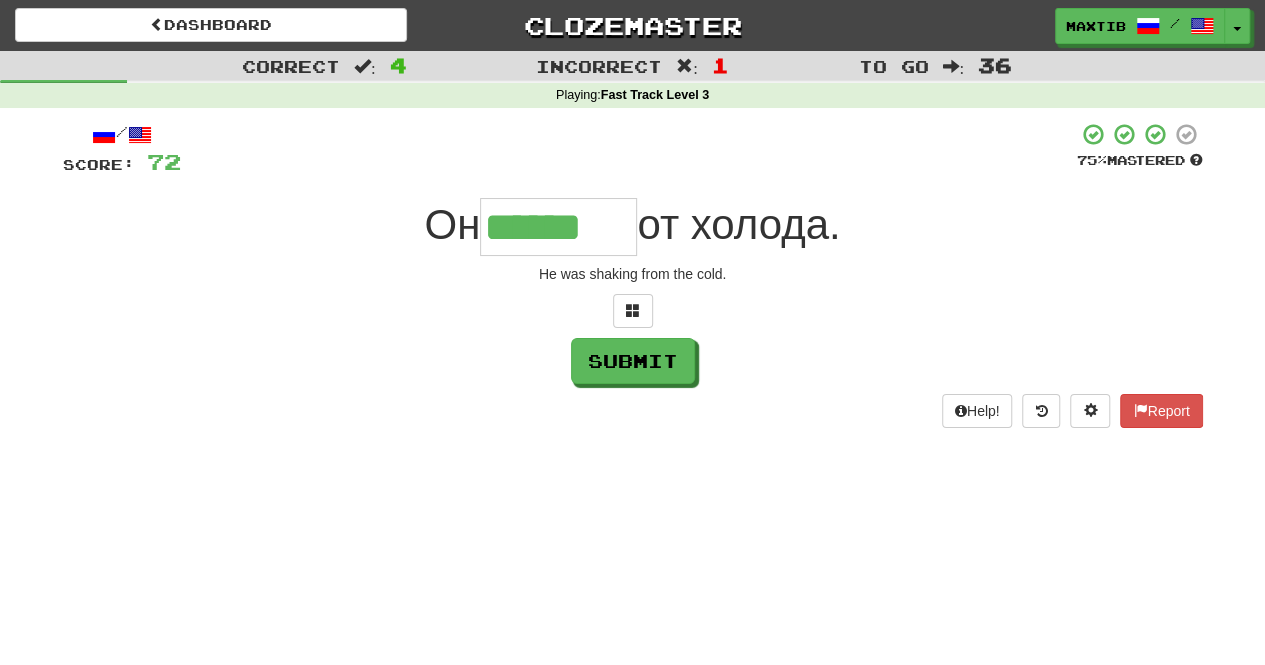 type on "******" 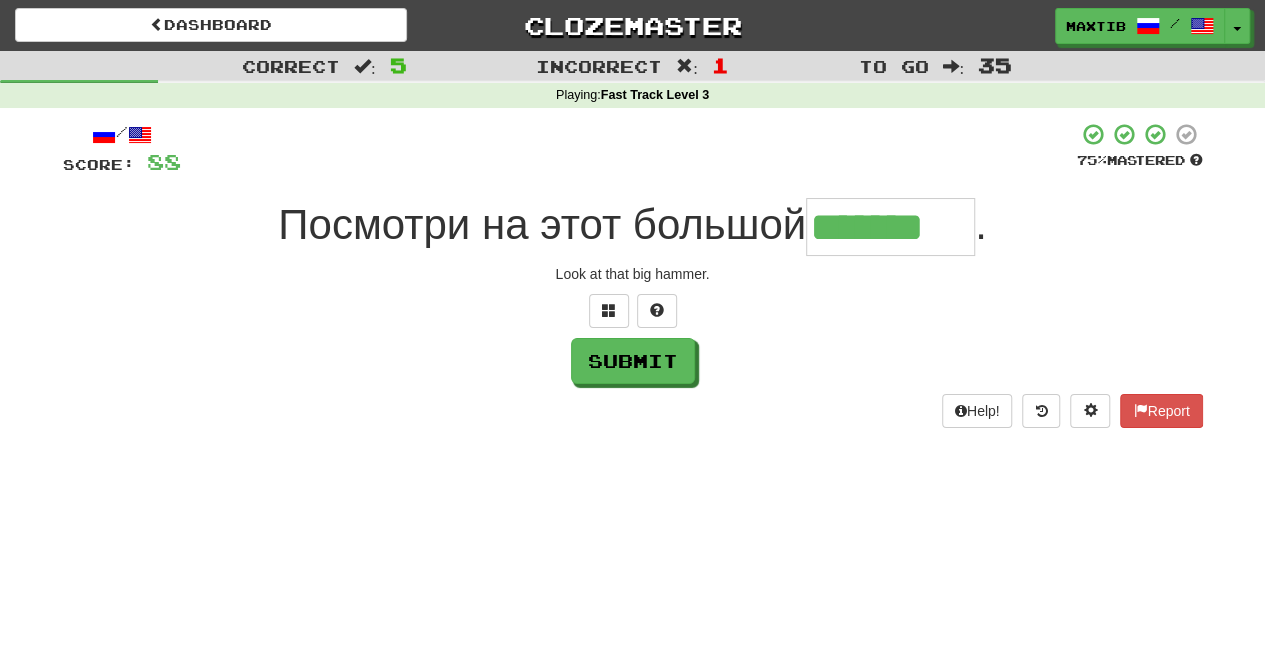 type on "*******" 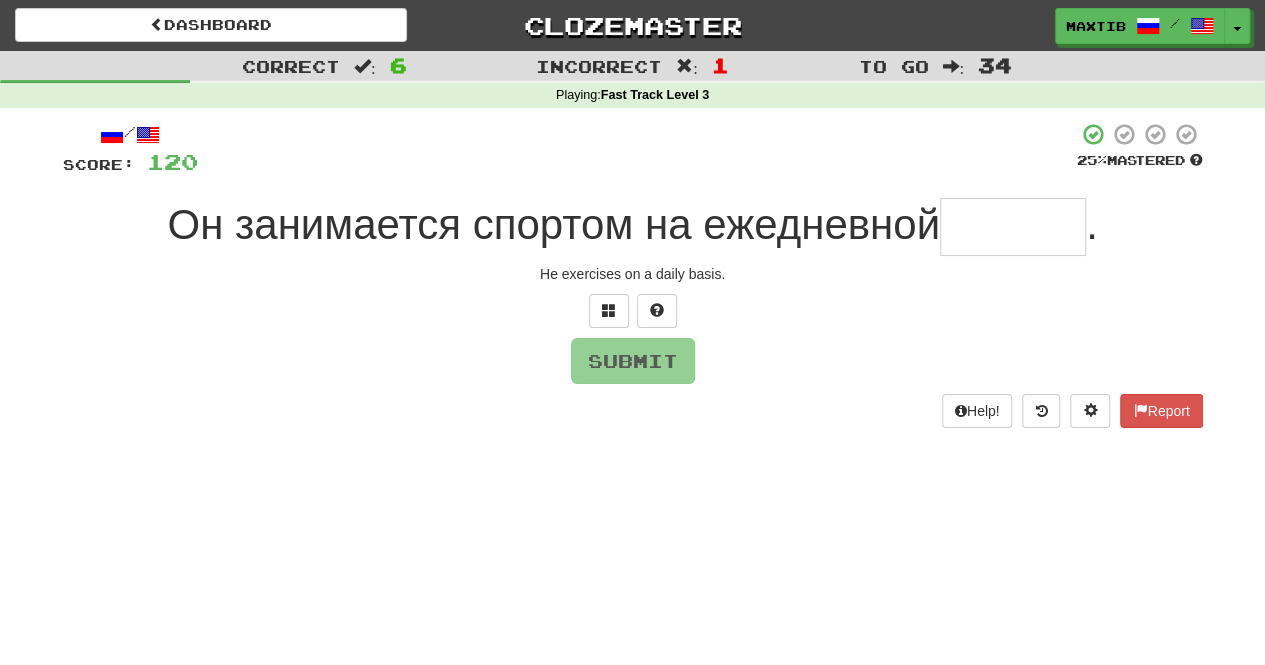 type on "*" 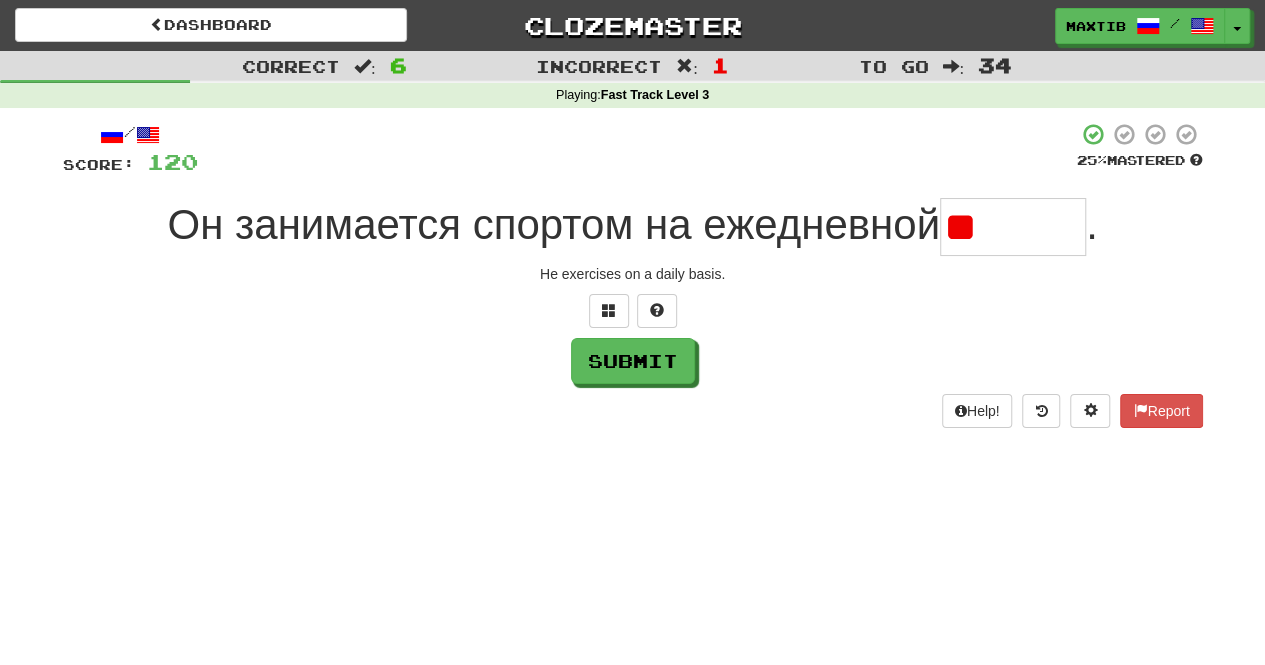 type on "*" 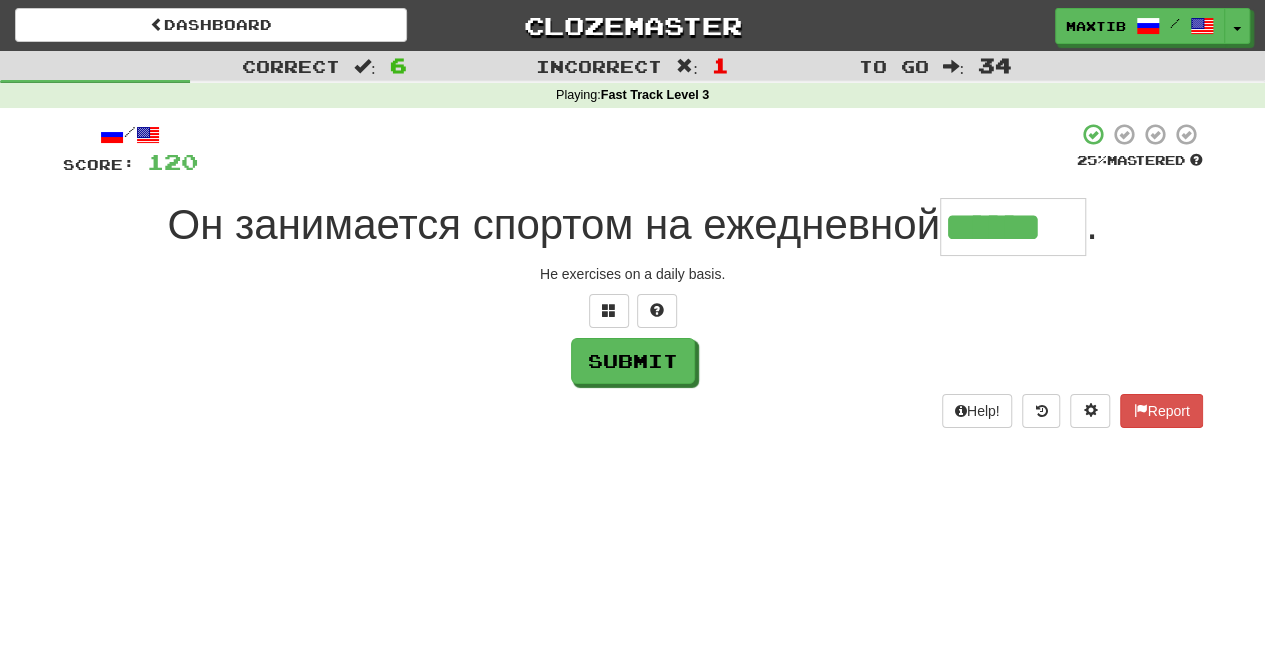 type on "******" 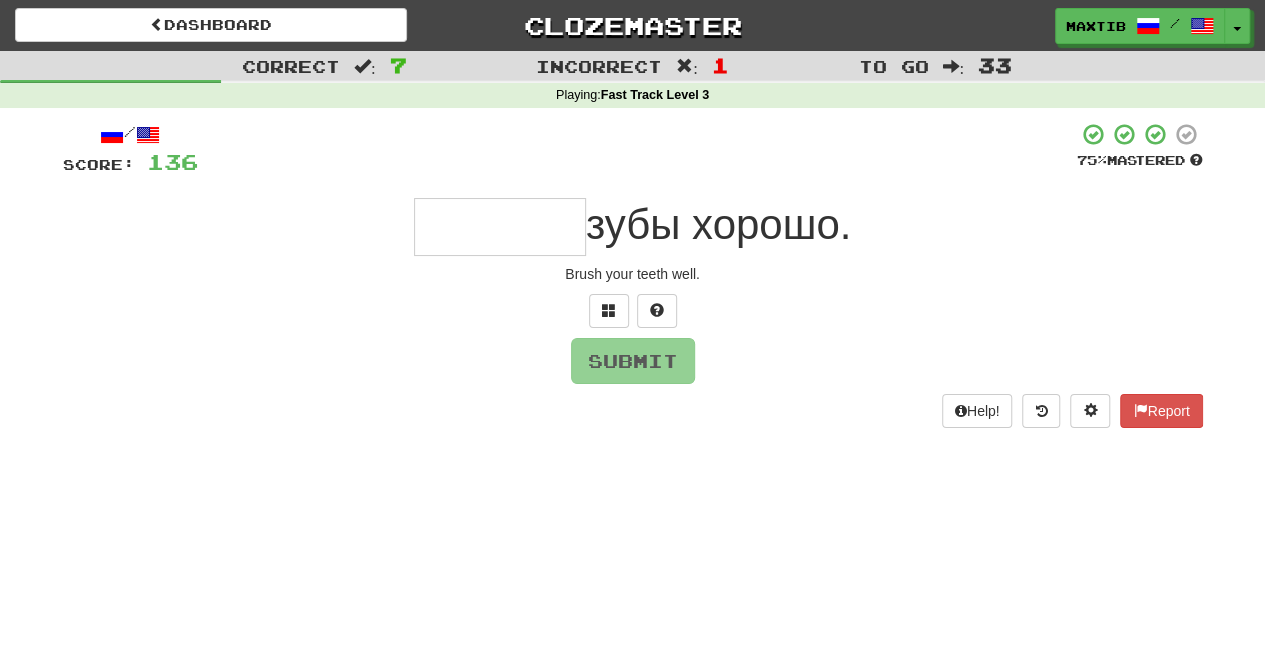 type on "*" 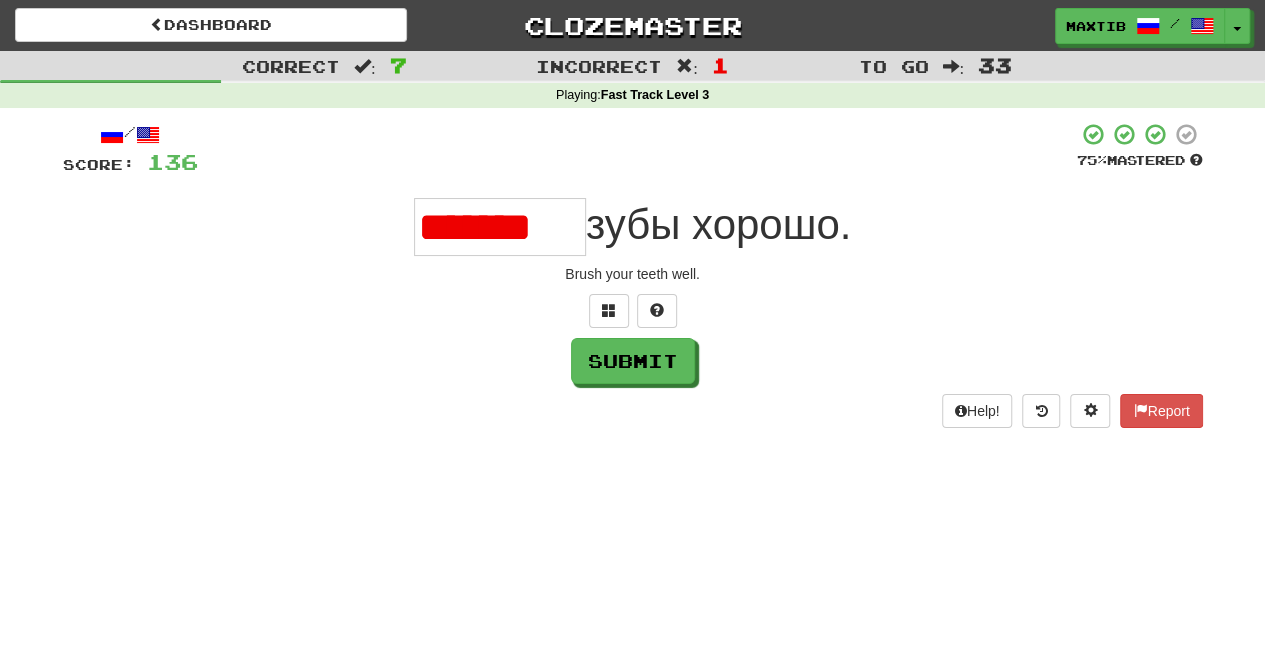 scroll, scrollTop: 0, scrollLeft: 0, axis: both 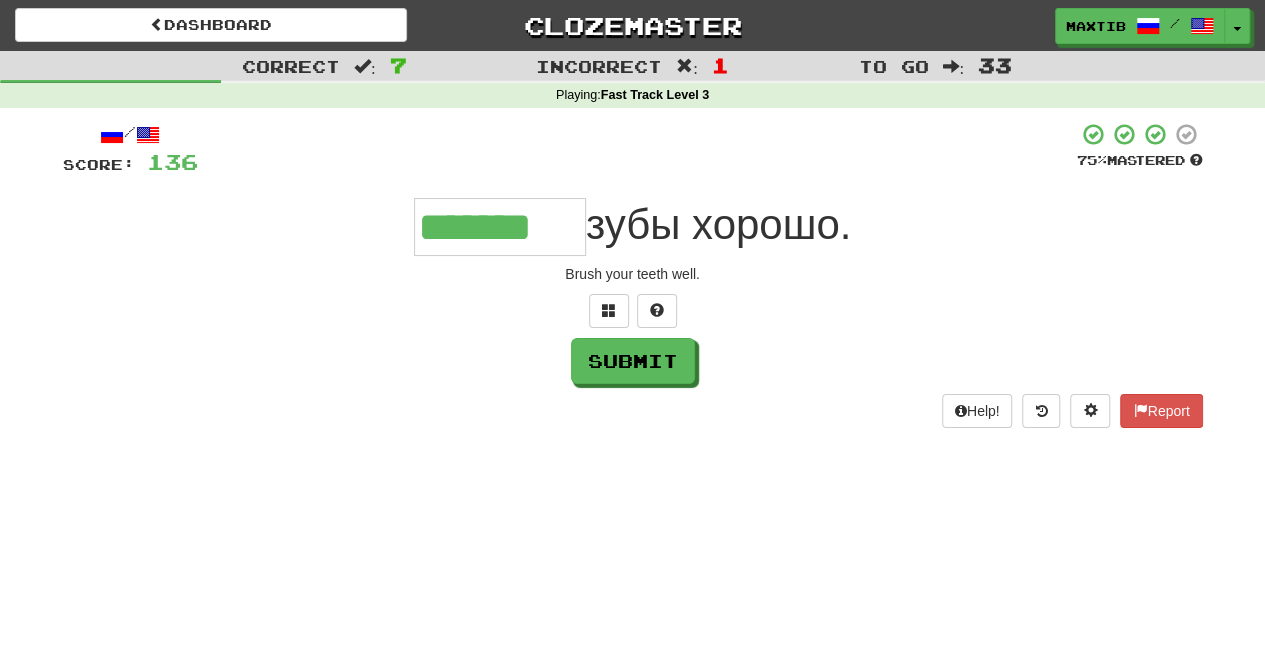type on "*******" 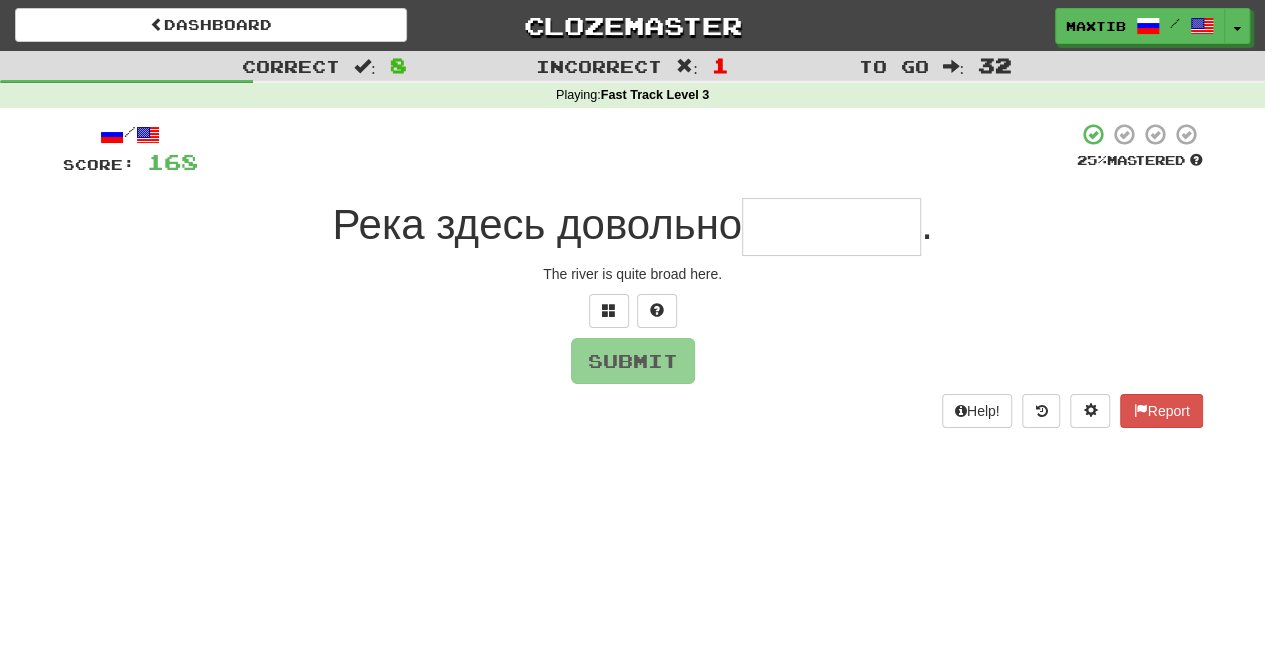 type on "*" 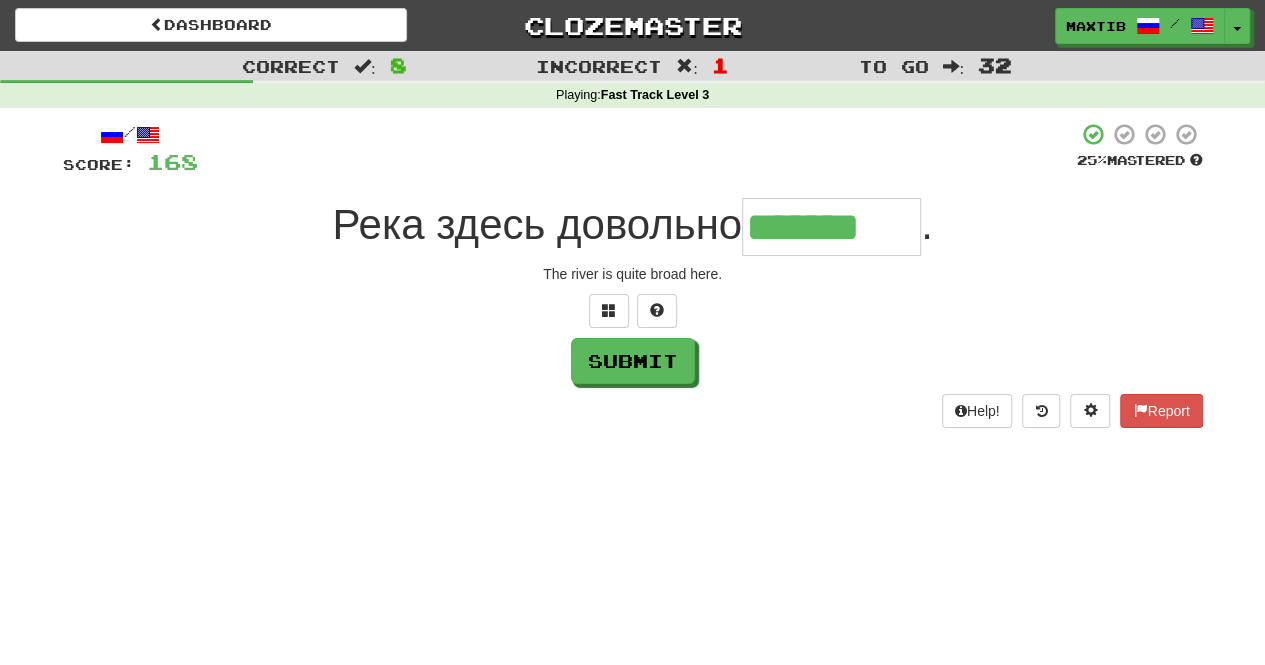 type on "*******" 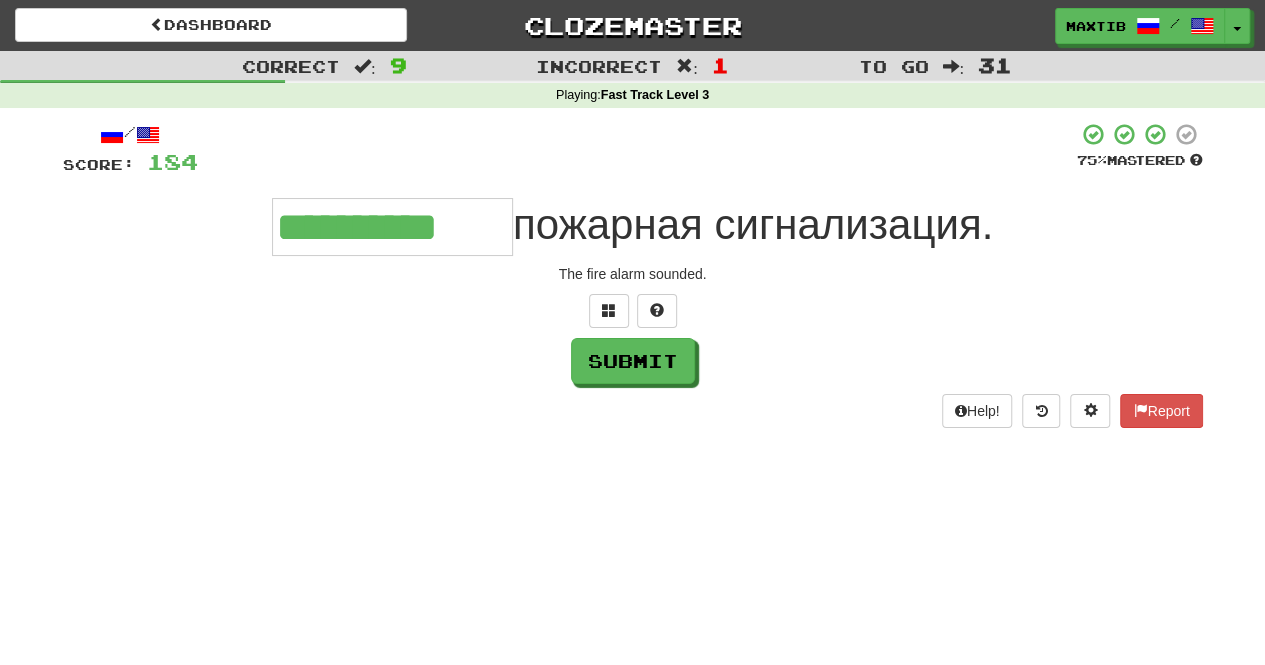 type on "**********" 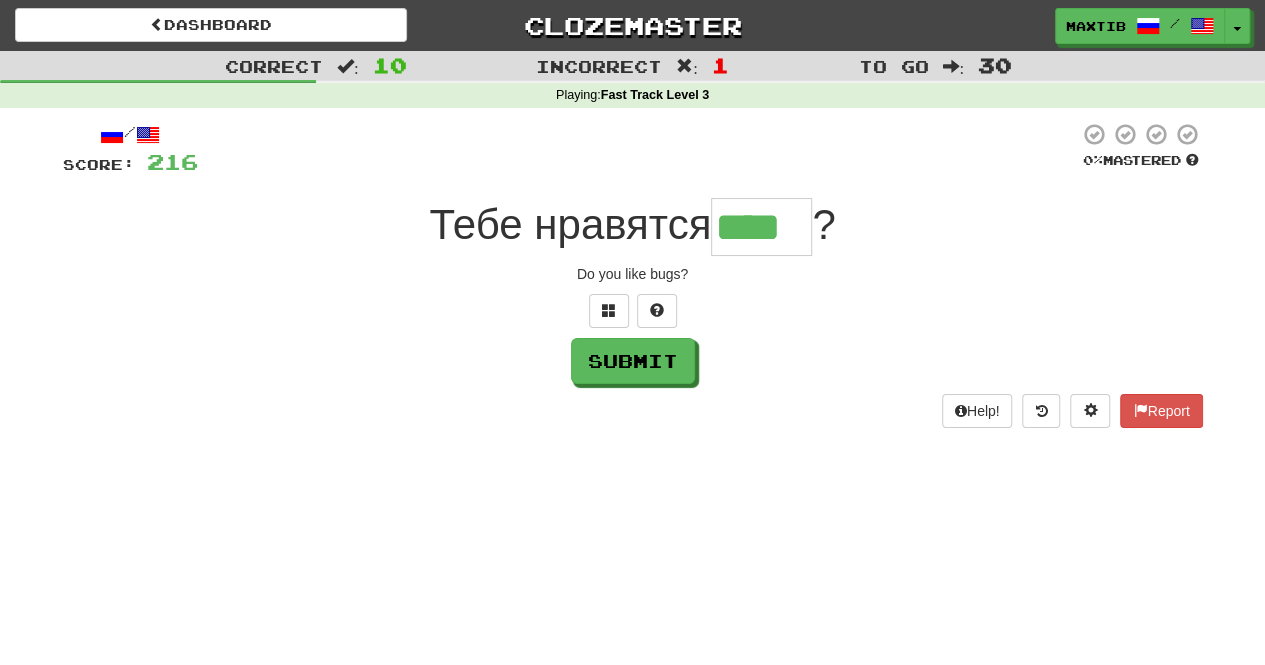type on "****" 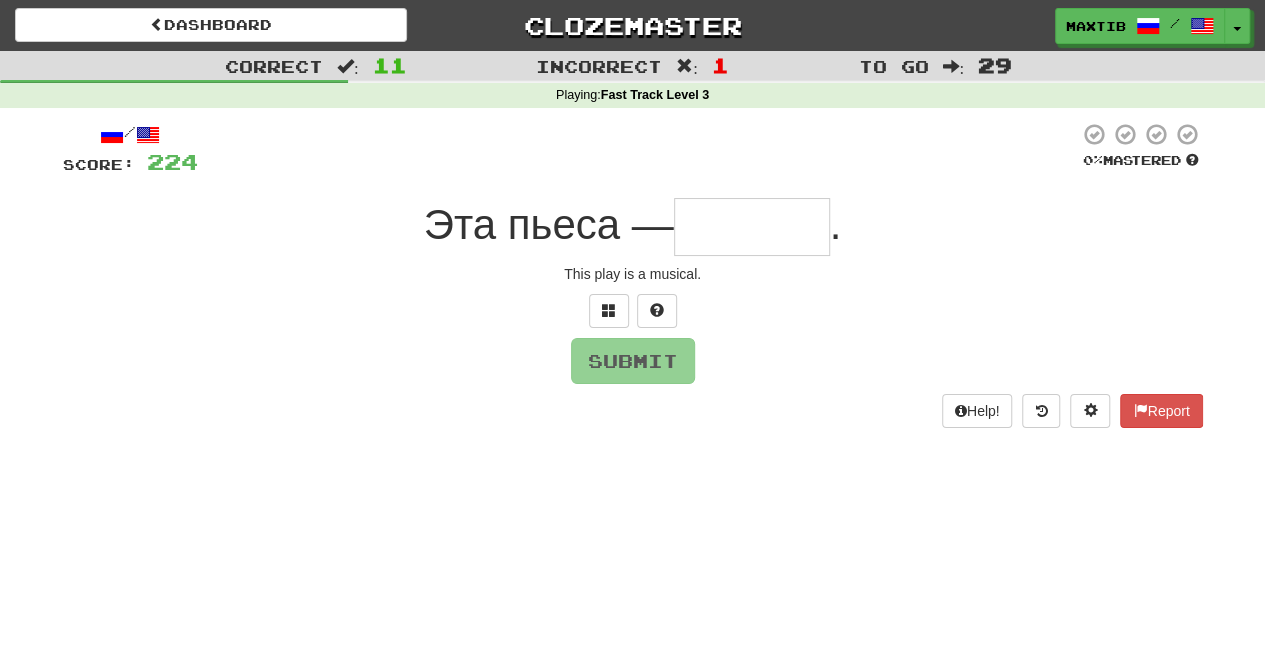 click at bounding box center (752, 227) 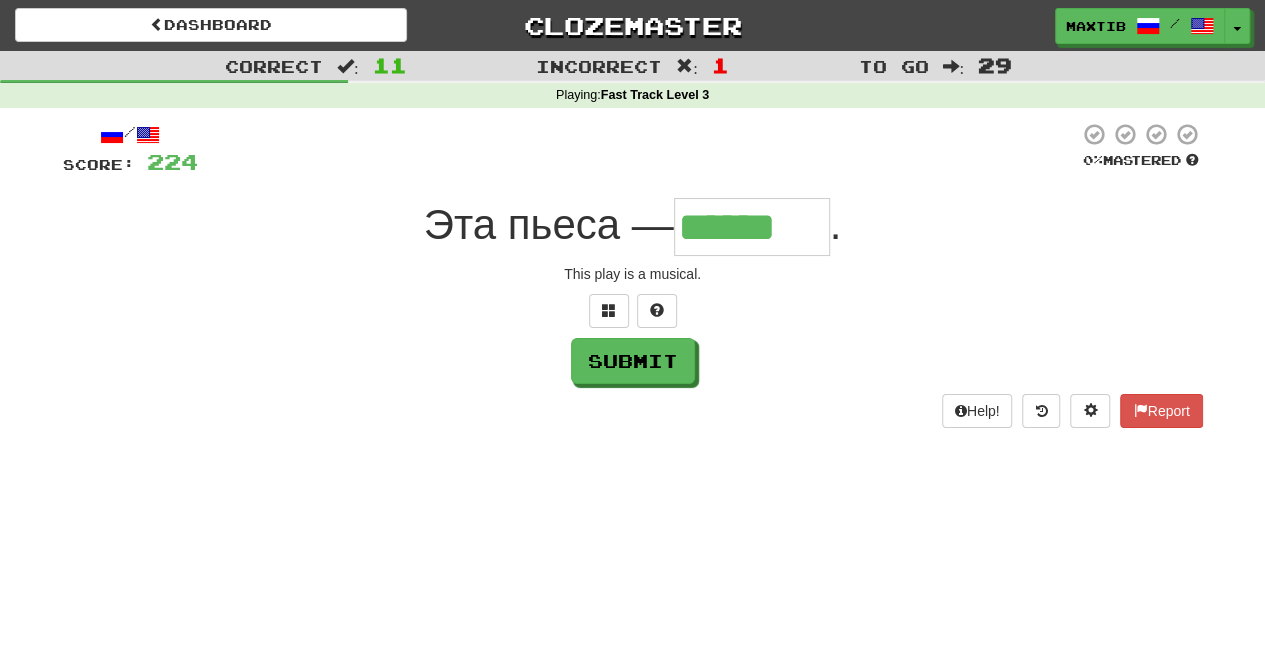 type on "******" 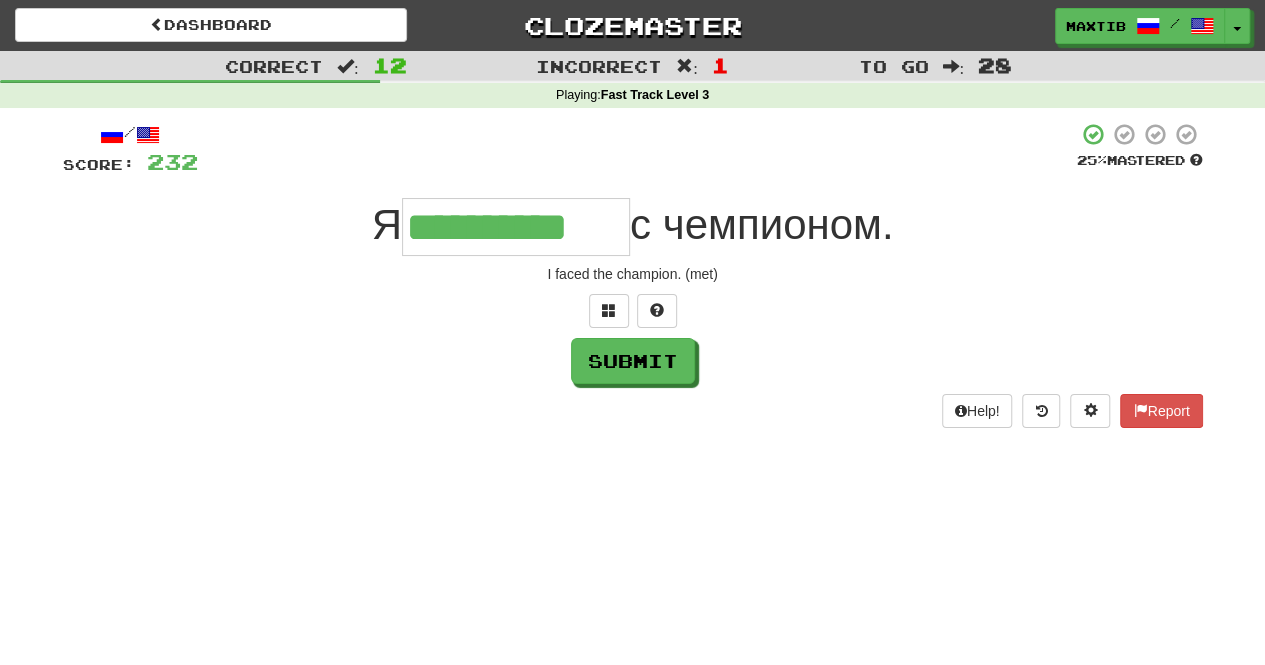 type on "**********" 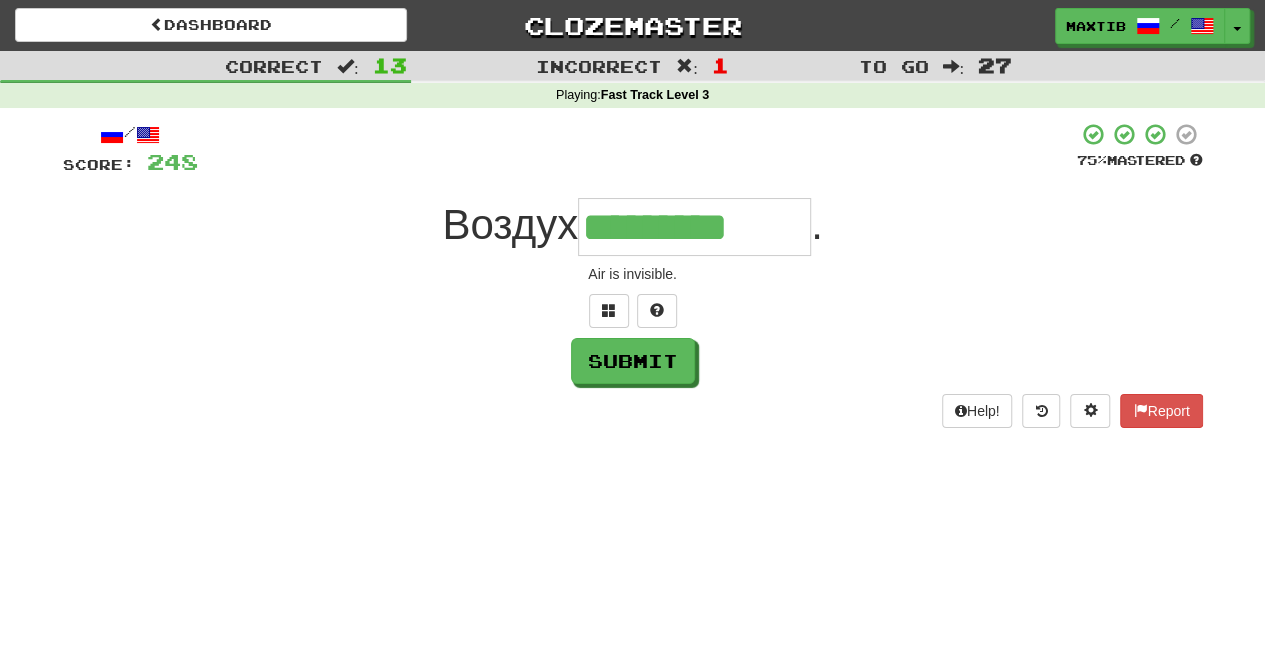 type on "*********" 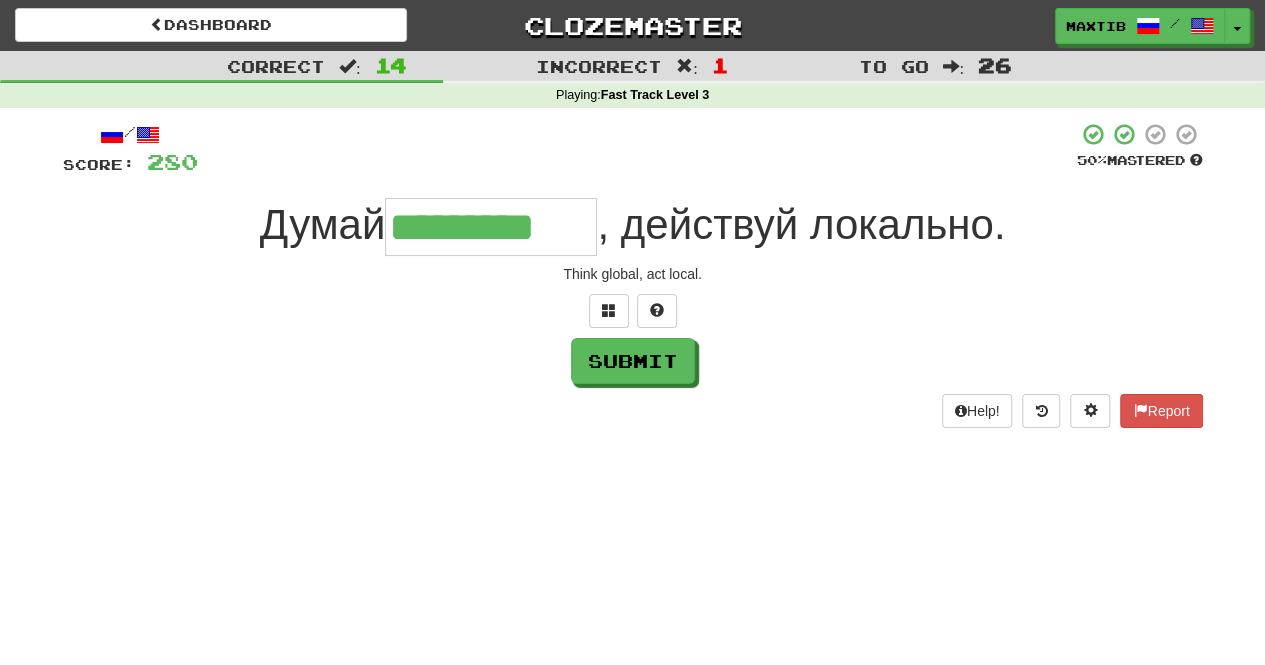 type on "*********" 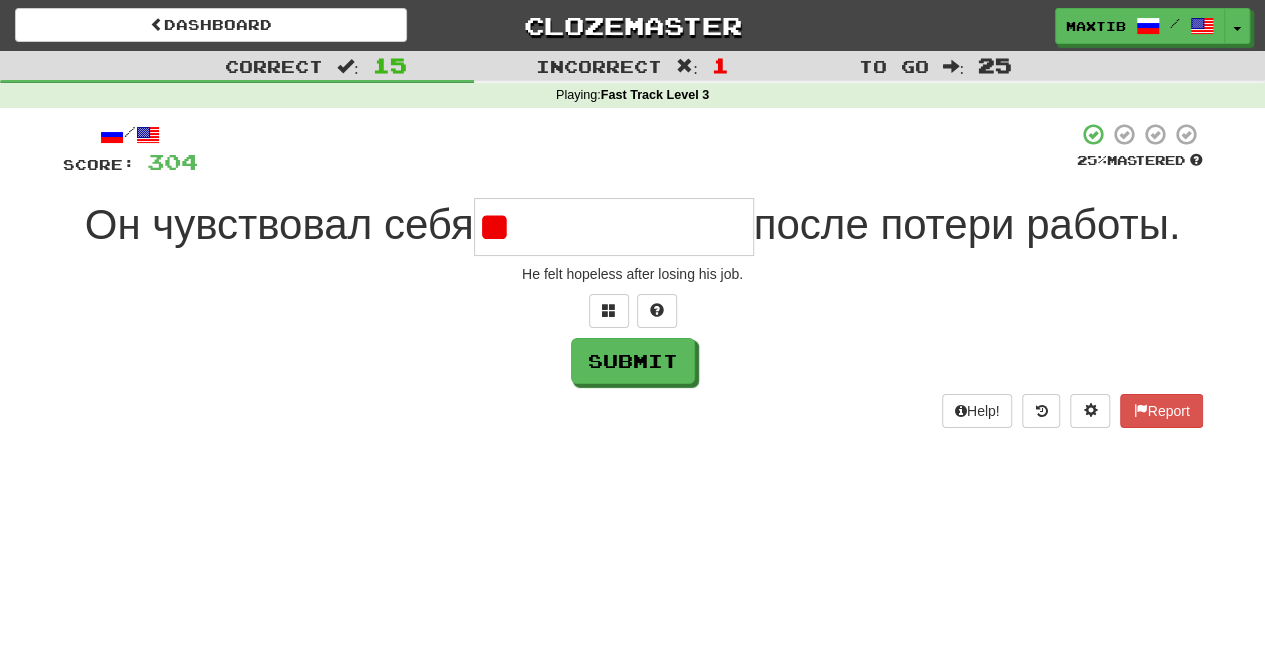 type on "*" 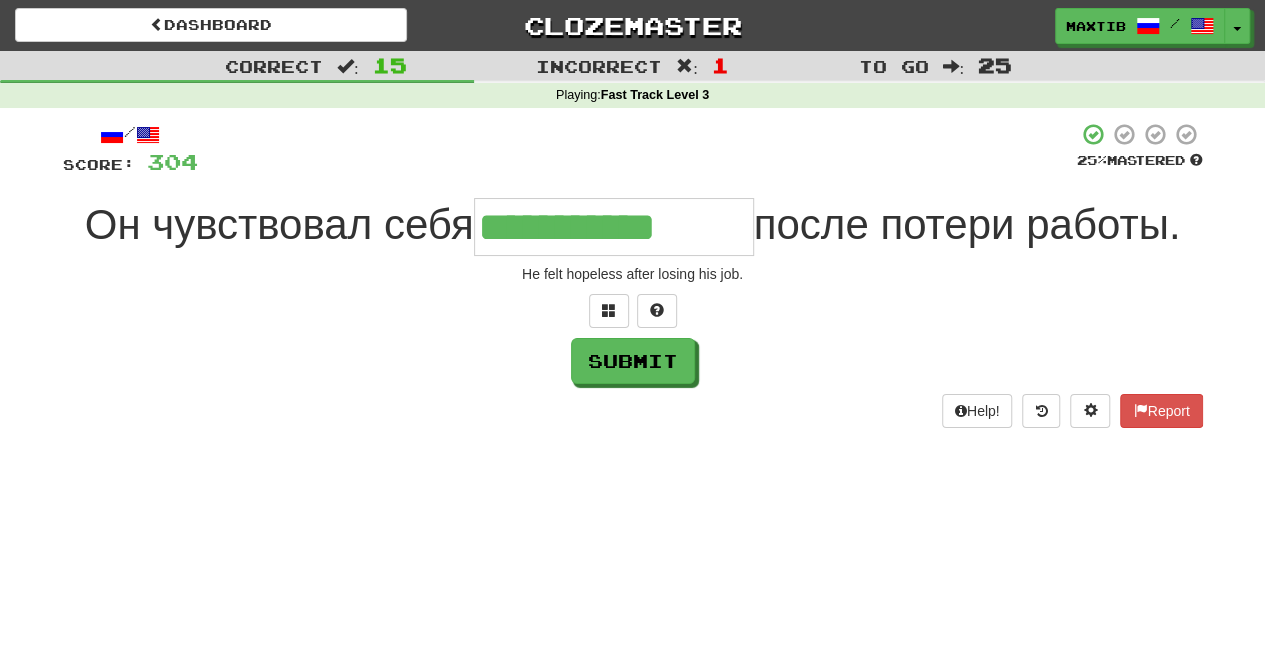 type on "**********" 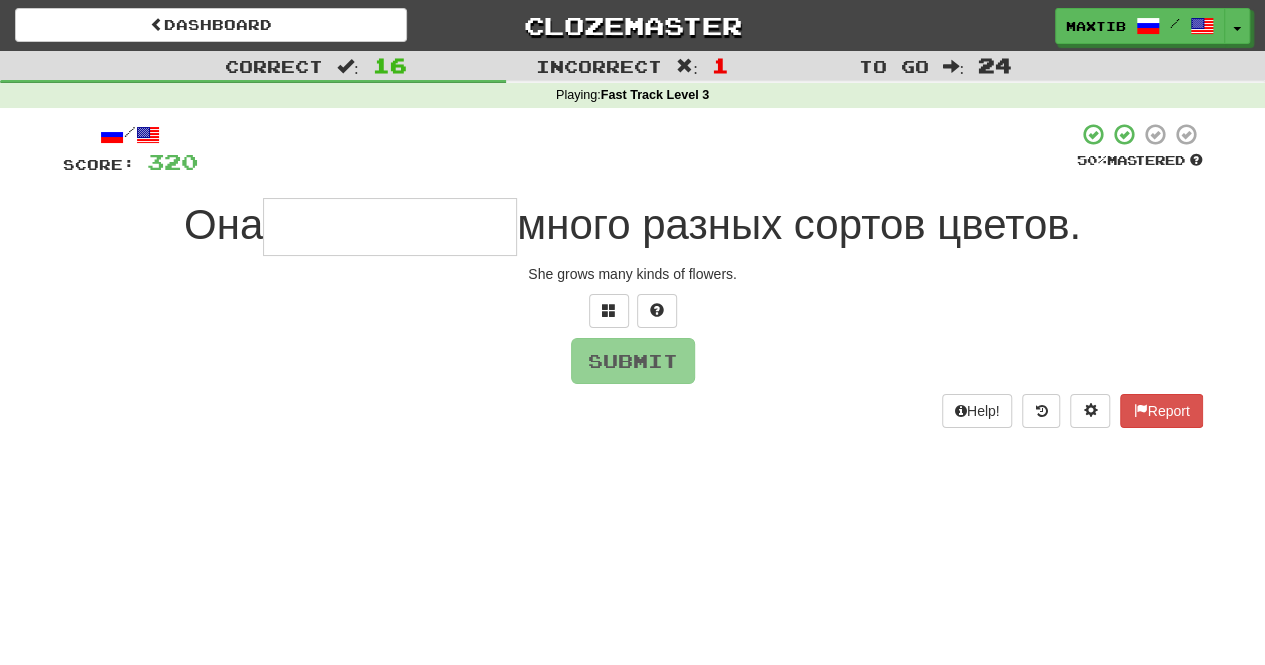type on "*" 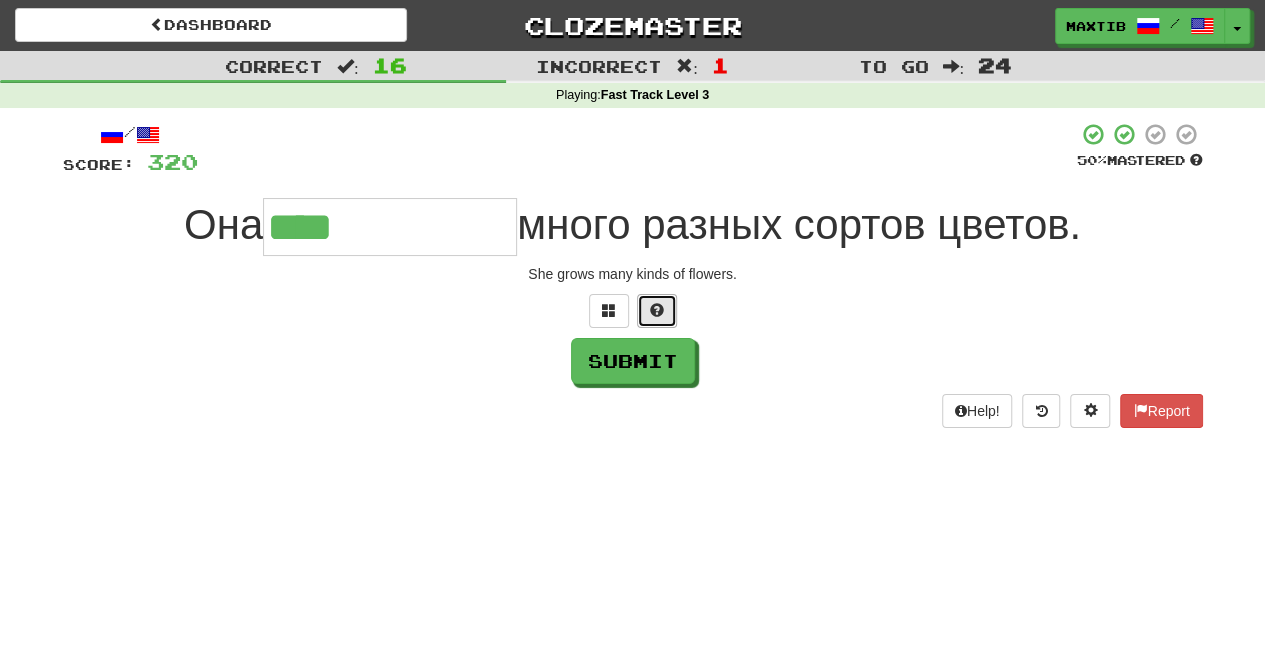 click at bounding box center (657, 310) 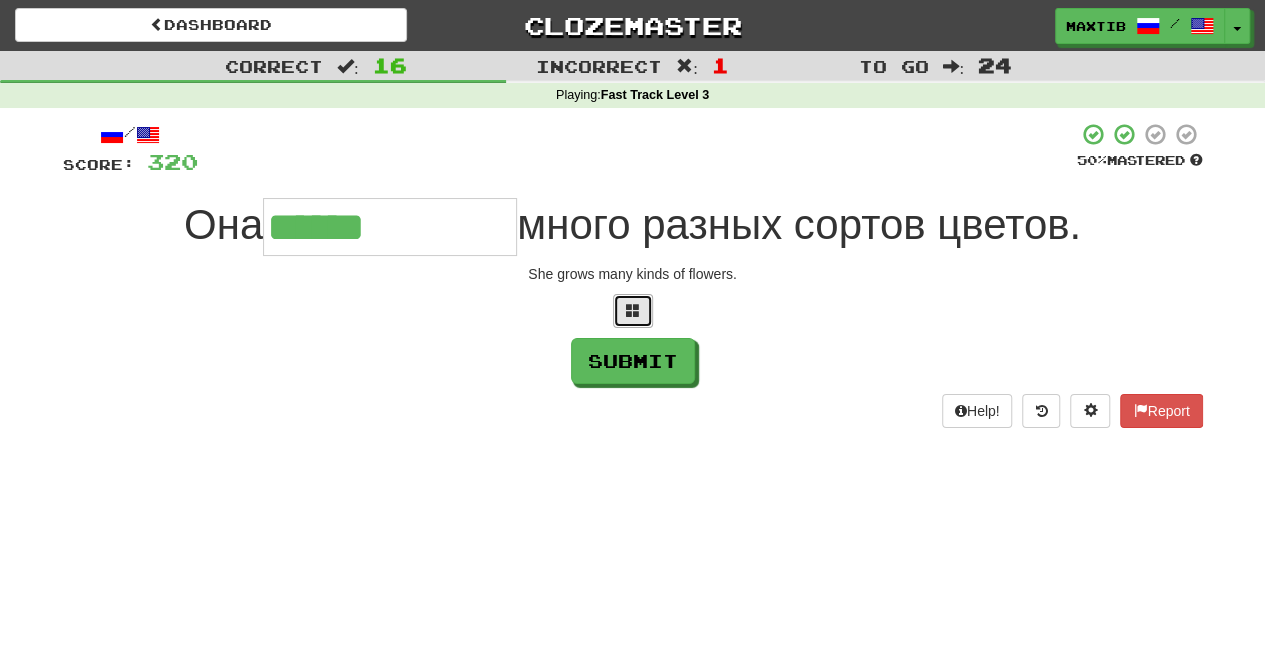 click at bounding box center (633, 310) 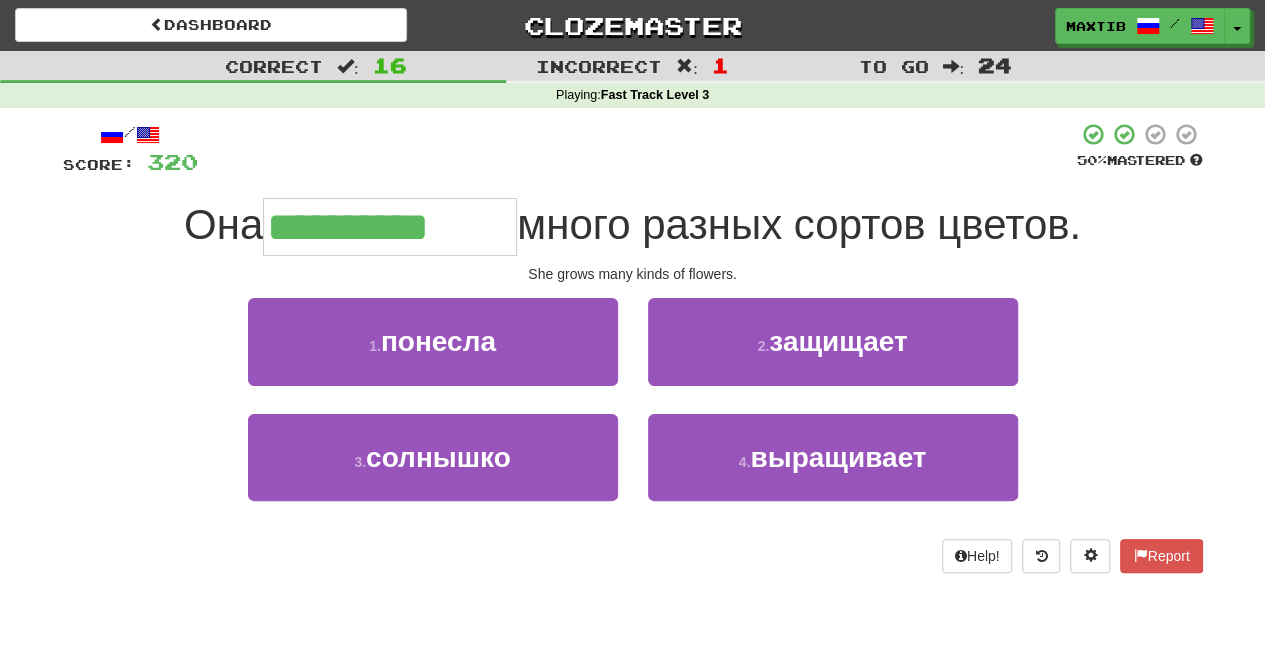 type on "**********" 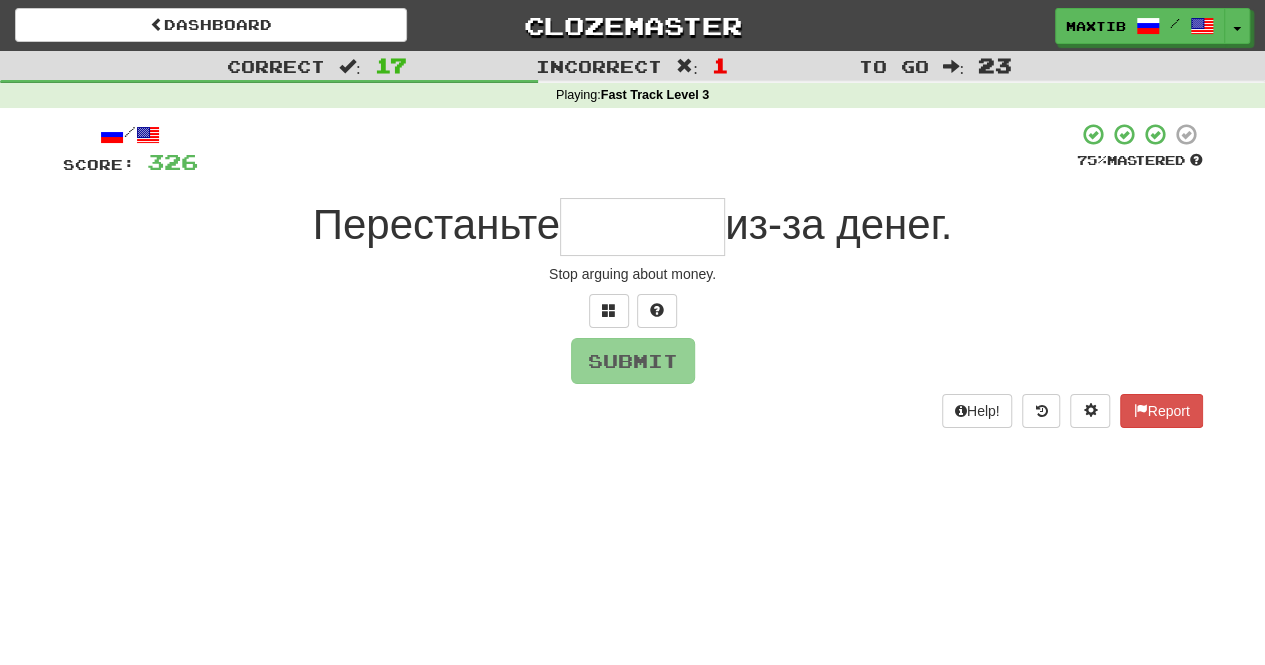 type on "*" 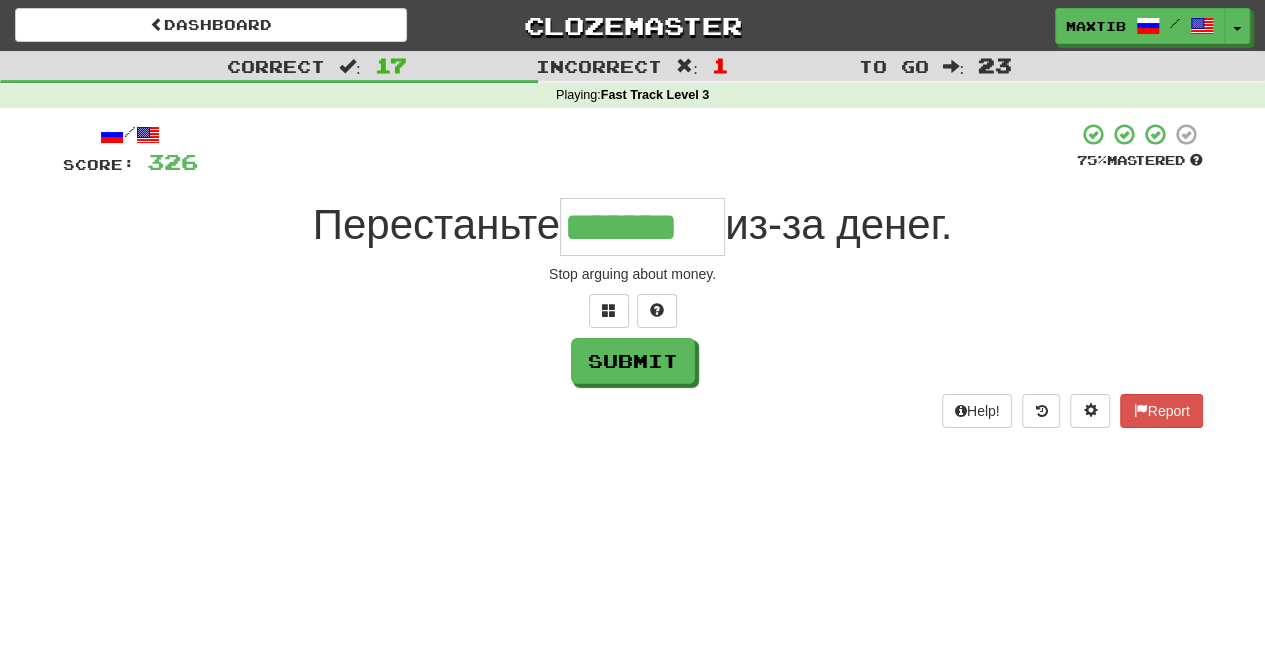 type on "*******" 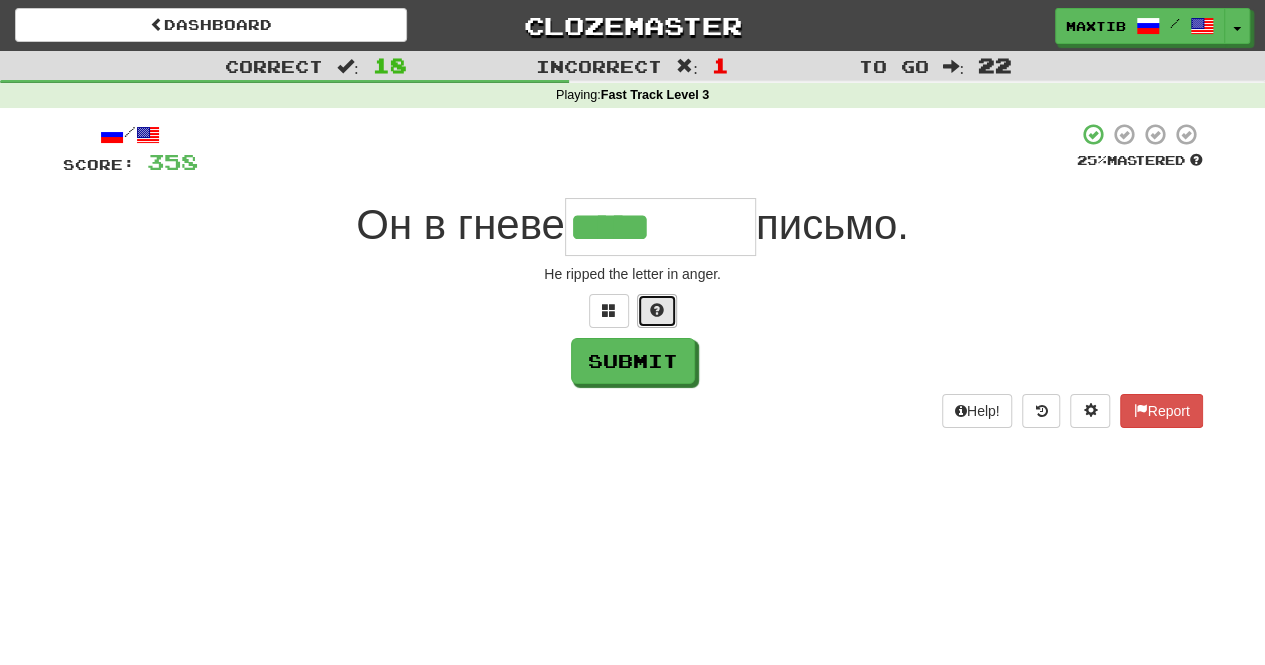 click at bounding box center [657, 310] 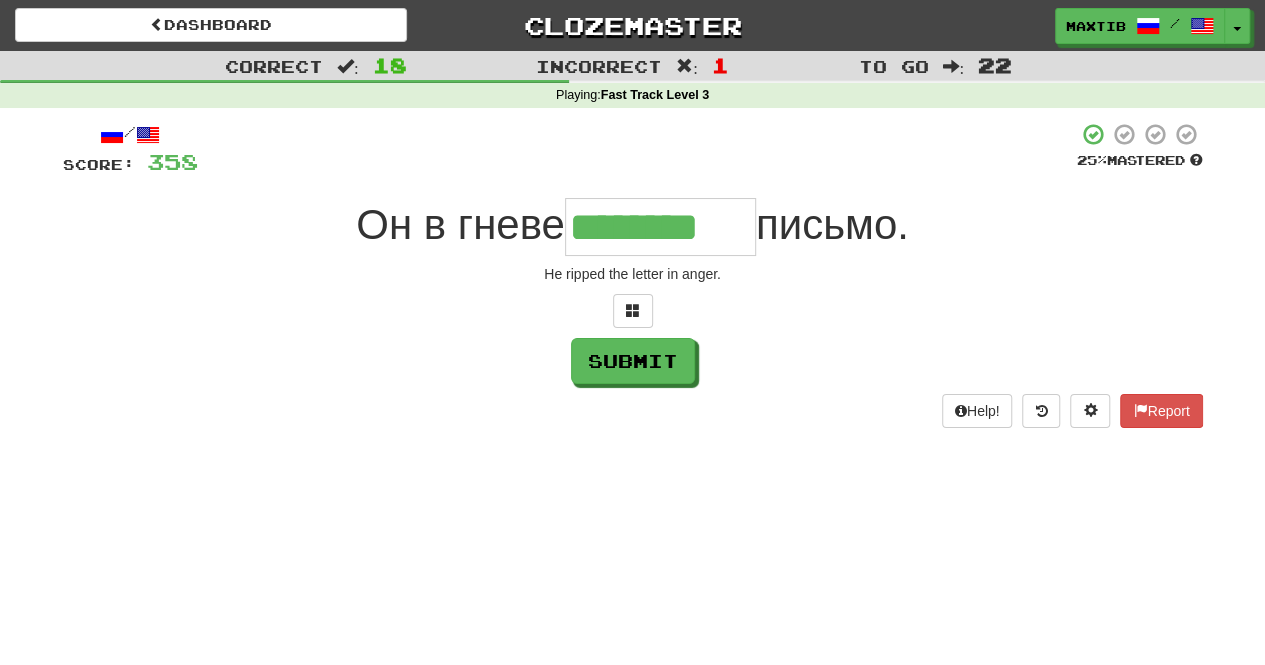 type on "********" 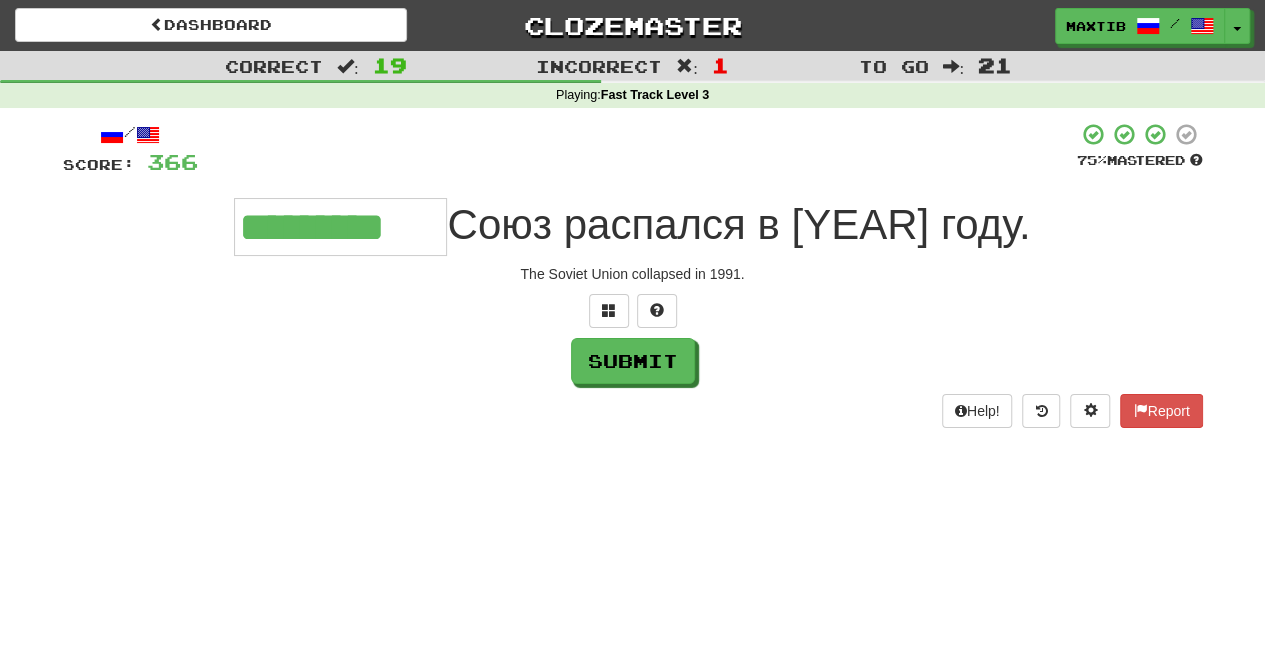type on "*********" 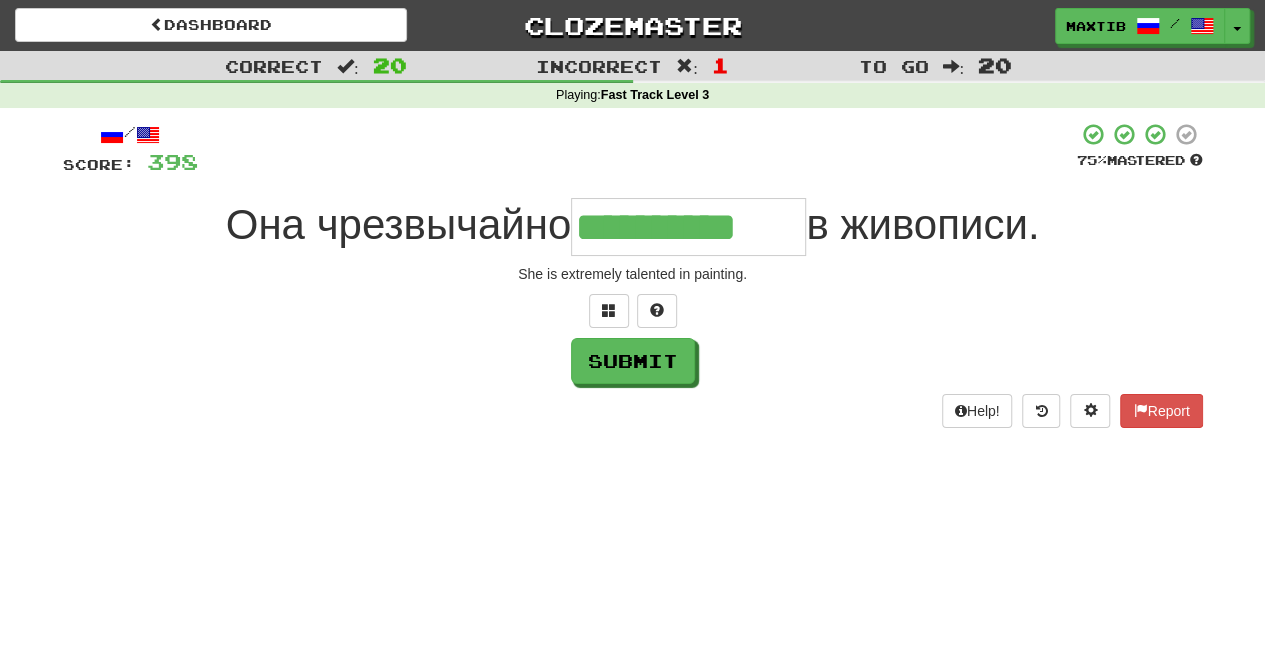 type on "**********" 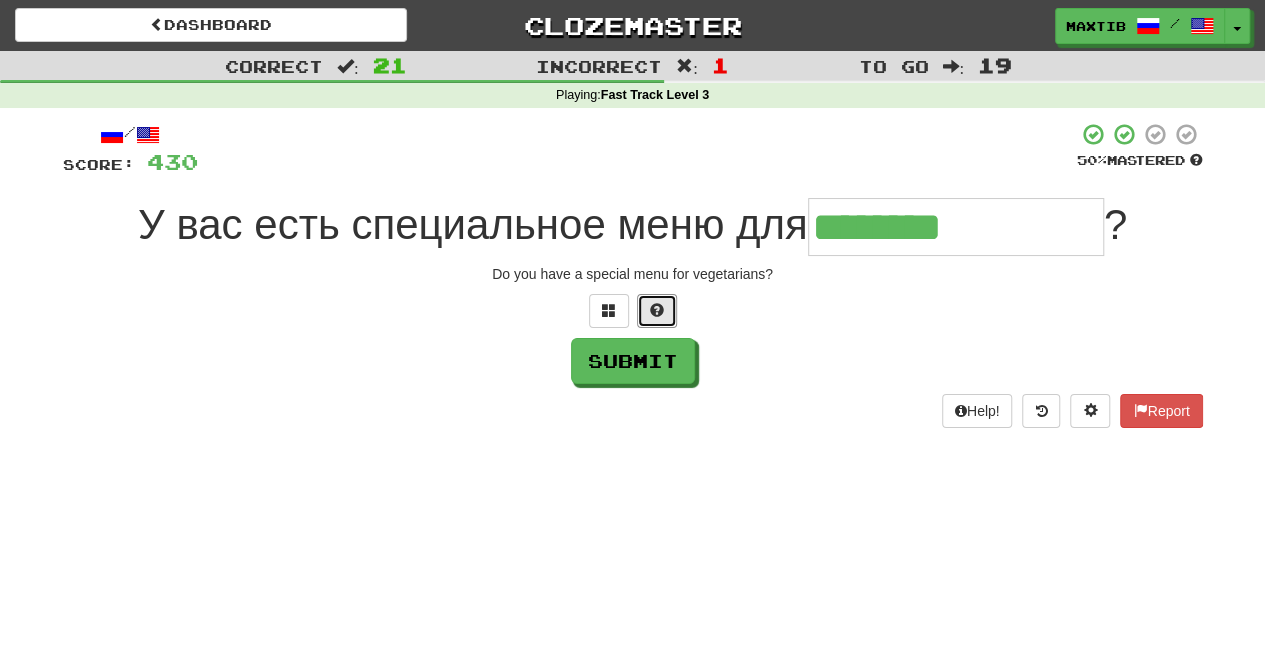 click at bounding box center (657, 310) 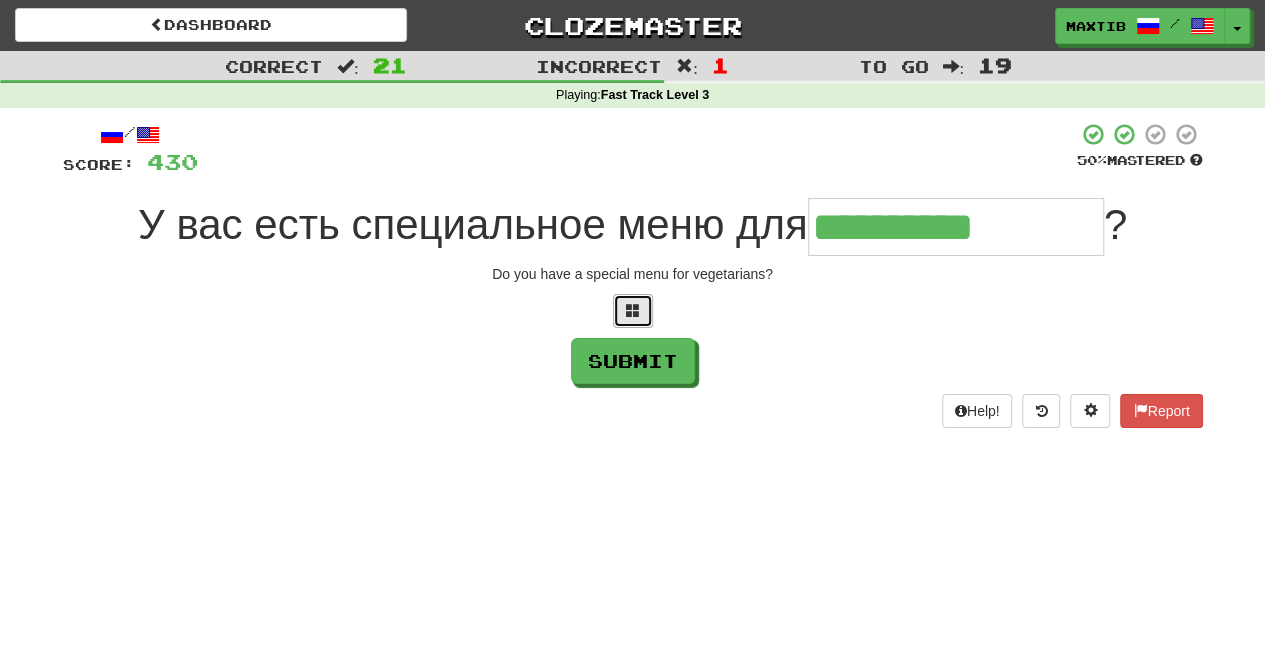 click at bounding box center [633, 310] 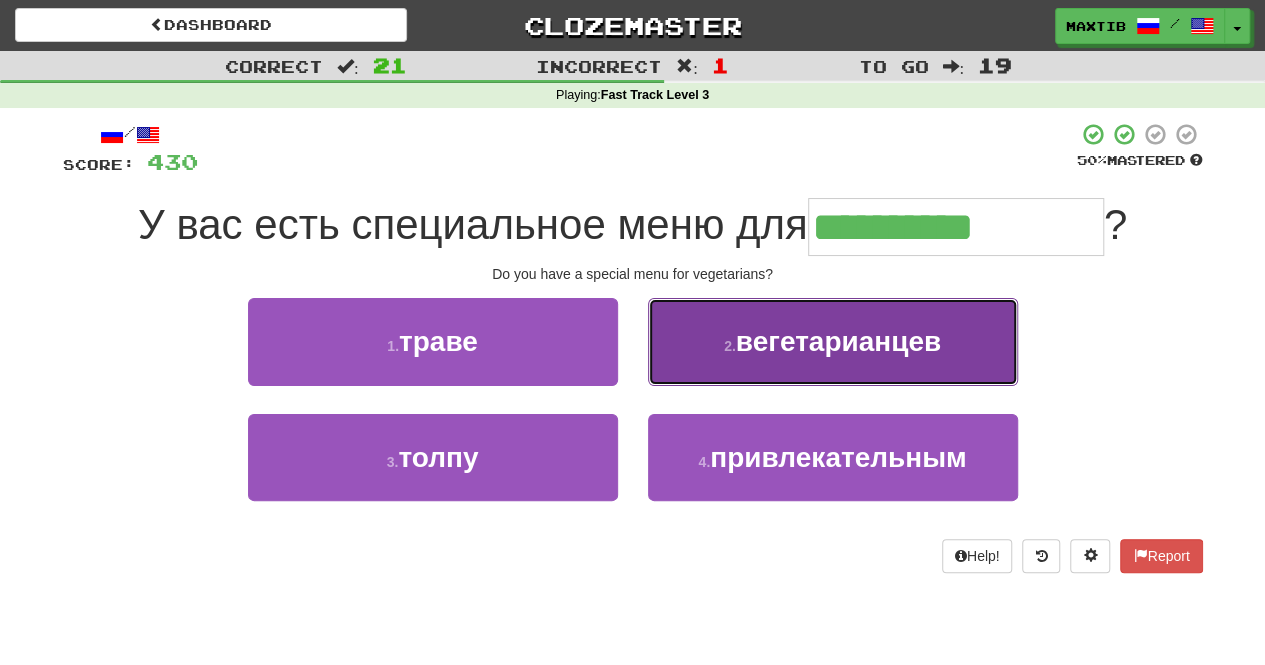 click on "2 .  вегетарианцев" at bounding box center [833, 341] 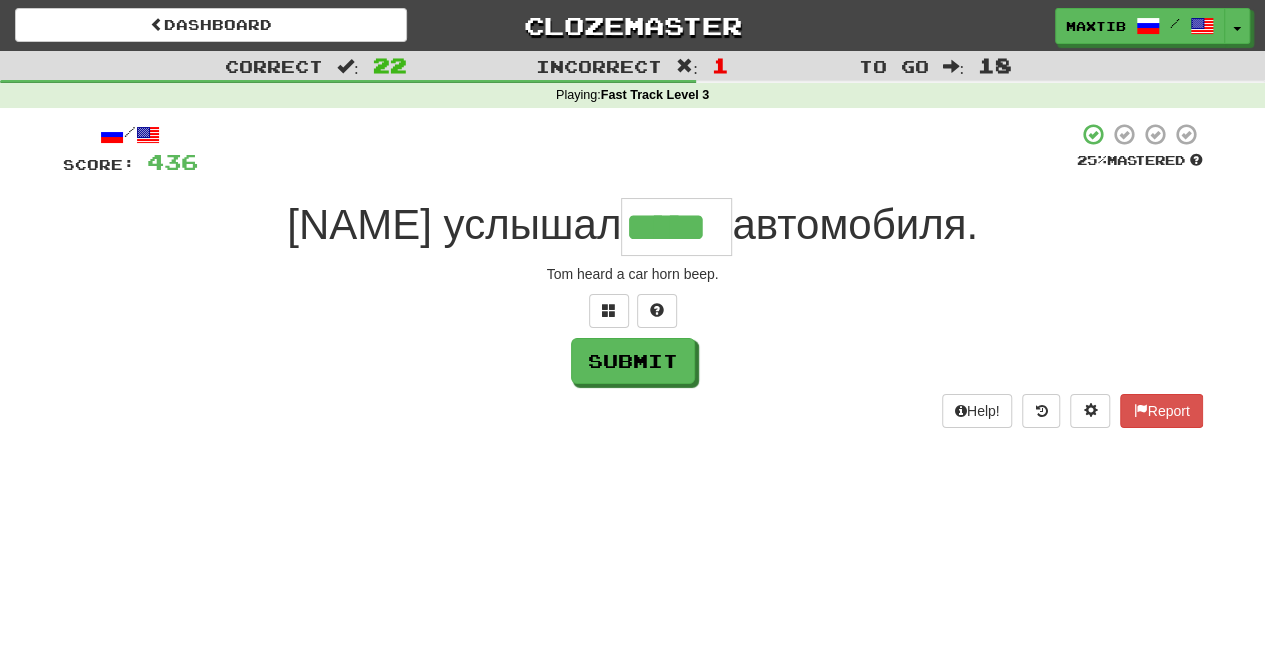 type on "*****" 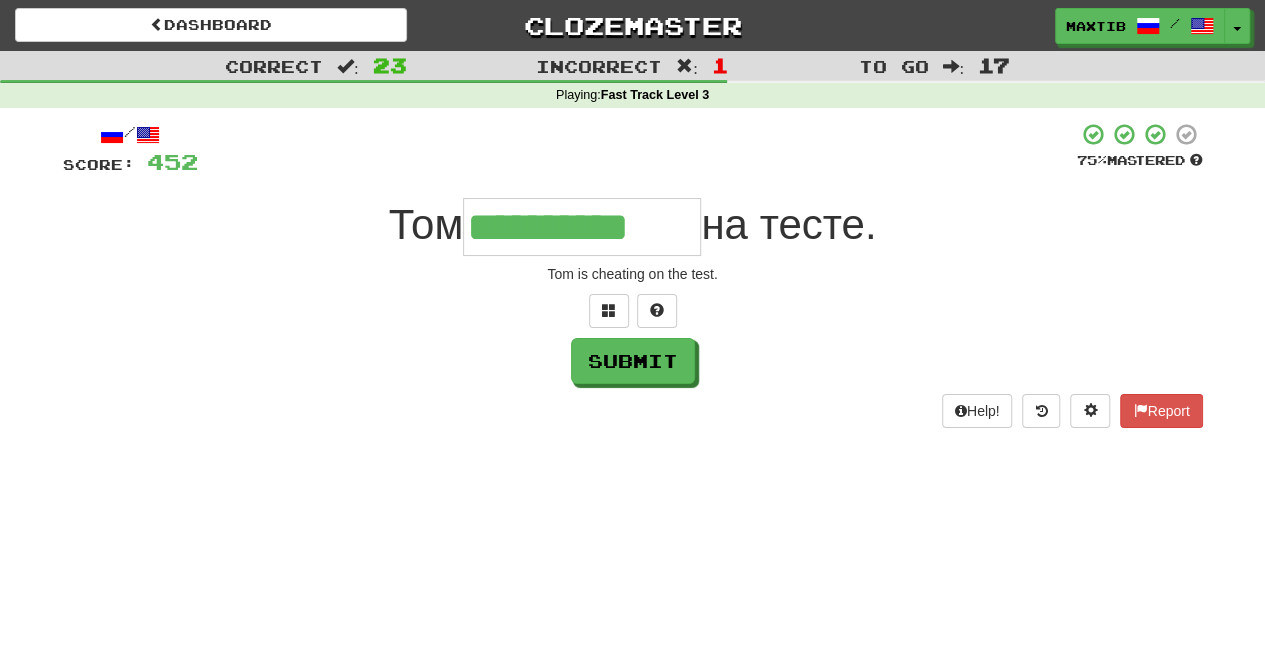 type on "**********" 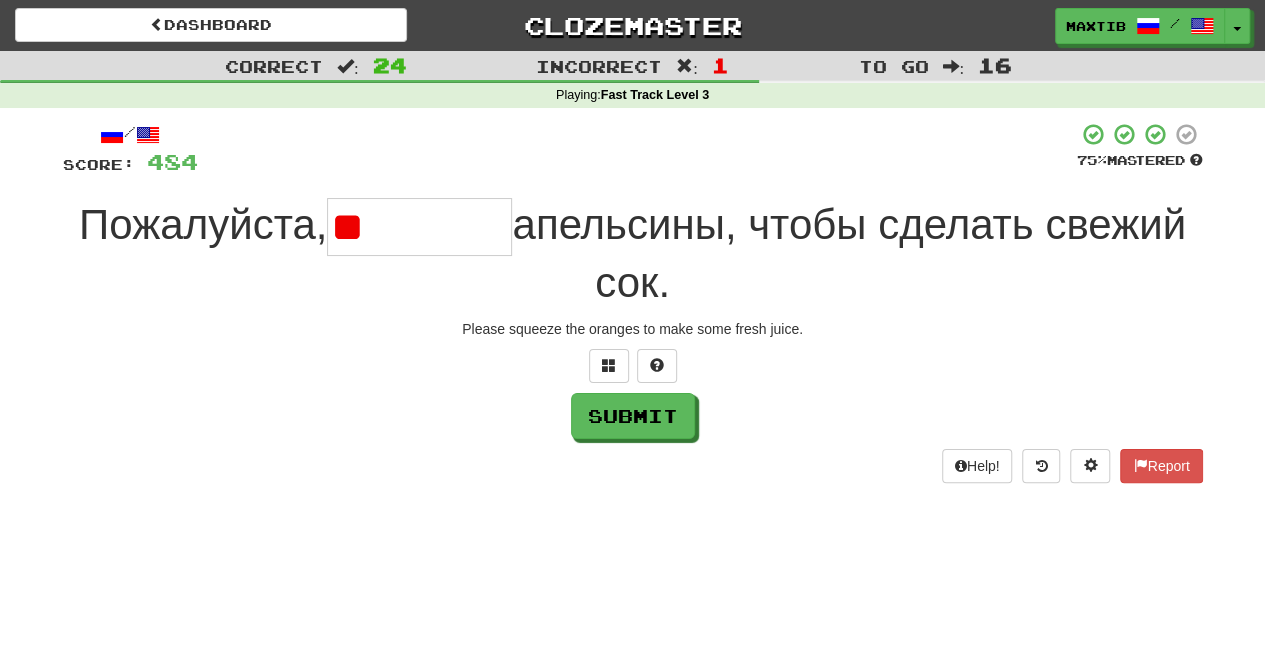 type on "*" 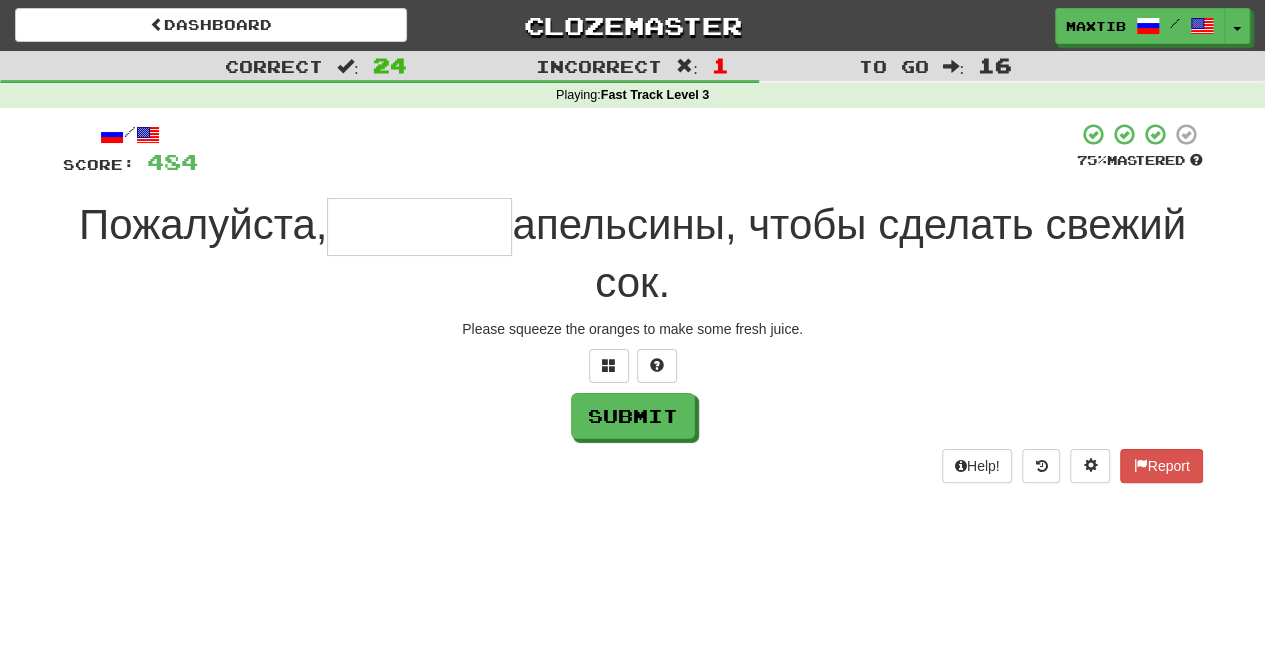 type on "*" 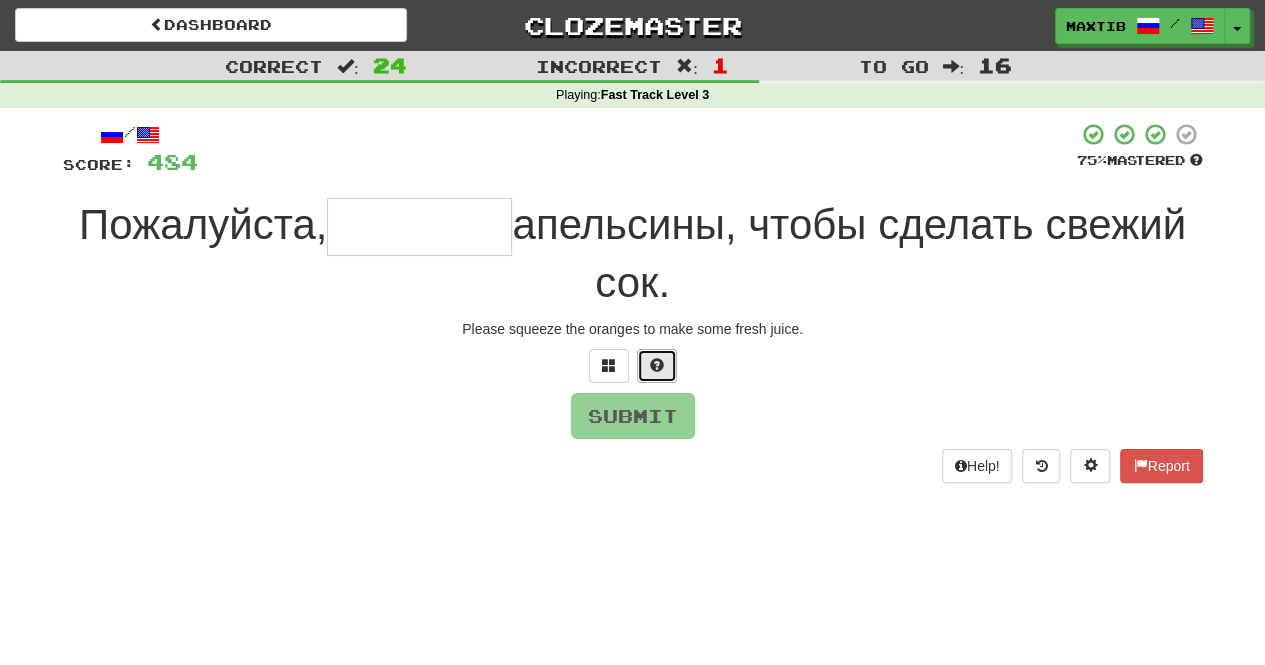 click at bounding box center (657, 365) 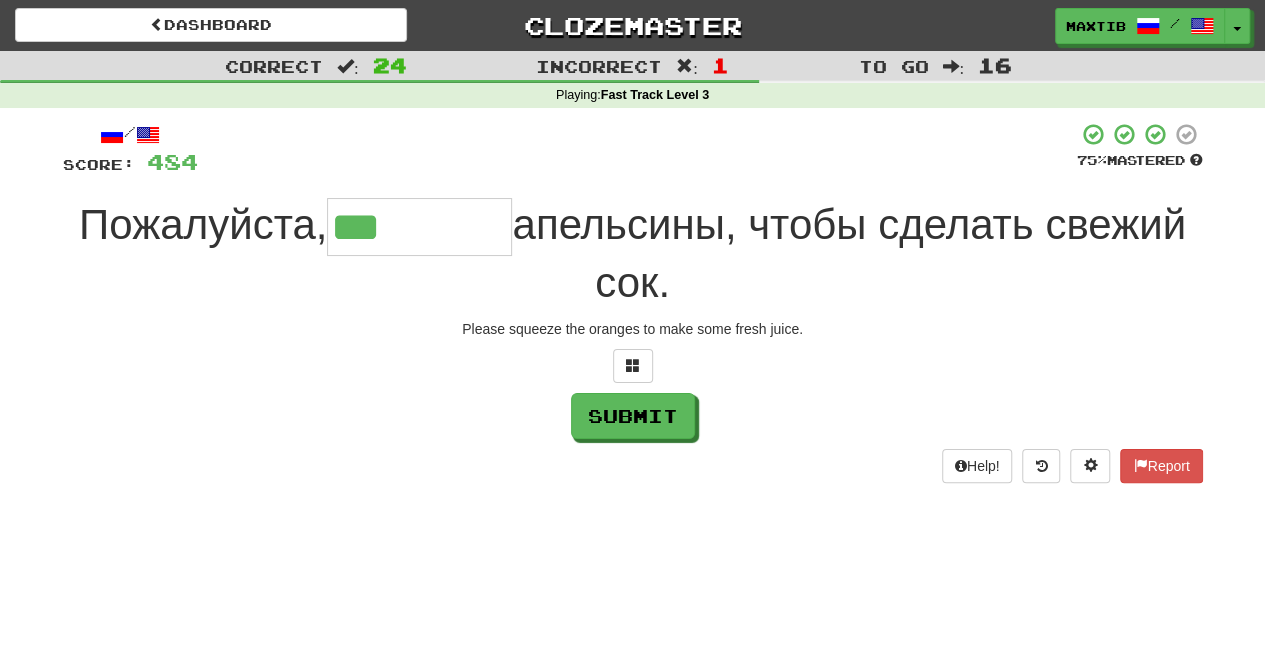 type on "*******" 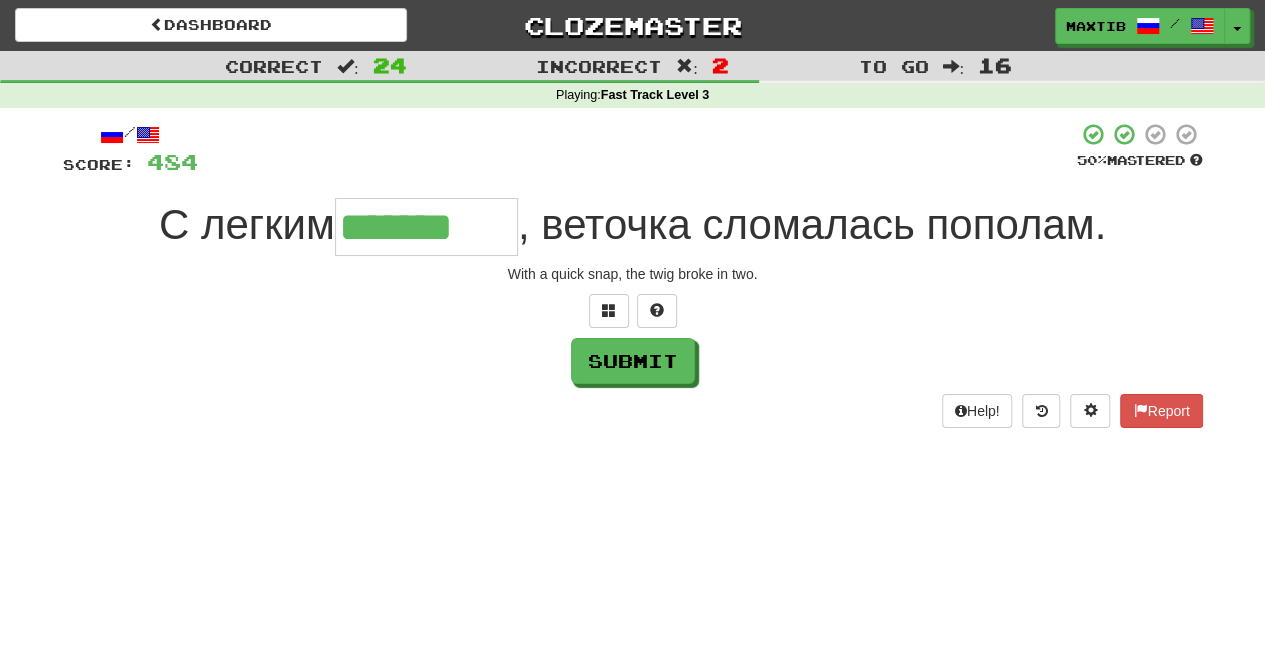 type on "*******" 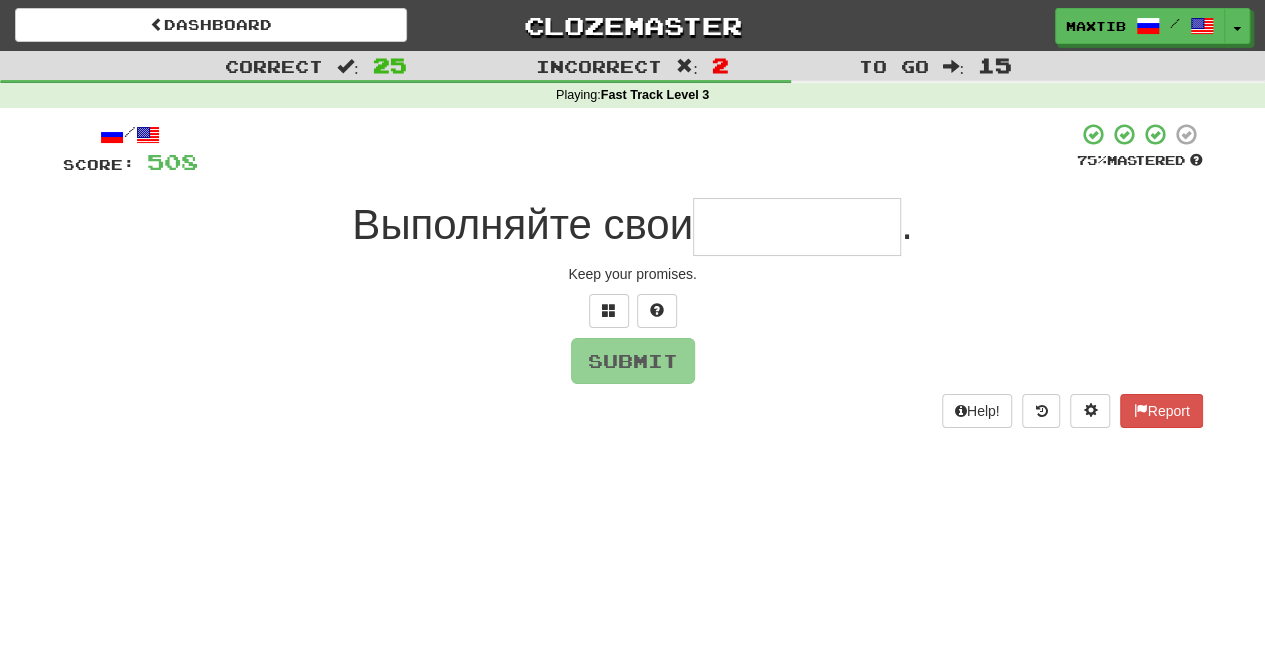 type on "*" 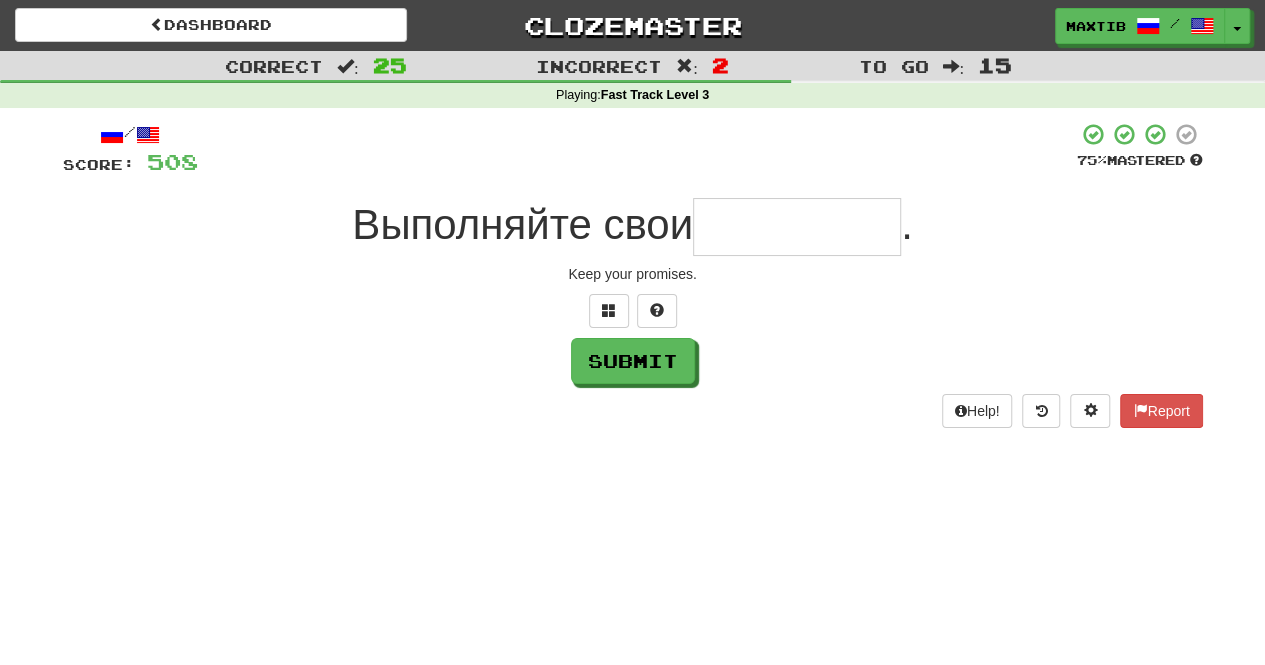 type on "*" 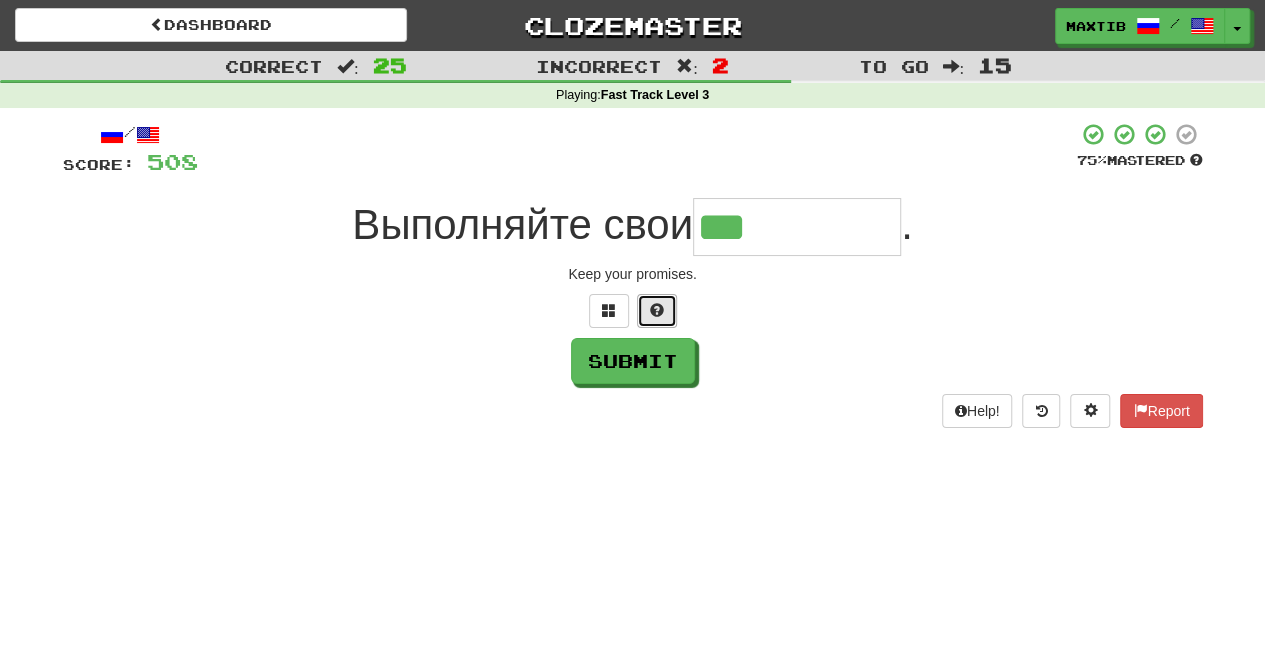 click at bounding box center [657, 310] 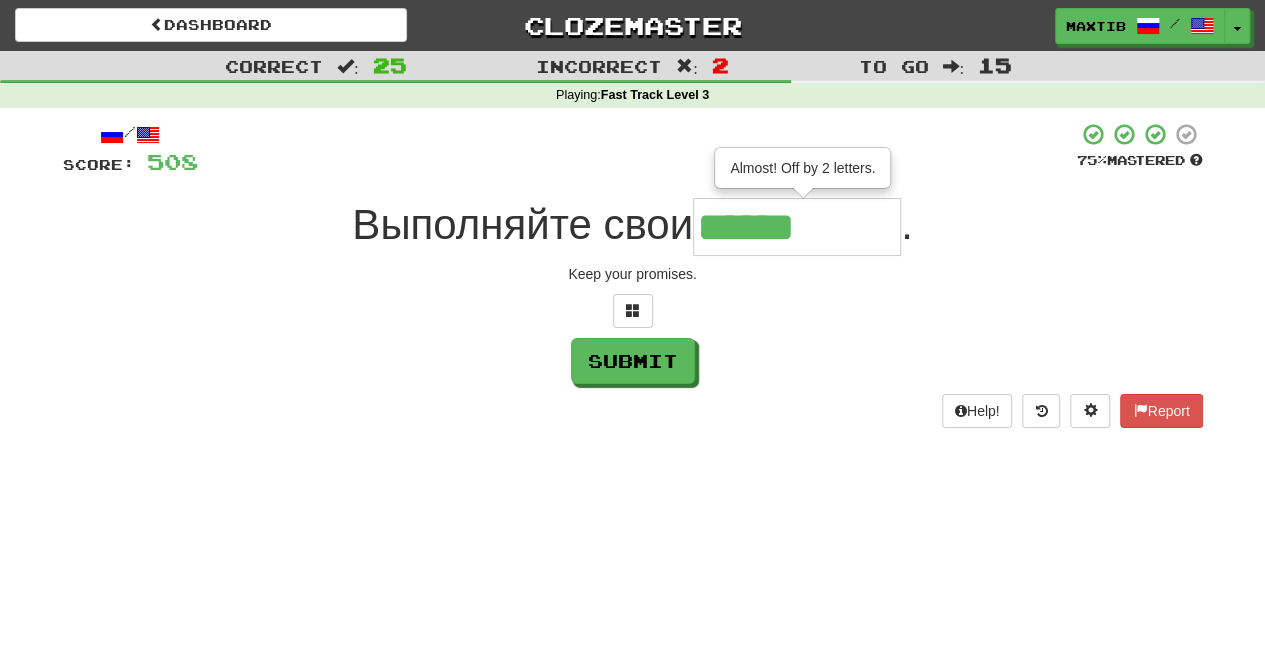 type on "********" 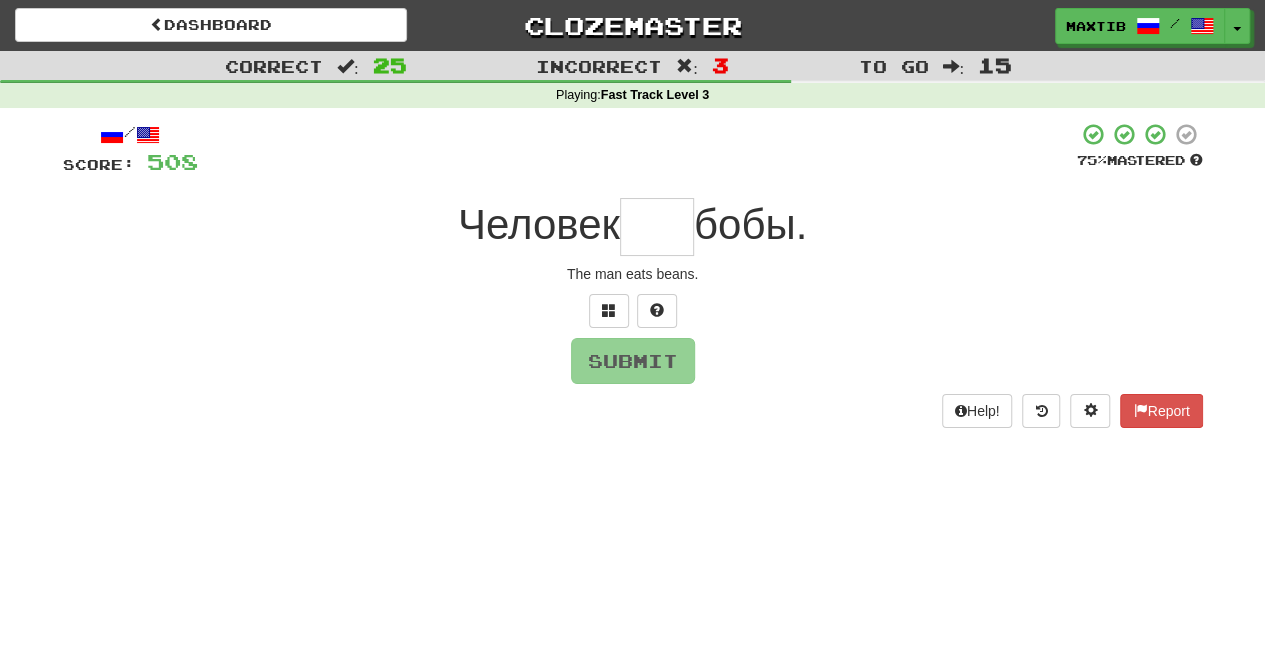 type on "*" 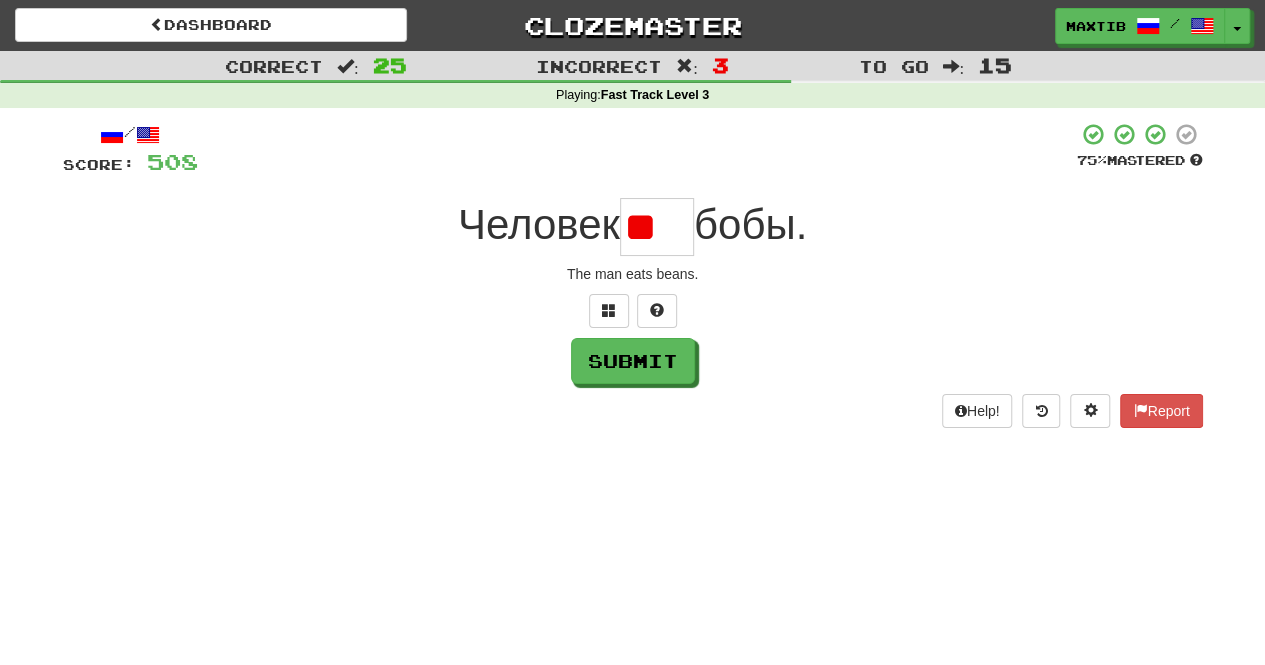 scroll, scrollTop: 0, scrollLeft: 0, axis: both 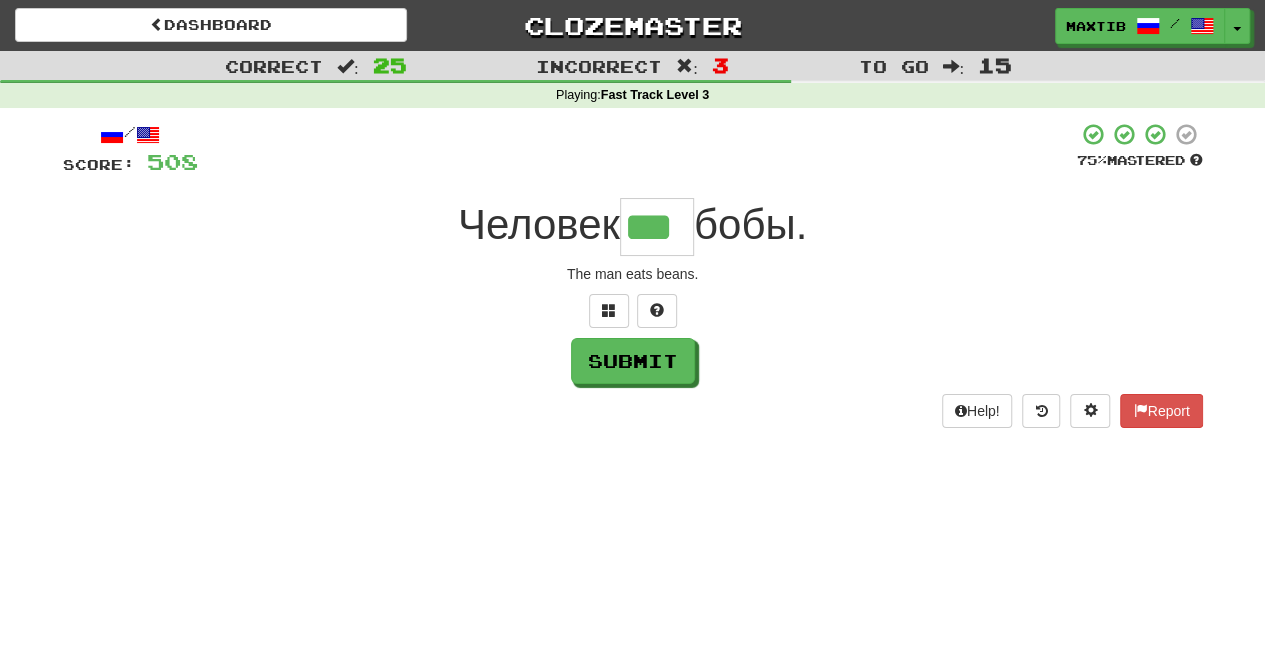 type on "***" 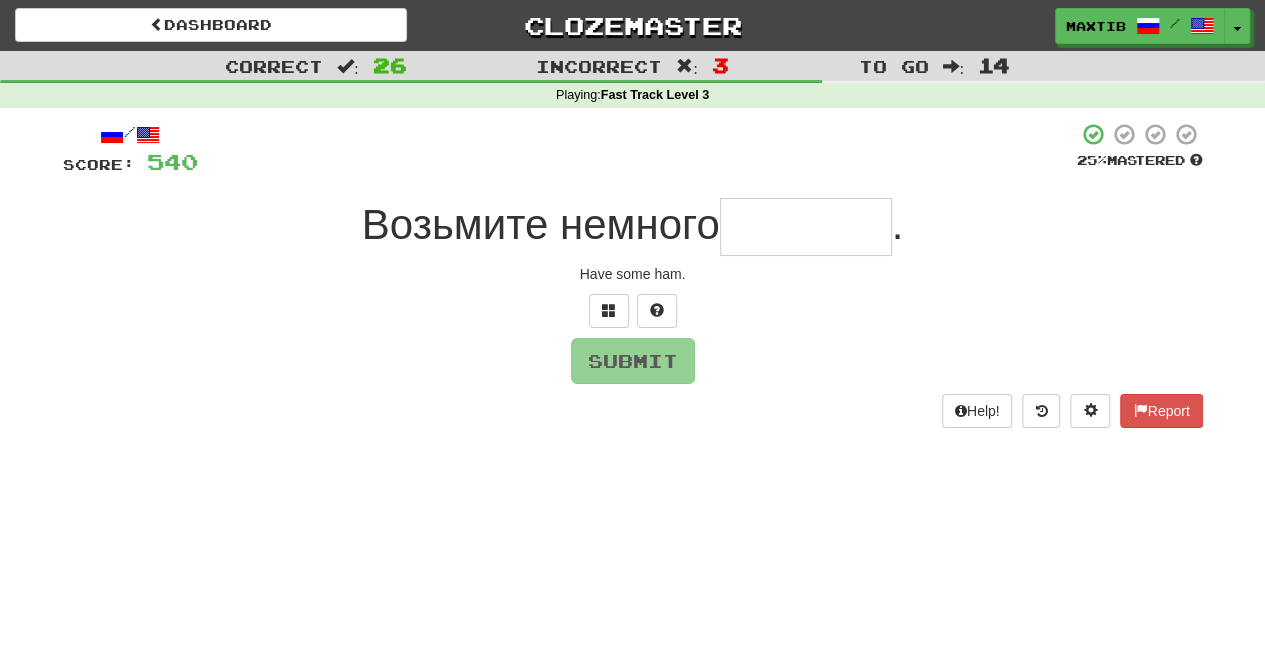 type on "*" 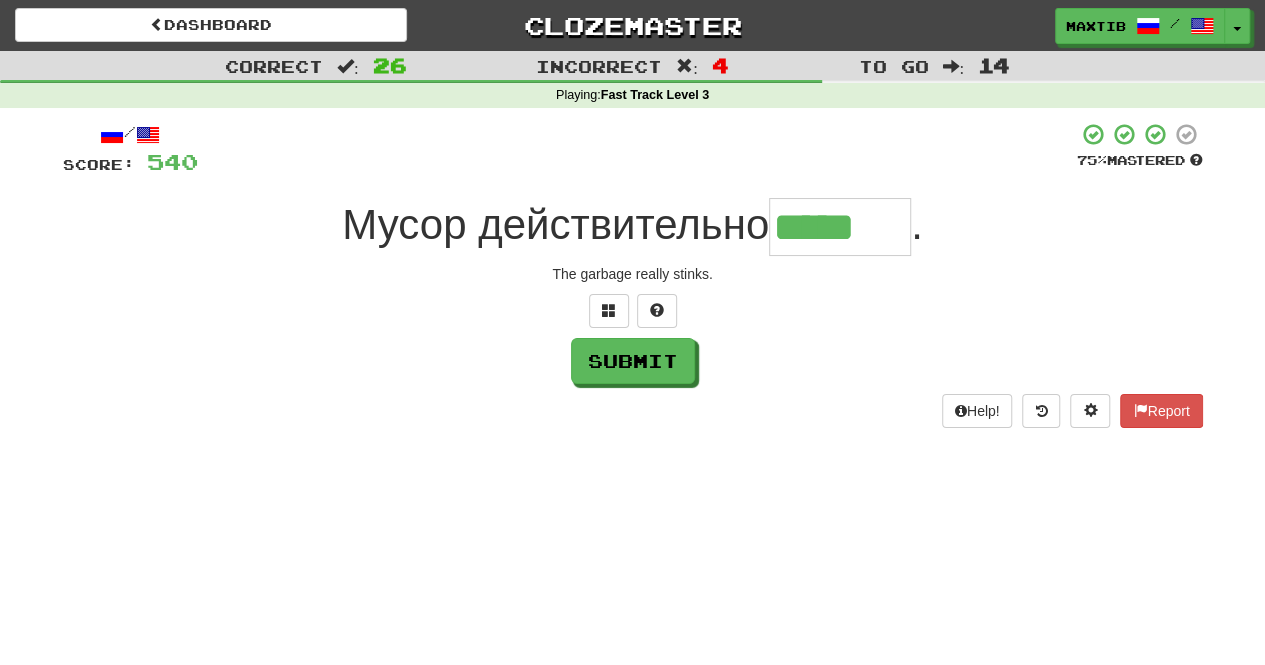 scroll, scrollTop: 0, scrollLeft: 0, axis: both 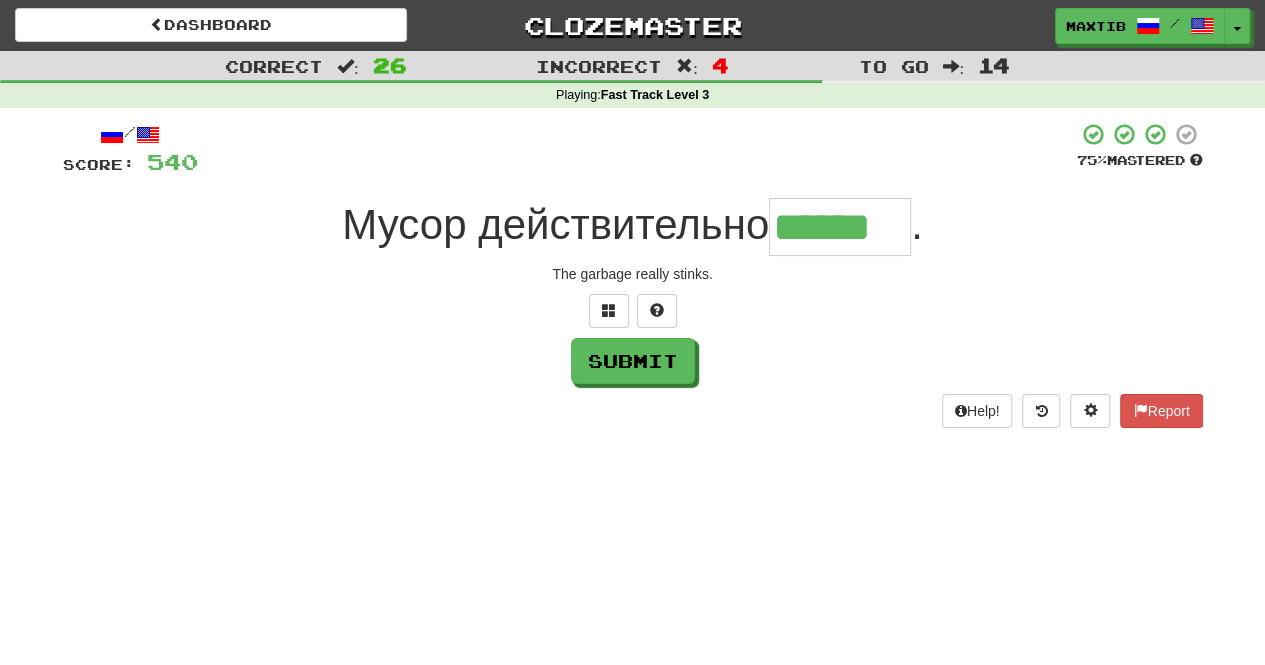 type on "******" 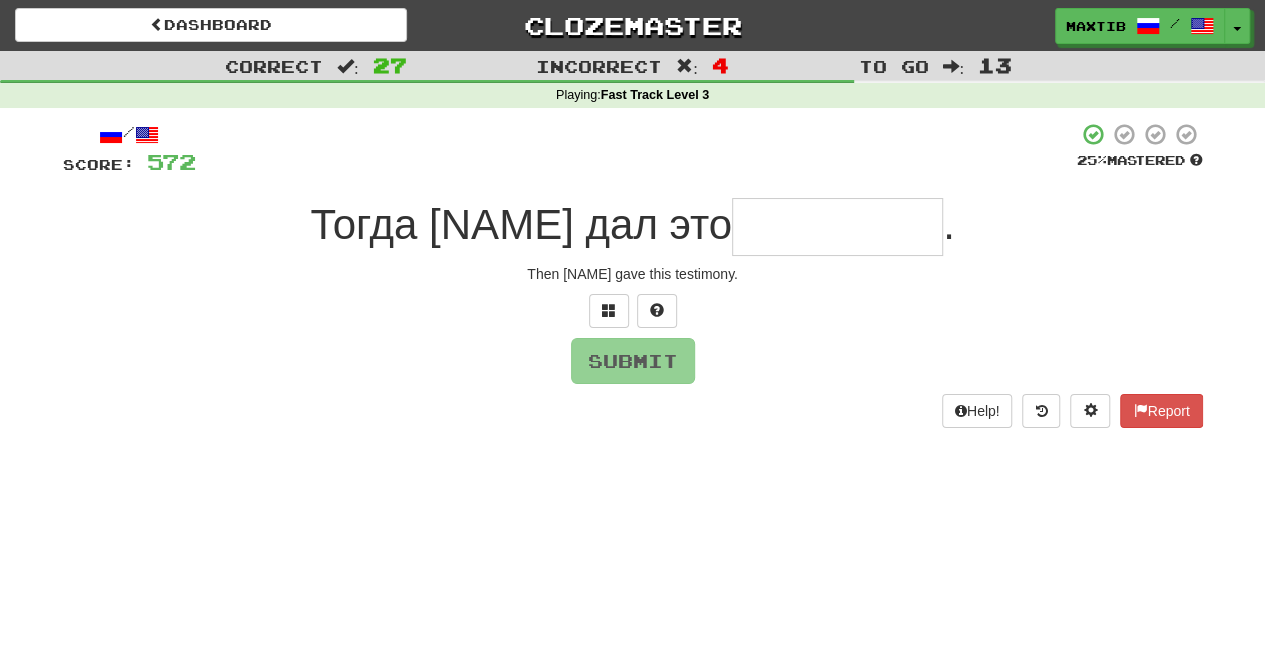 type on "*" 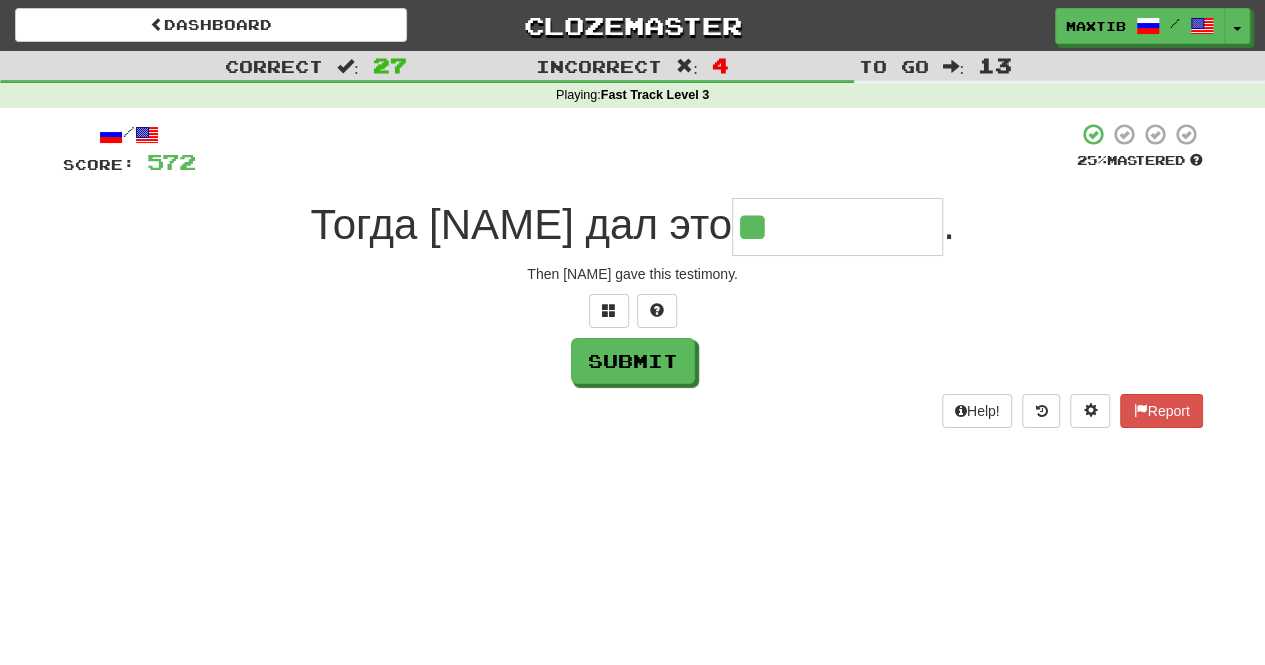 type on "*********" 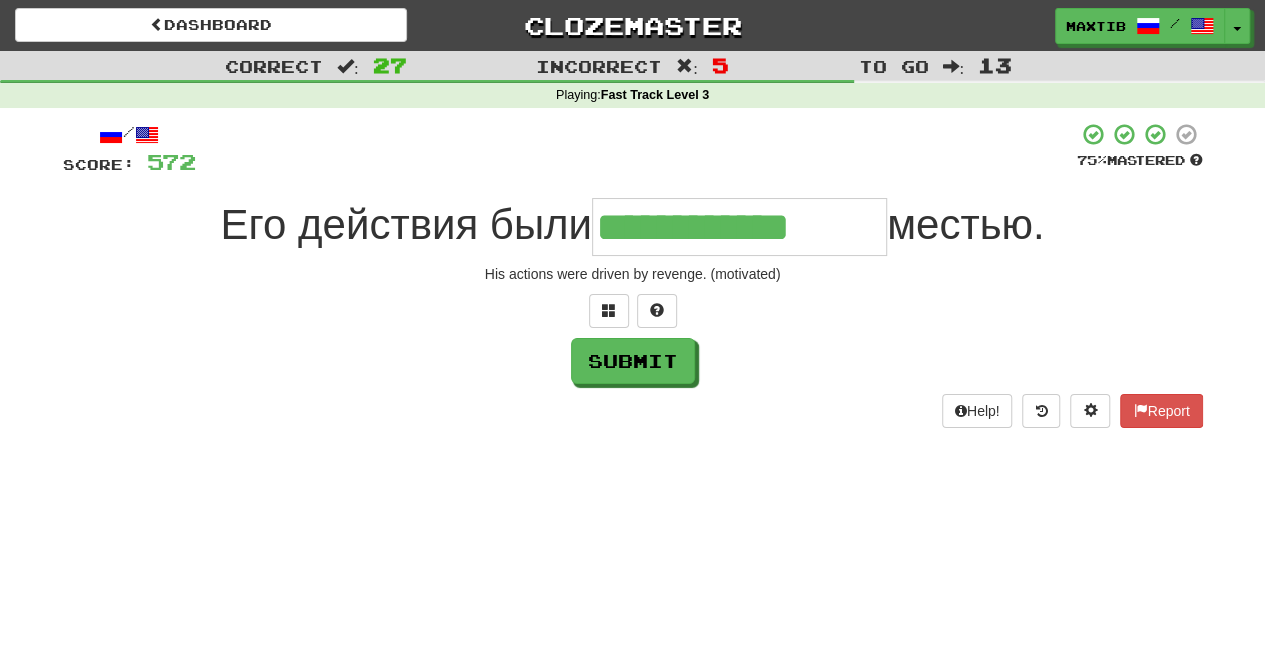 type on "**********" 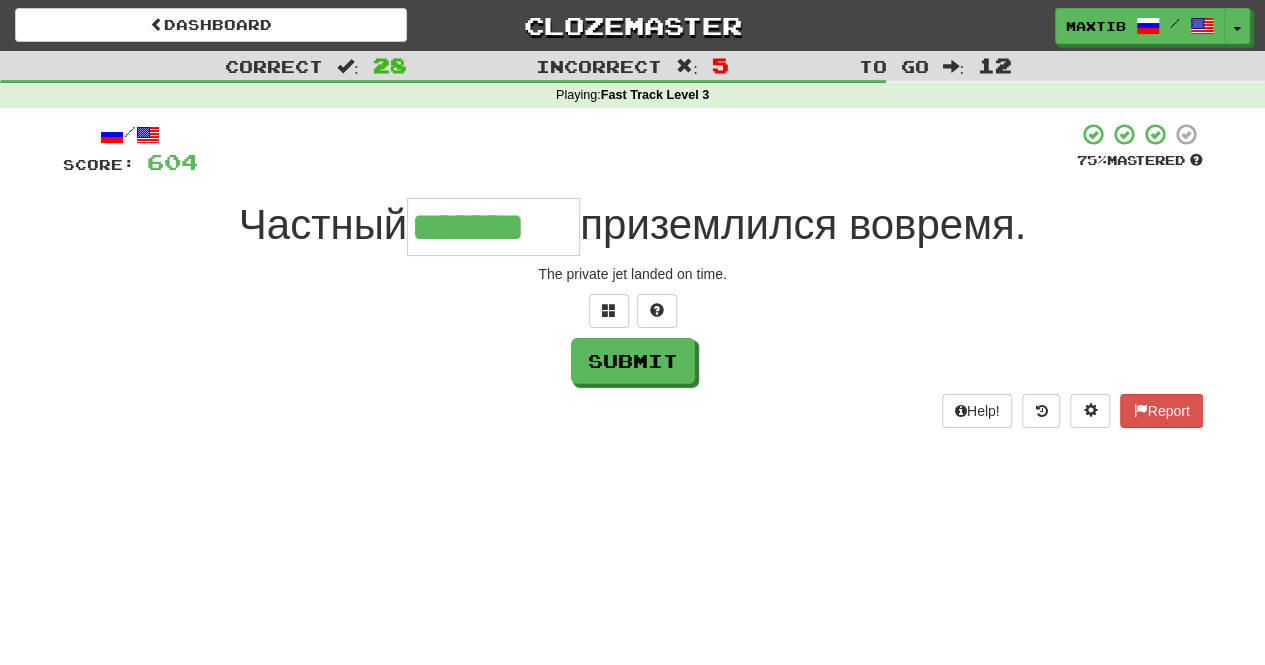 type on "*******" 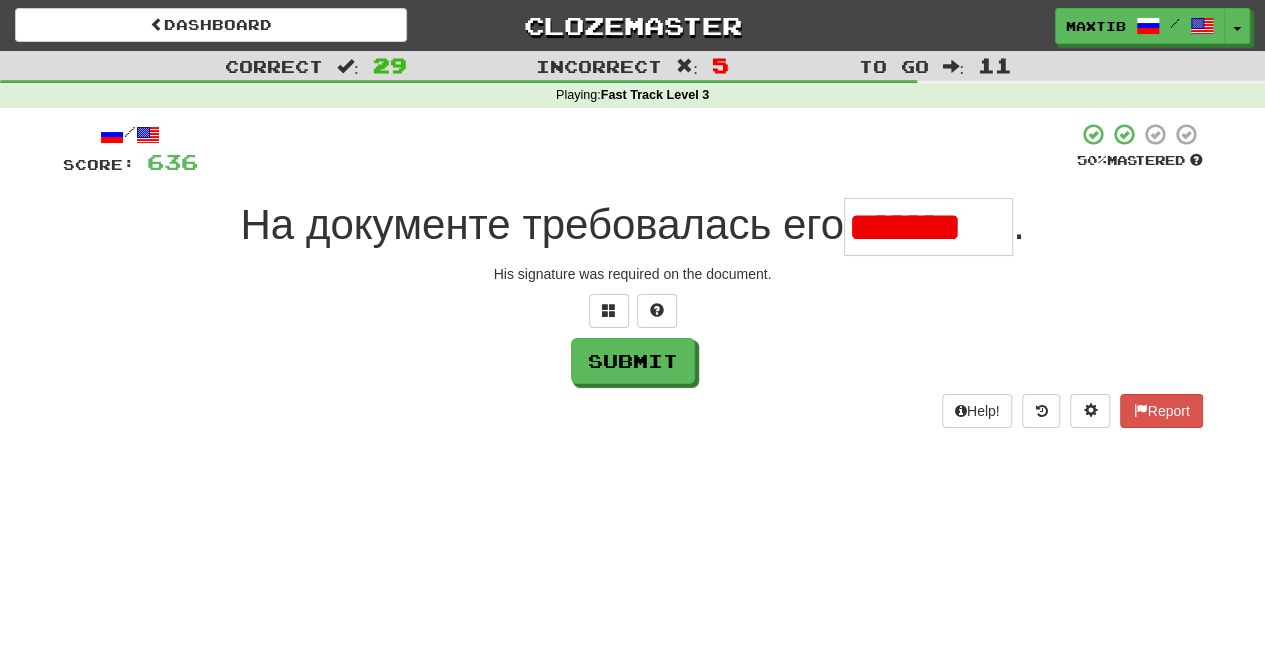 scroll, scrollTop: 0, scrollLeft: 0, axis: both 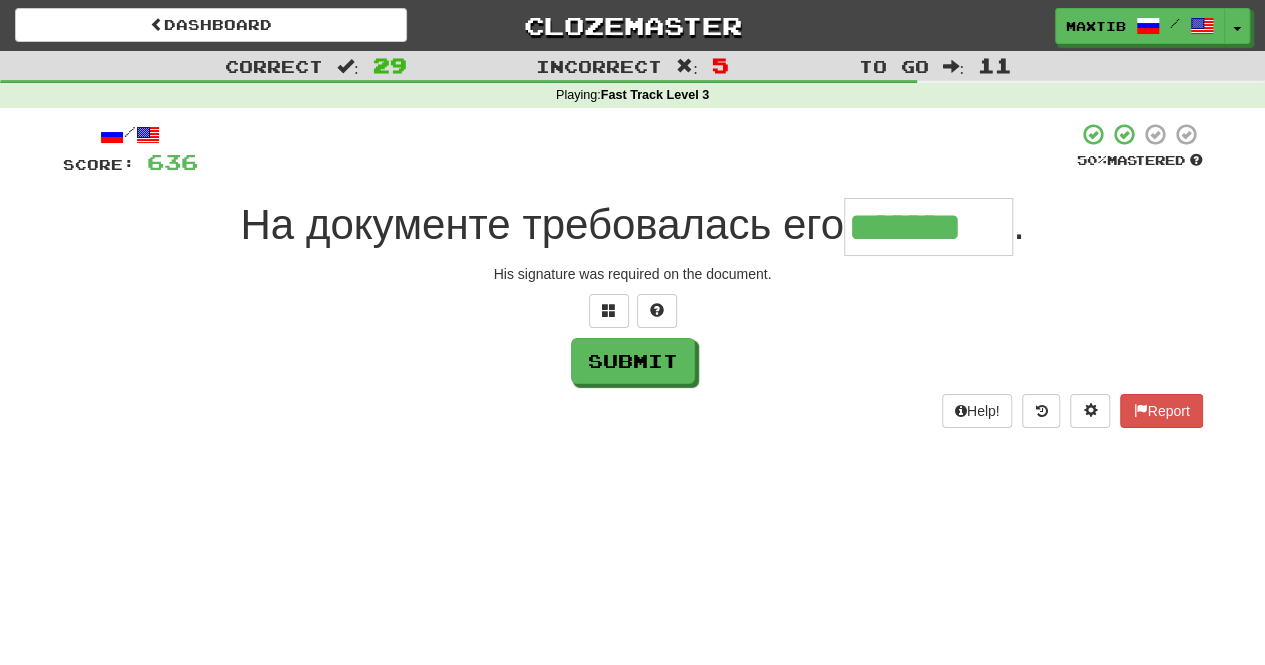 type on "*******" 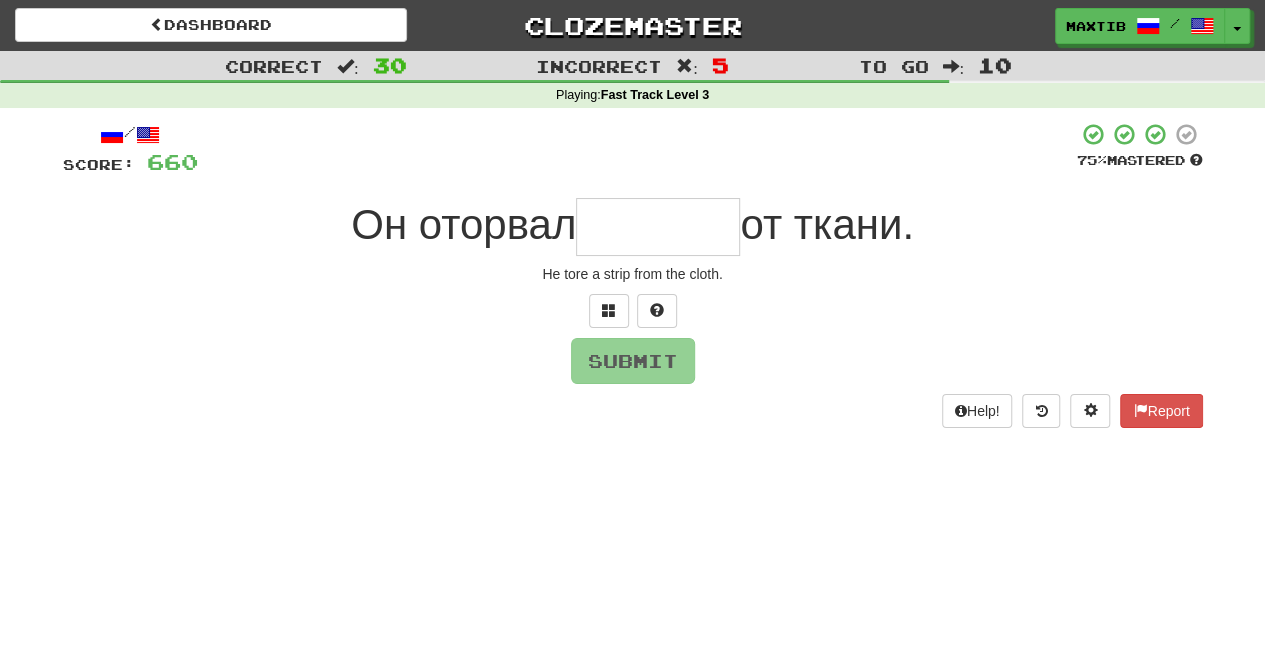 type on "*" 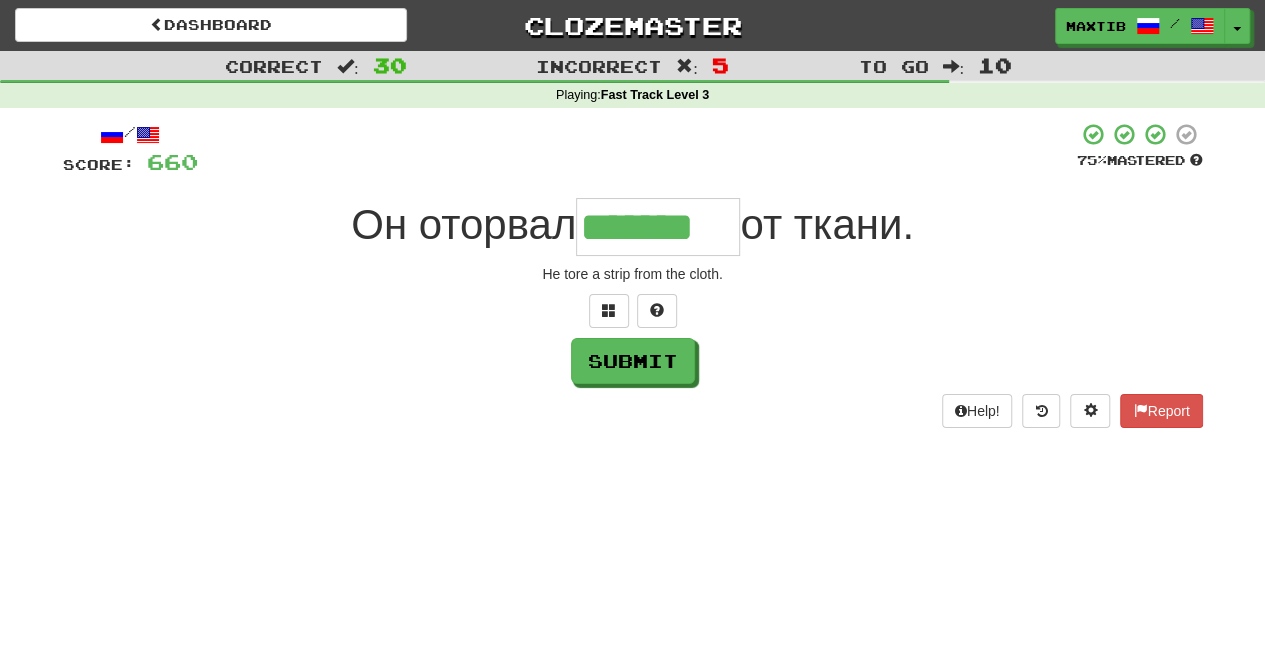type on "*******" 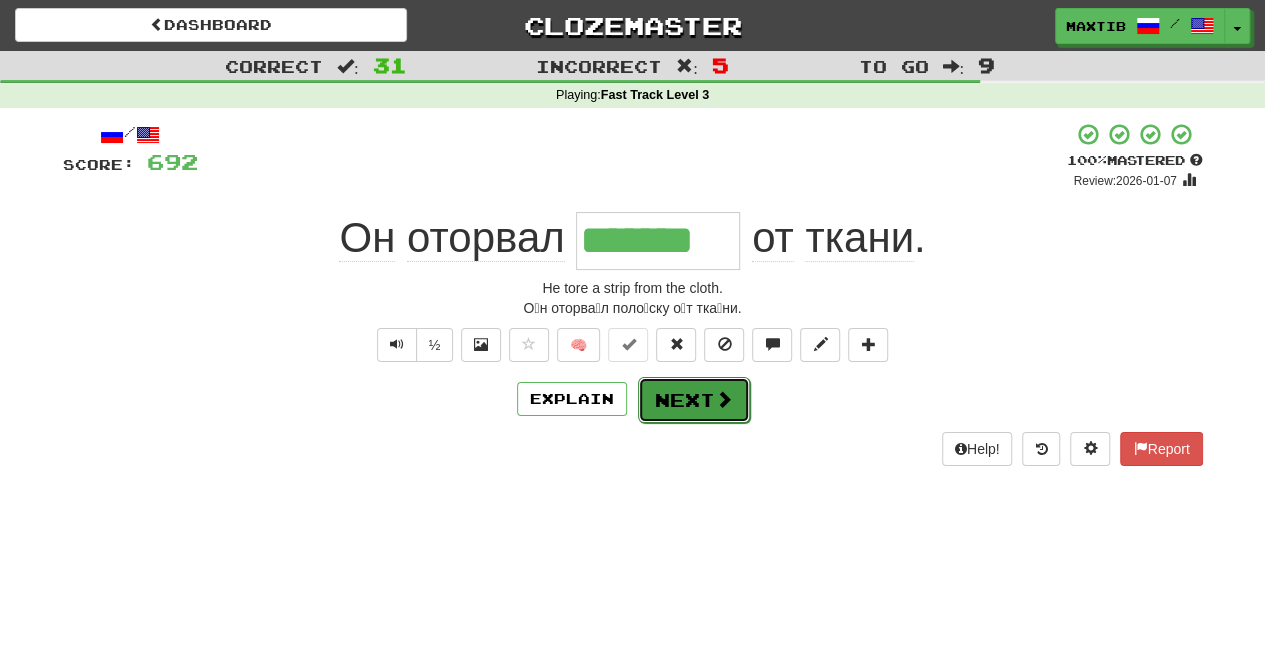 click on "Next" at bounding box center (694, 400) 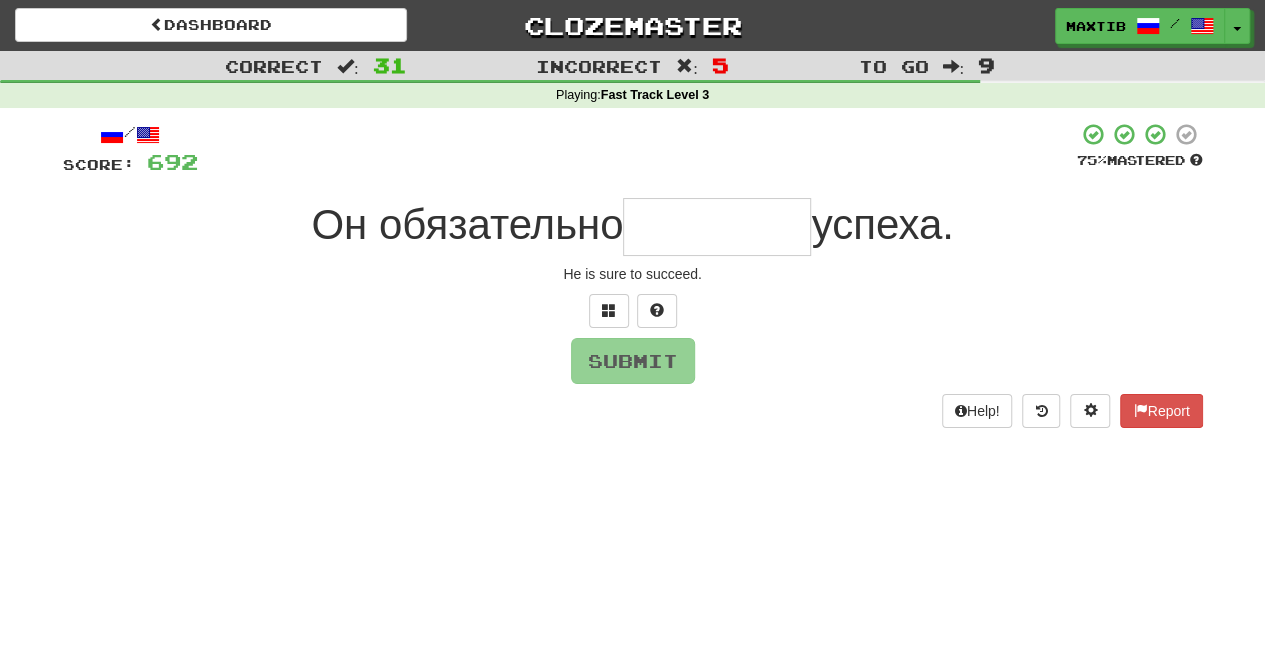 click at bounding box center [717, 227] 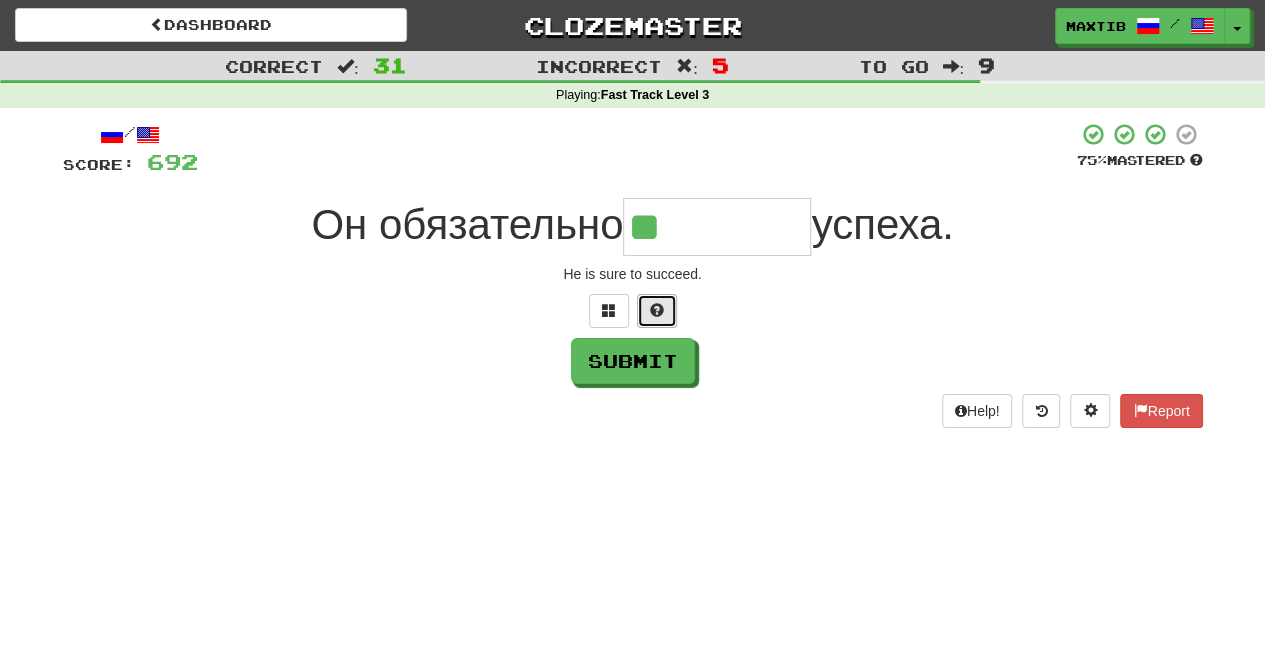 click at bounding box center [657, 310] 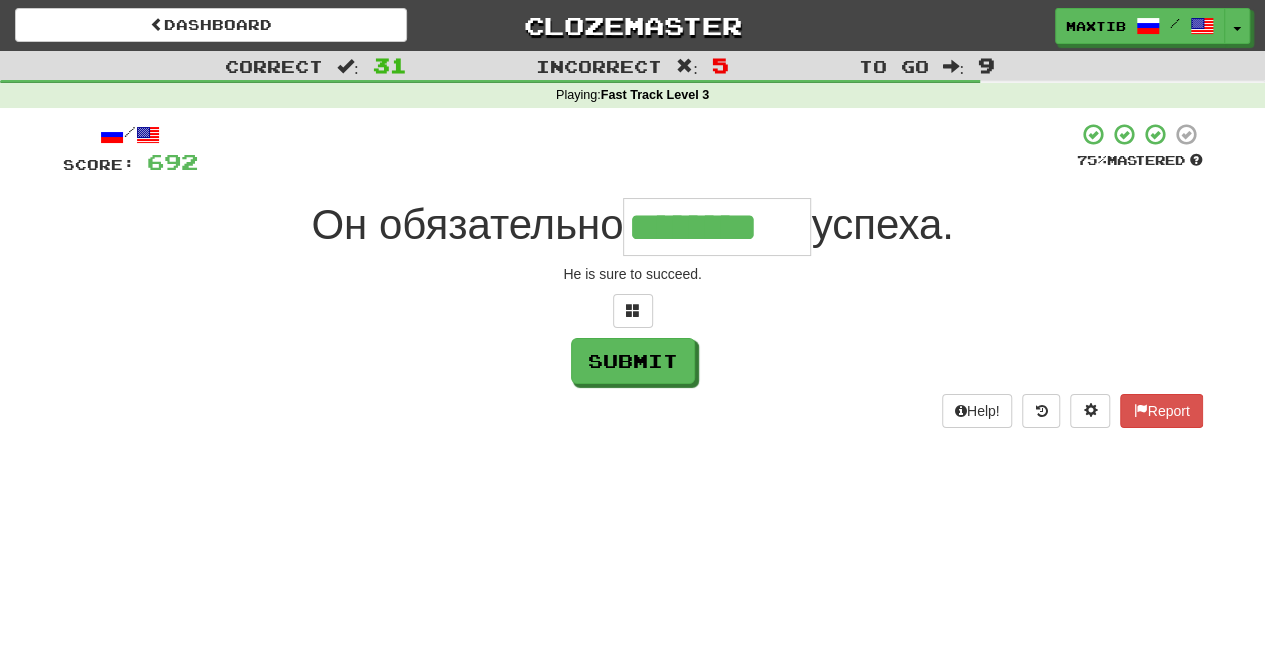 type on "********" 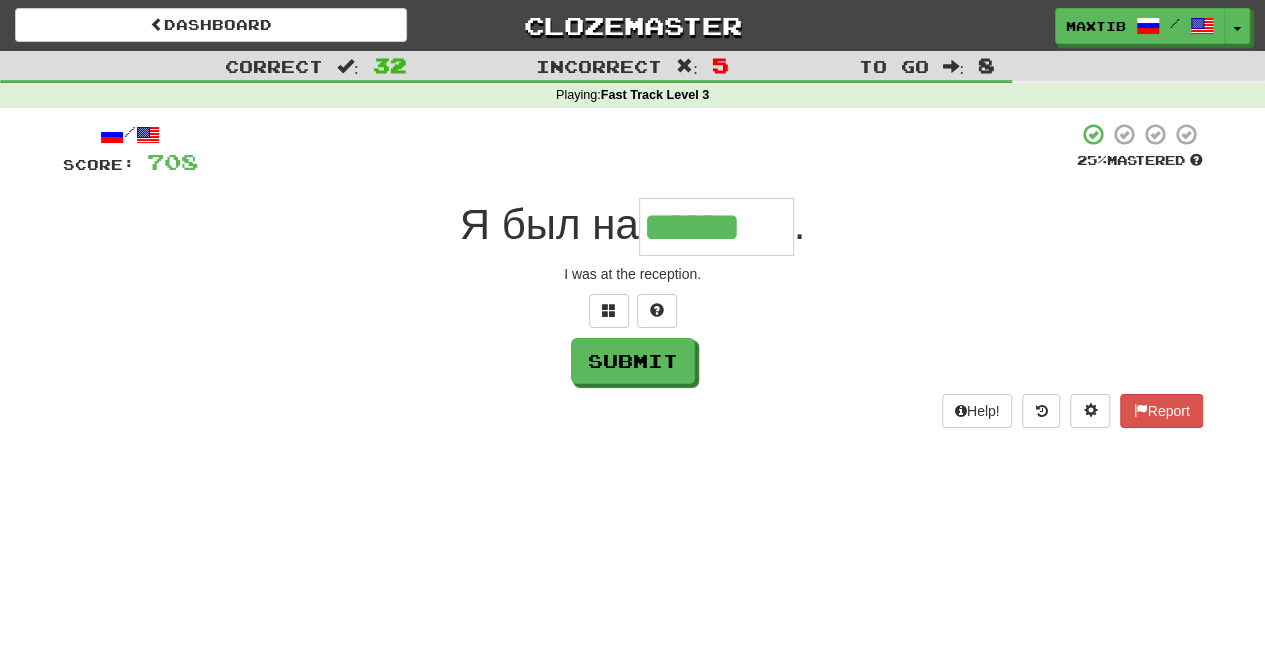 type on "******" 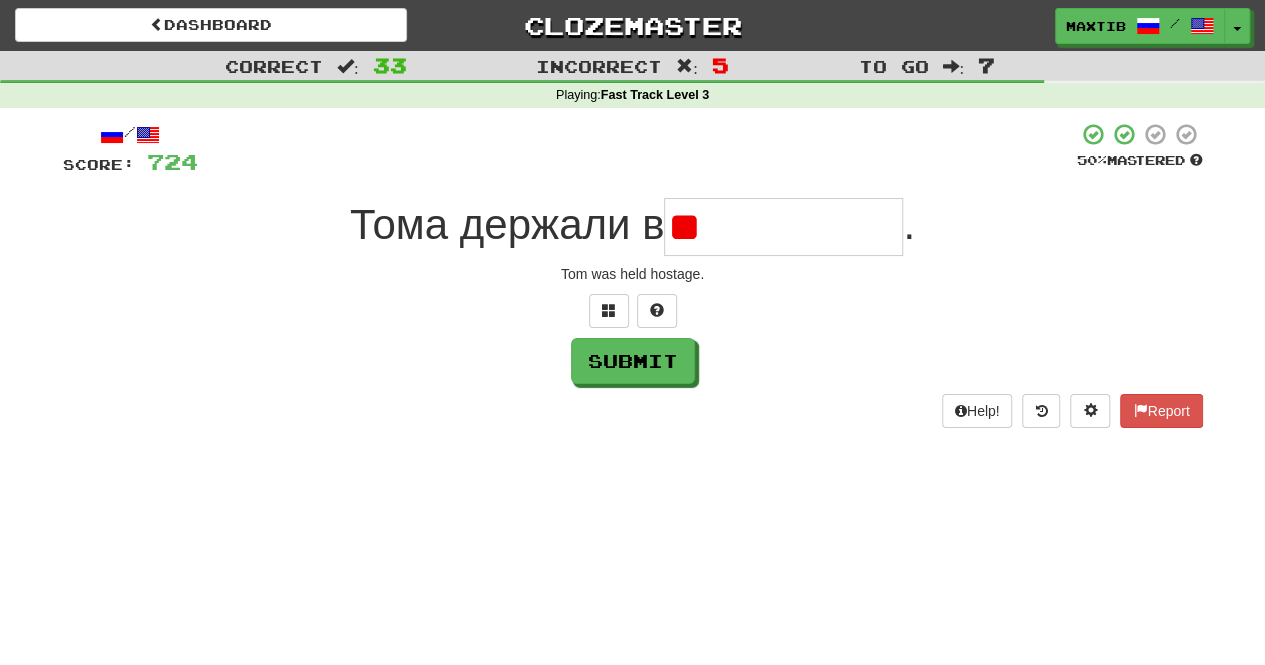 type on "*" 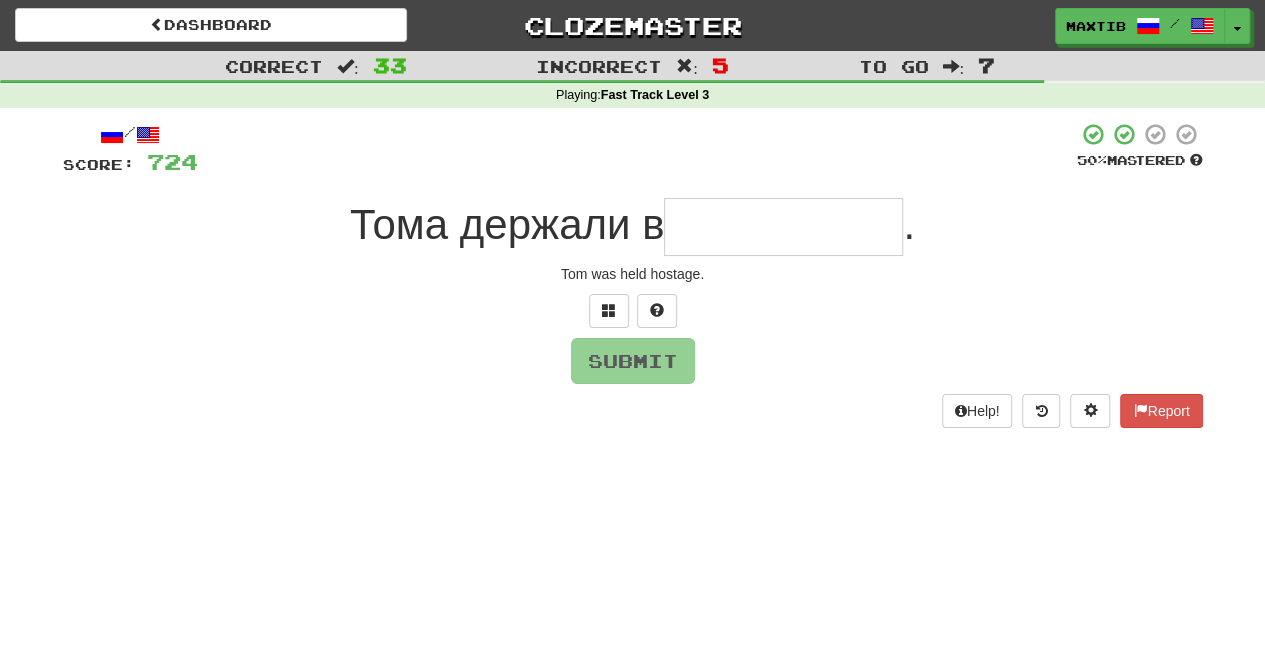 type on "*" 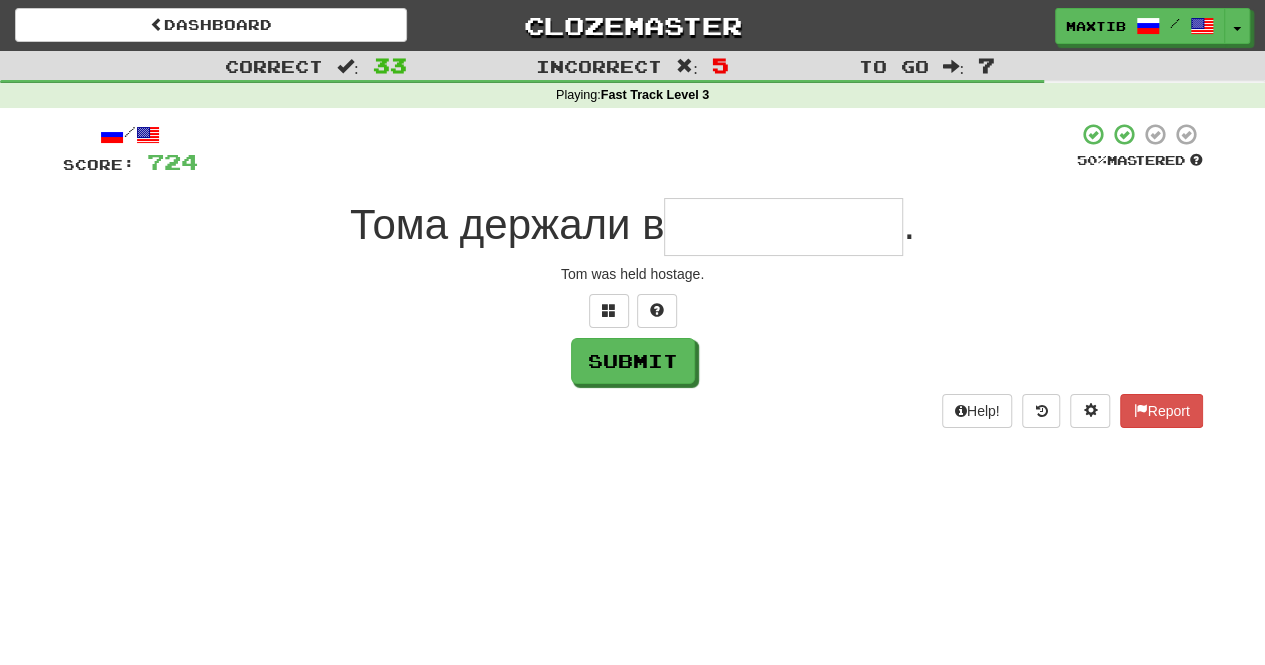 type on "*" 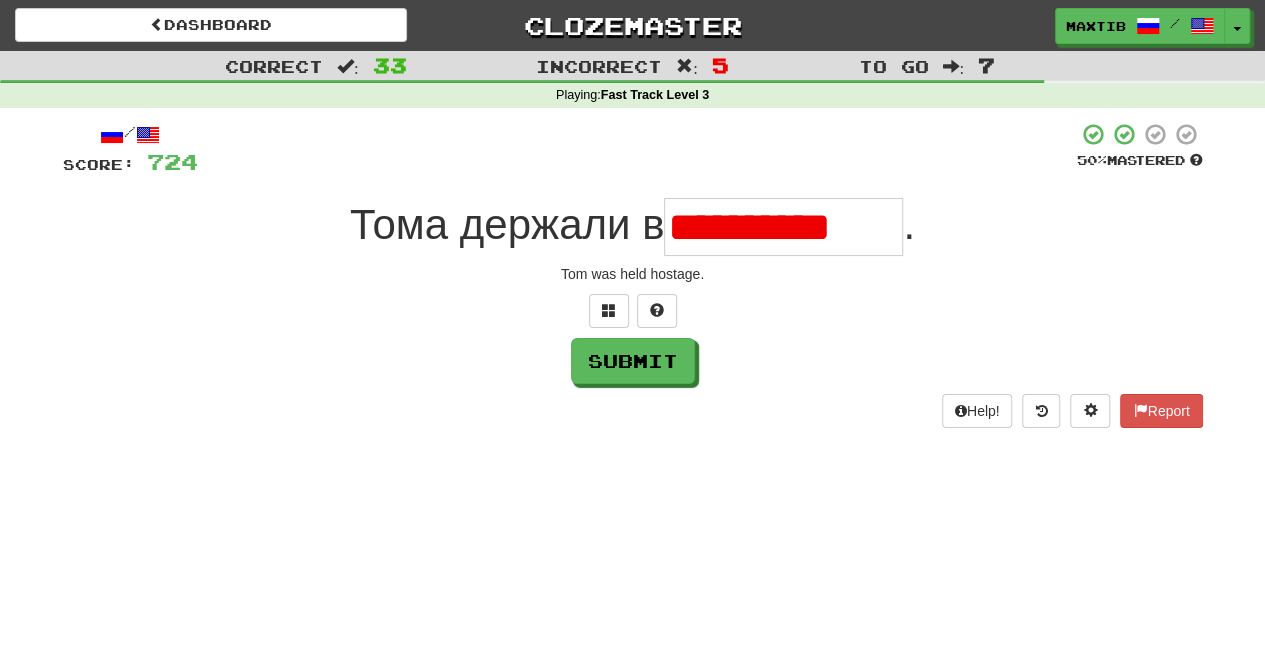 scroll, scrollTop: 0, scrollLeft: 0, axis: both 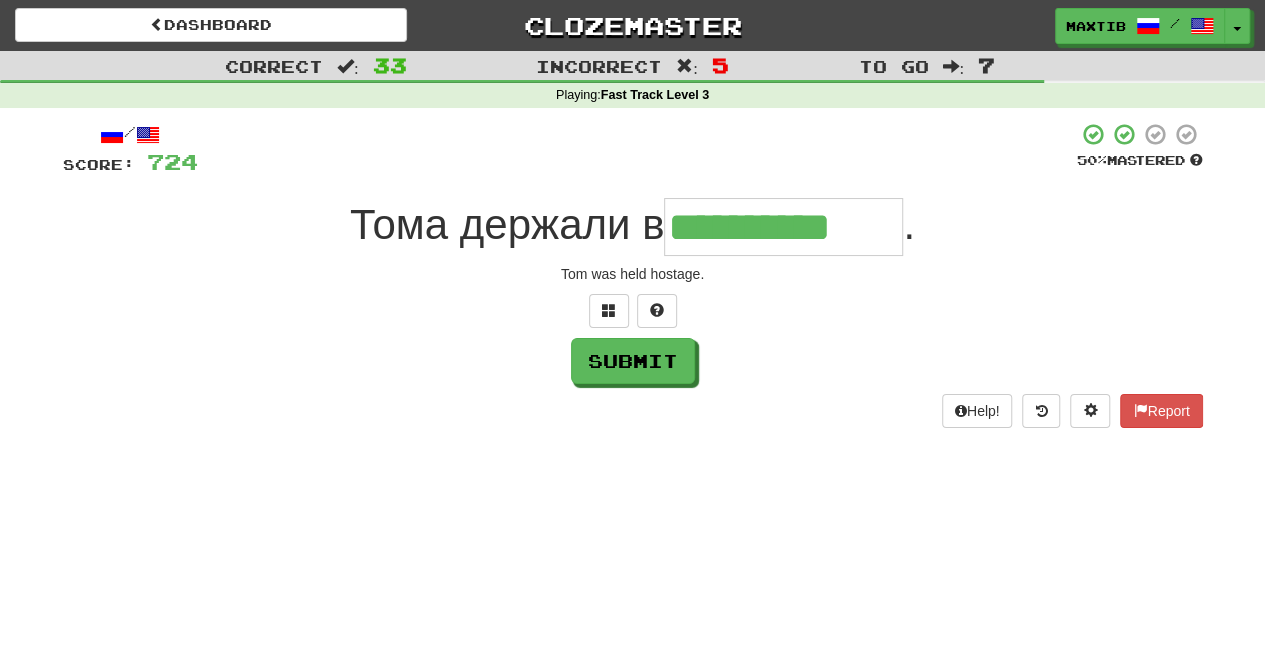 type on "**********" 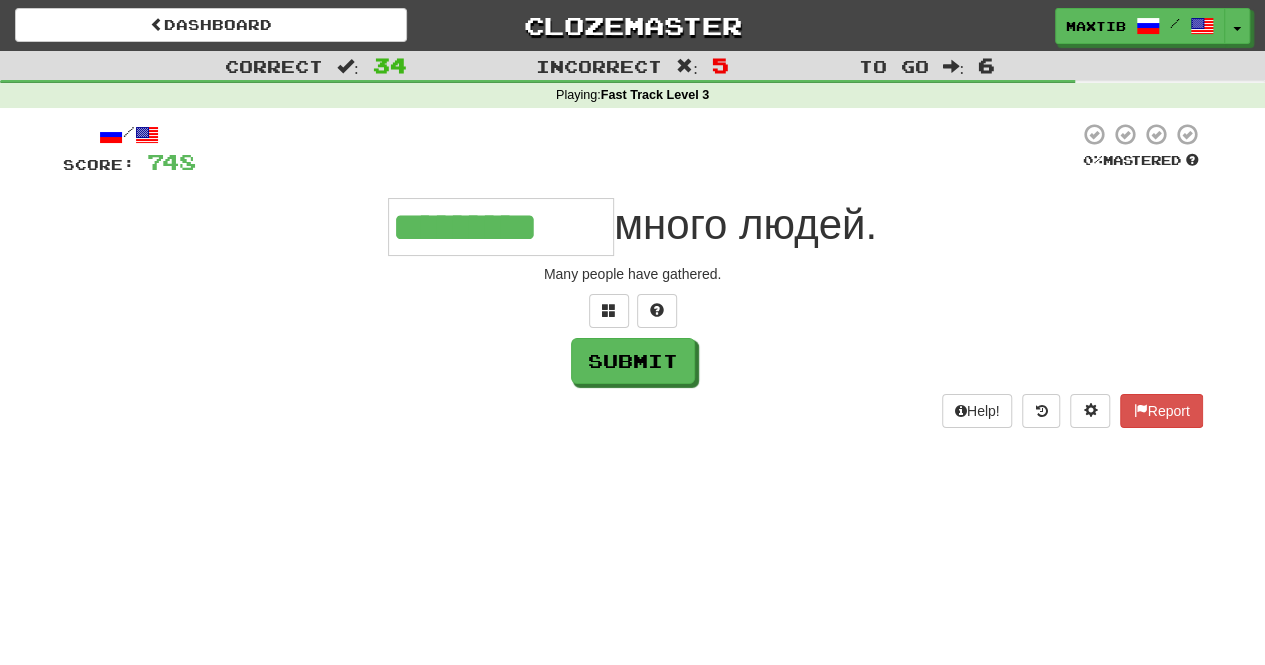 type on "*********" 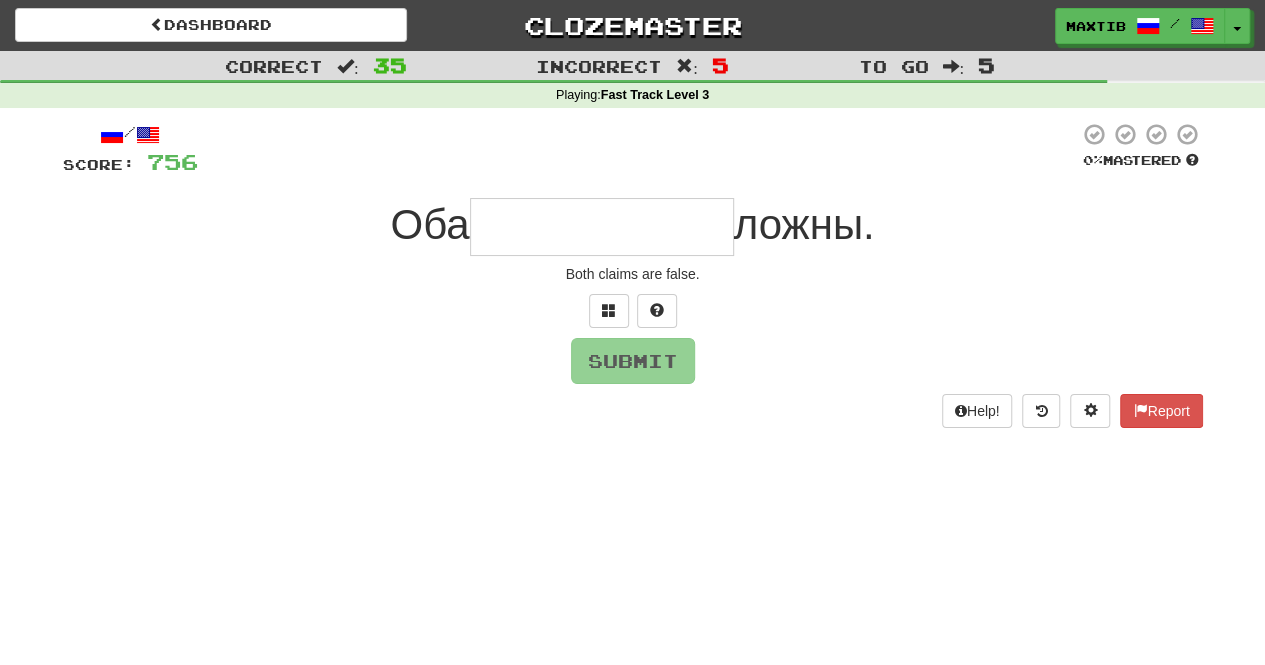 type on "*" 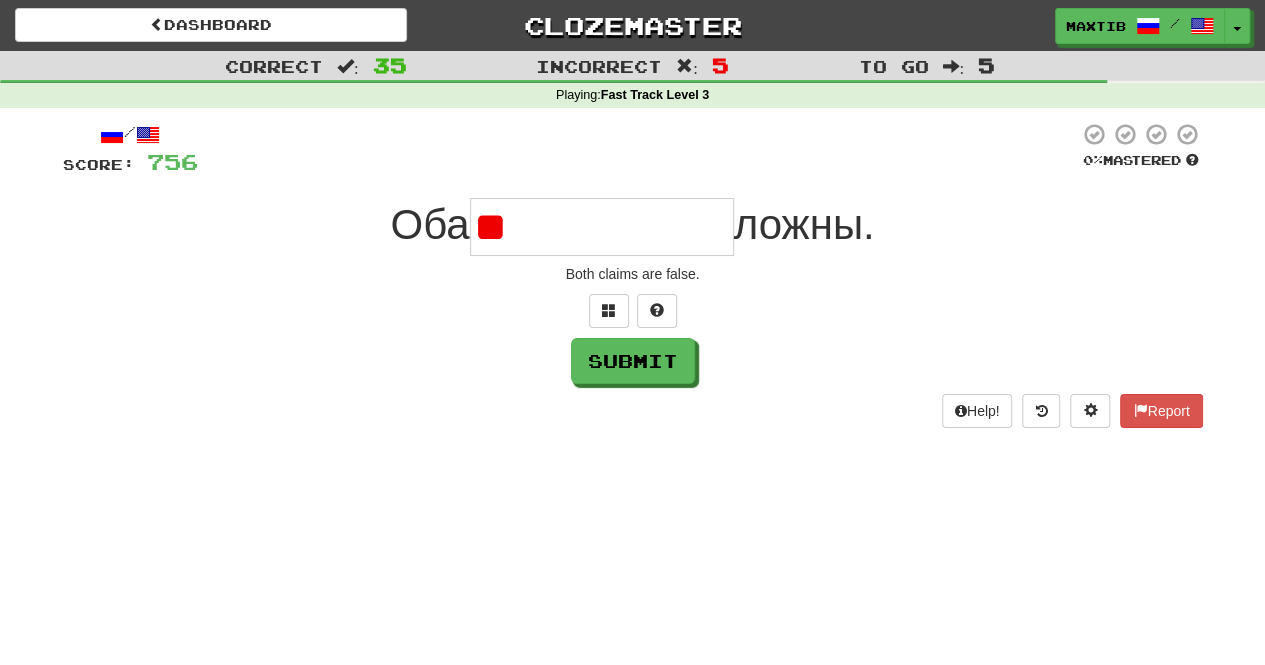 type on "*" 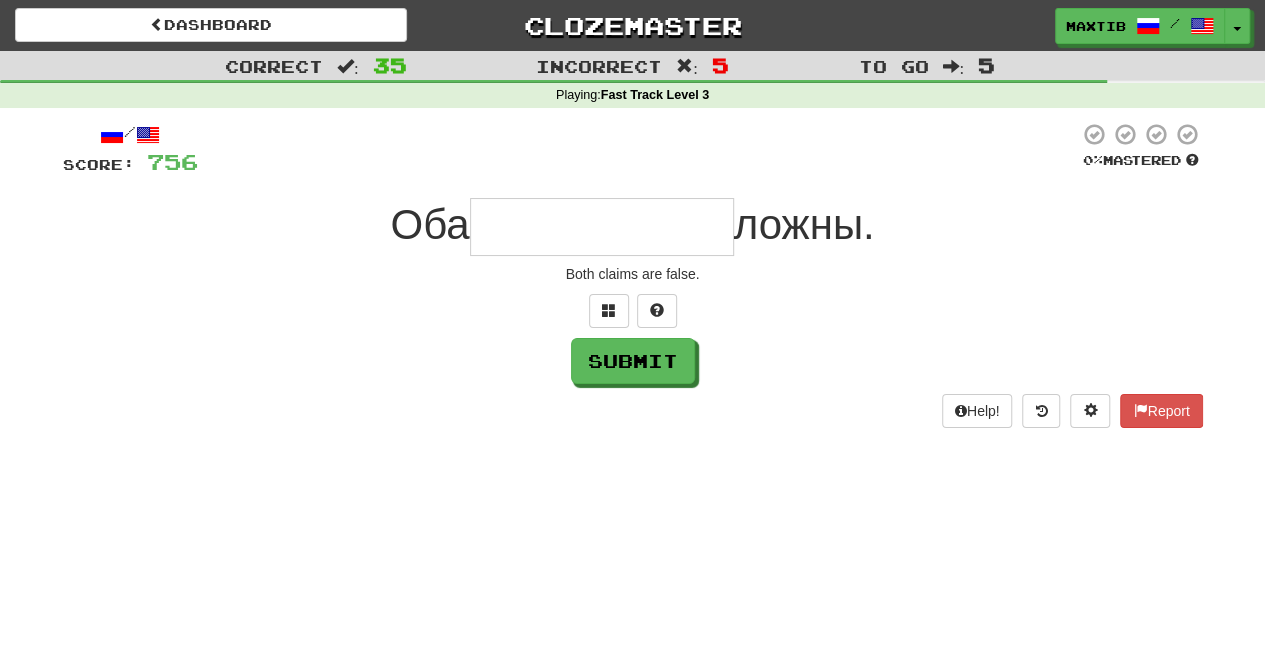 type on "*" 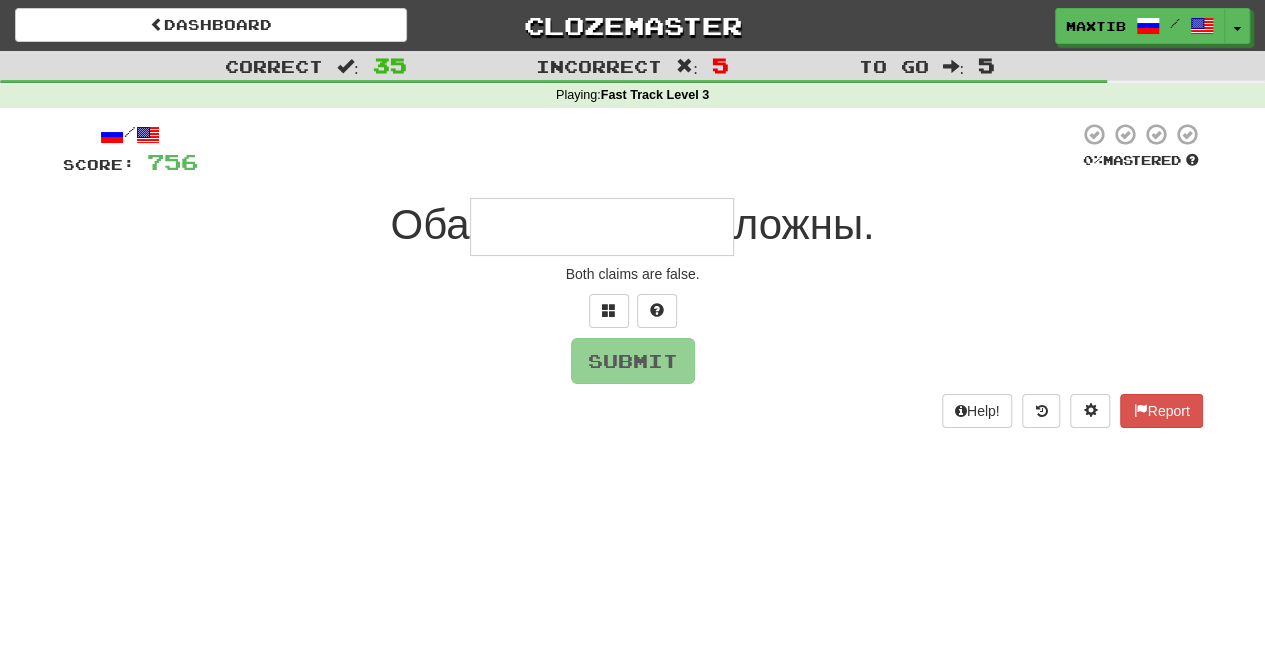type on "*" 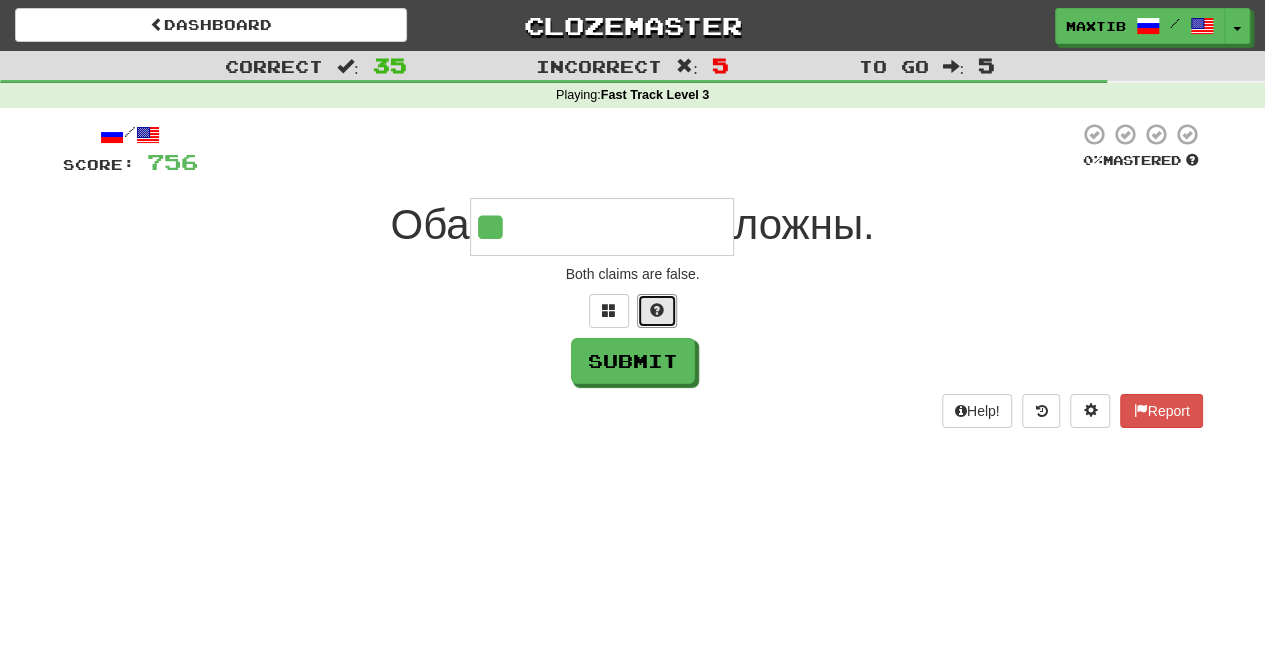click at bounding box center (657, 310) 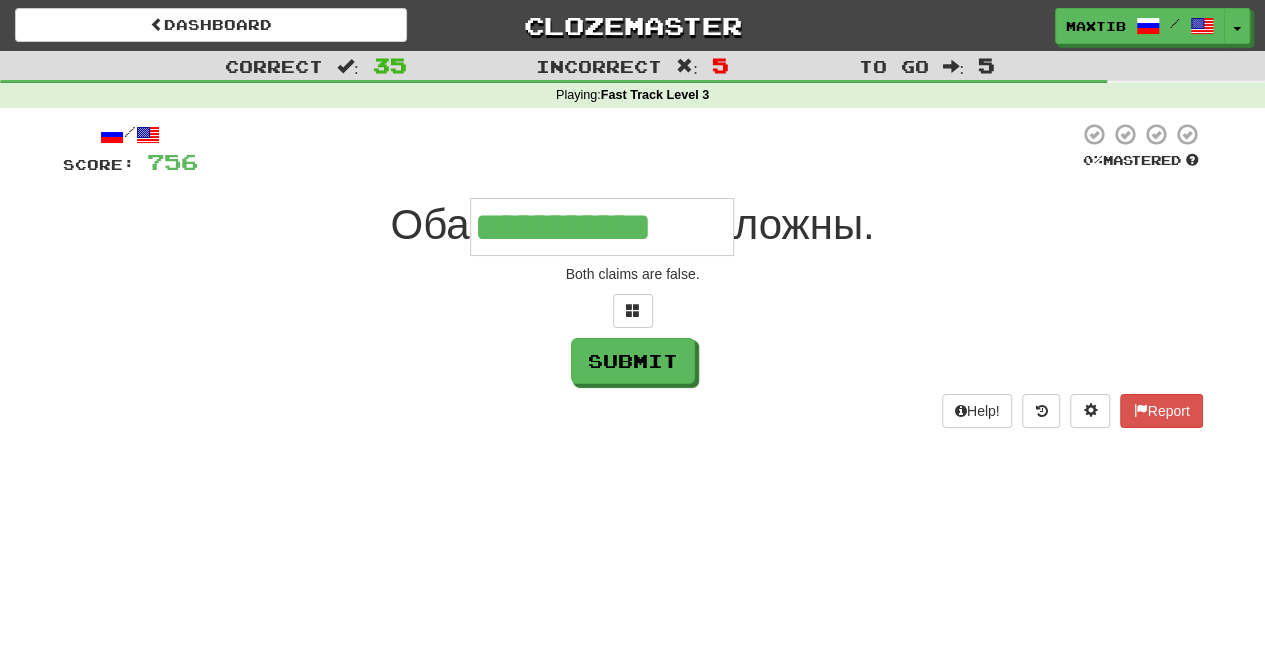 type on "**********" 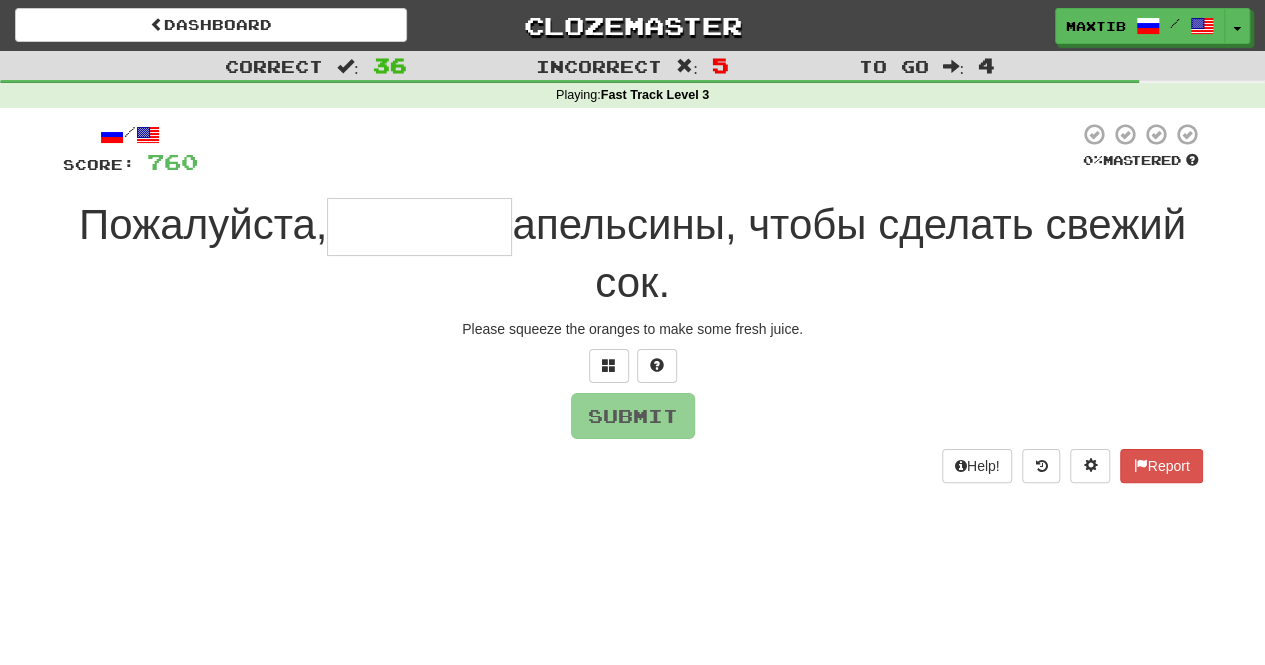 type on "*" 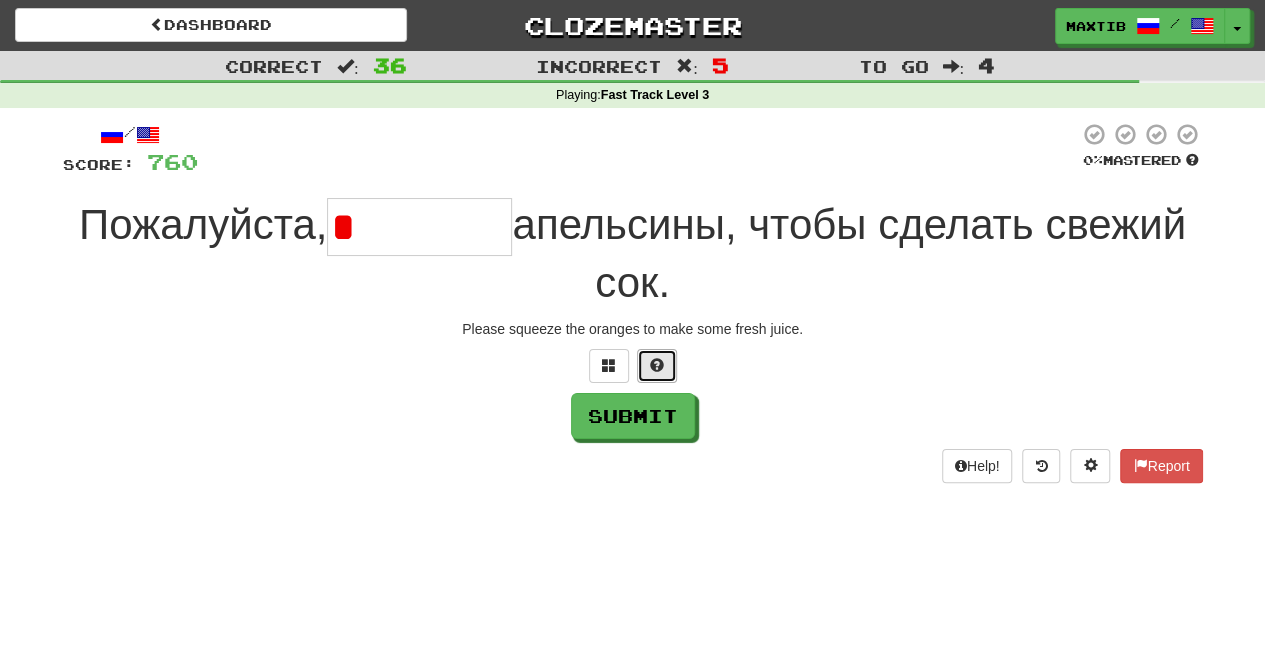 click at bounding box center (657, 366) 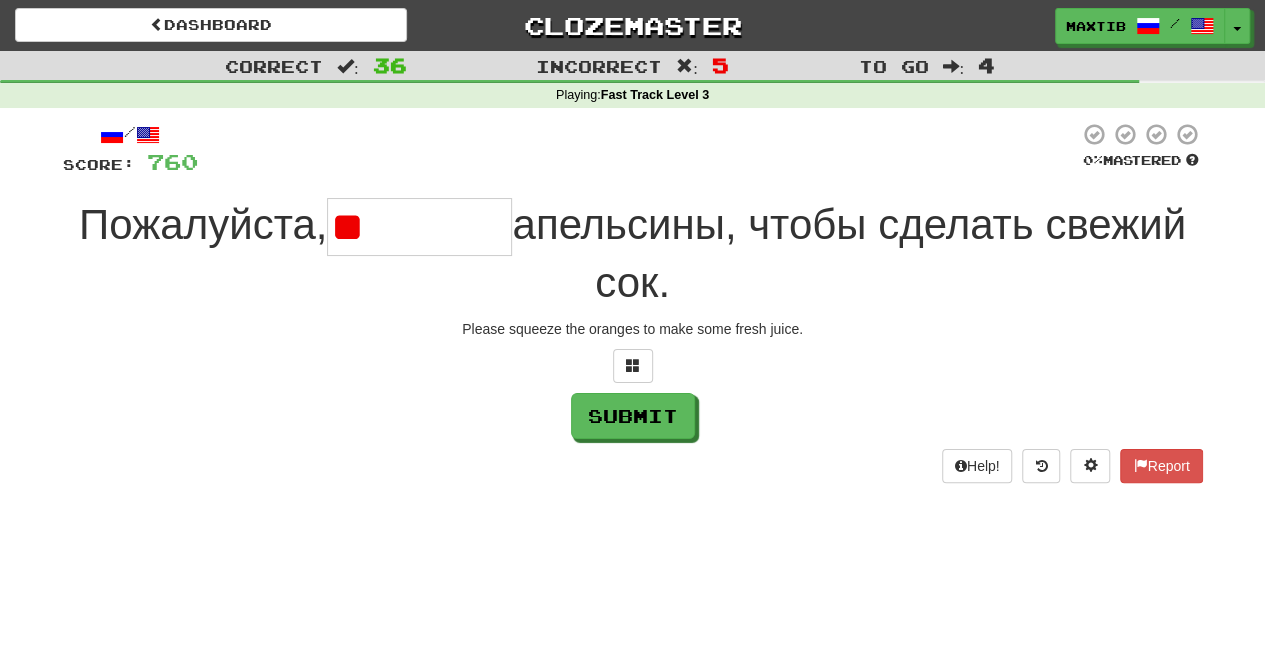 type on "*" 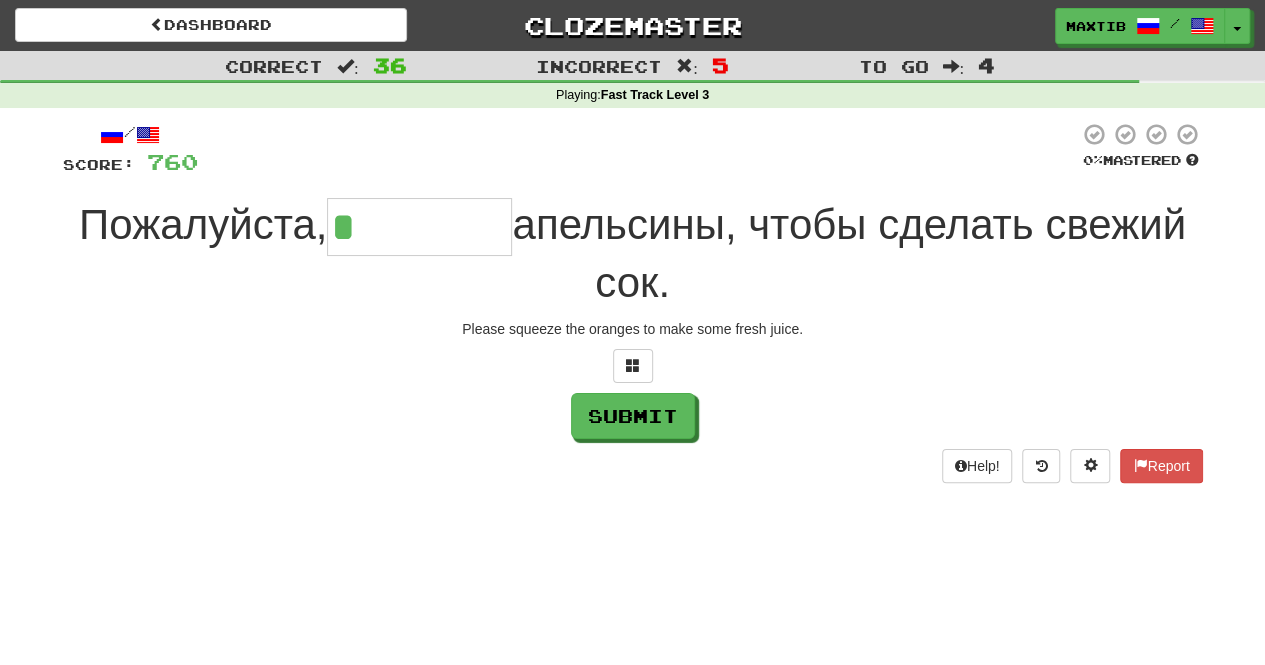 type on "*******" 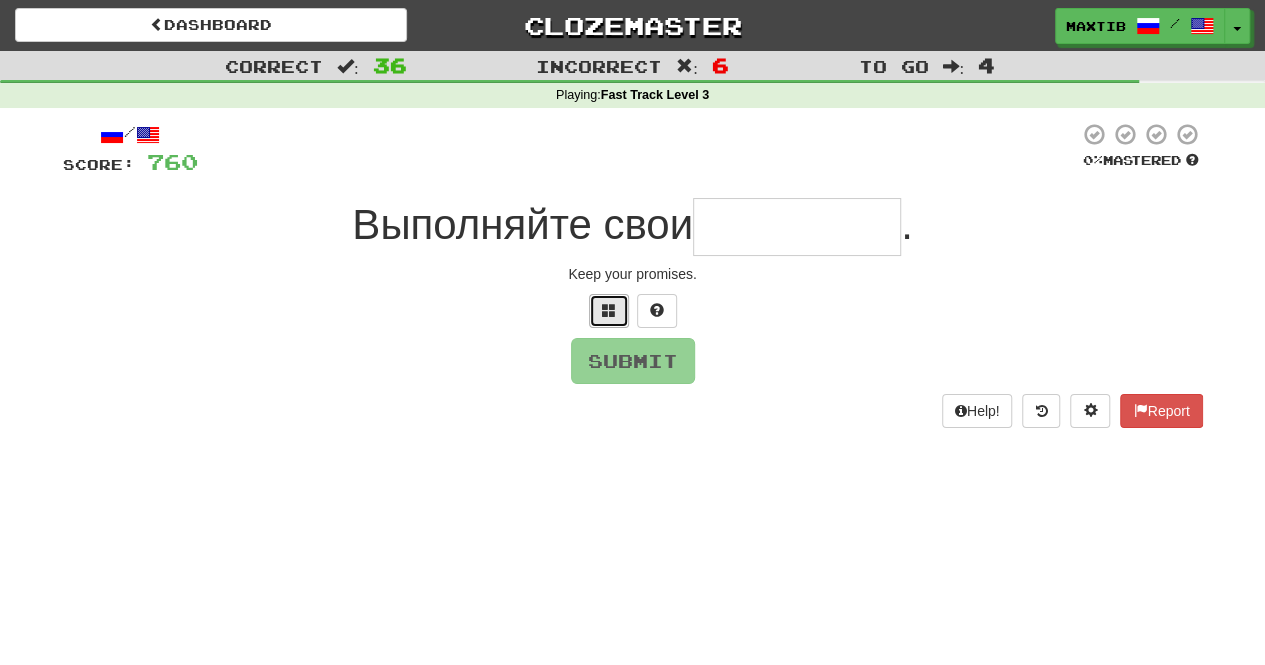 click at bounding box center [609, 311] 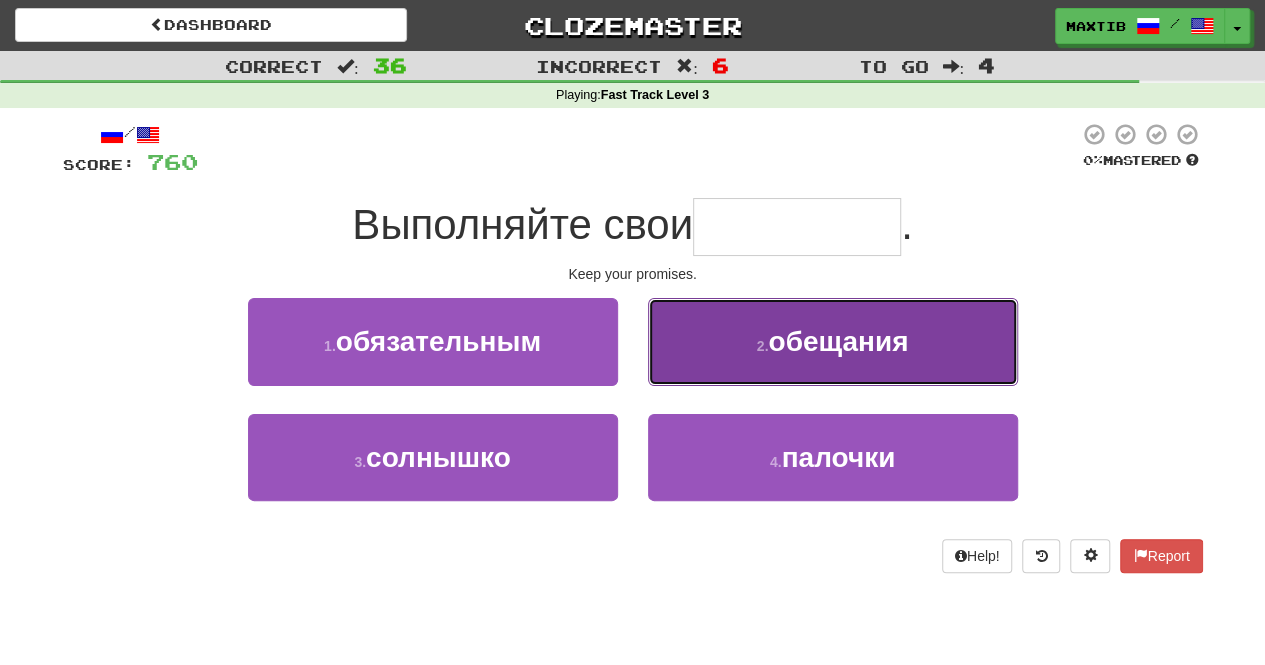 click on "2 .  обещания" at bounding box center [833, 341] 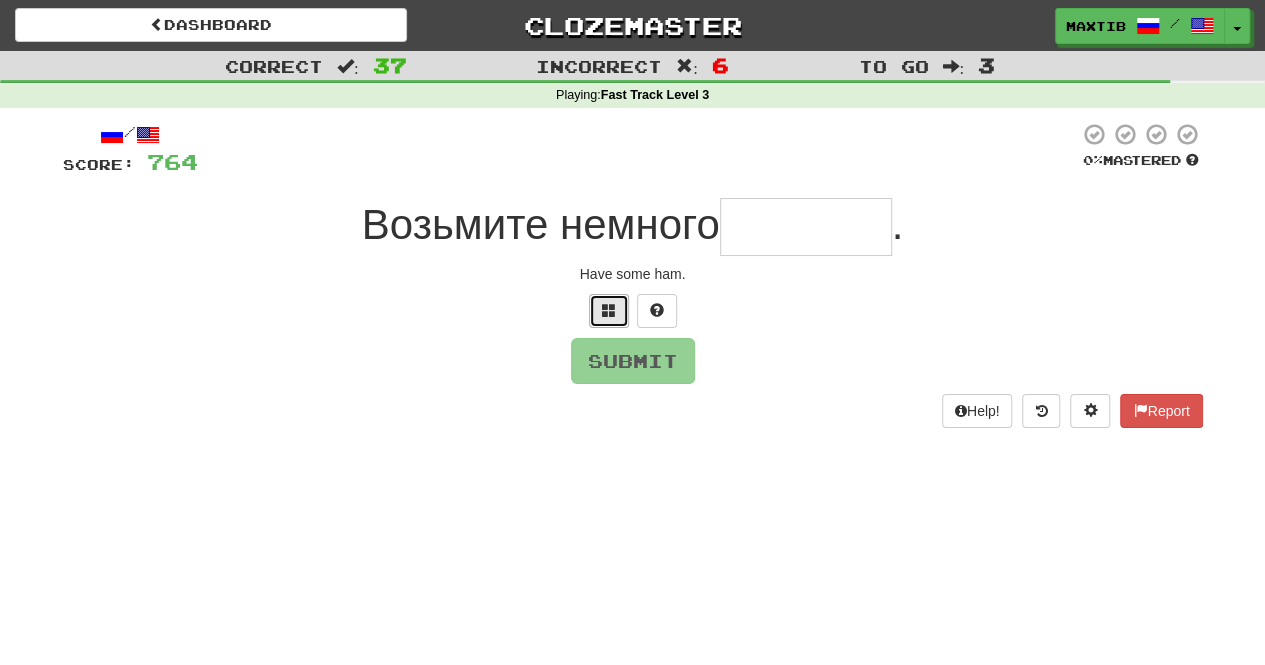 click at bounding box center (609, 311) 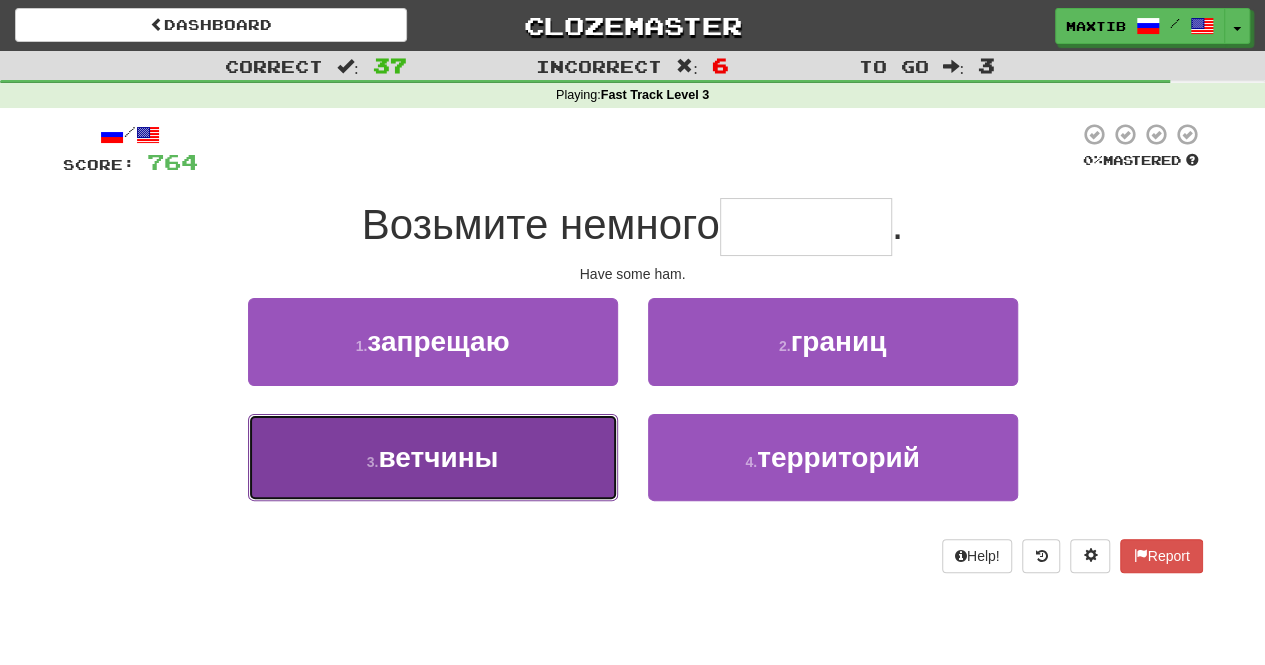 click on "3 .  ветчины" at bounding box center [433, 457] 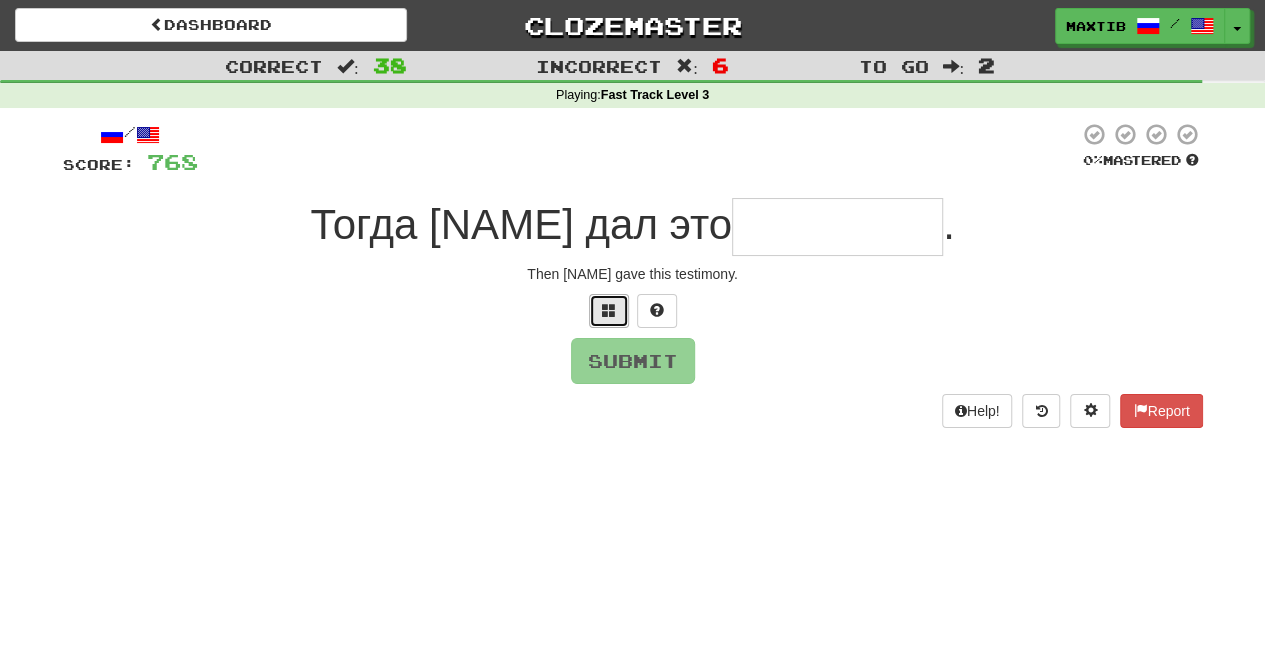 click at bounding box center [609, 310] 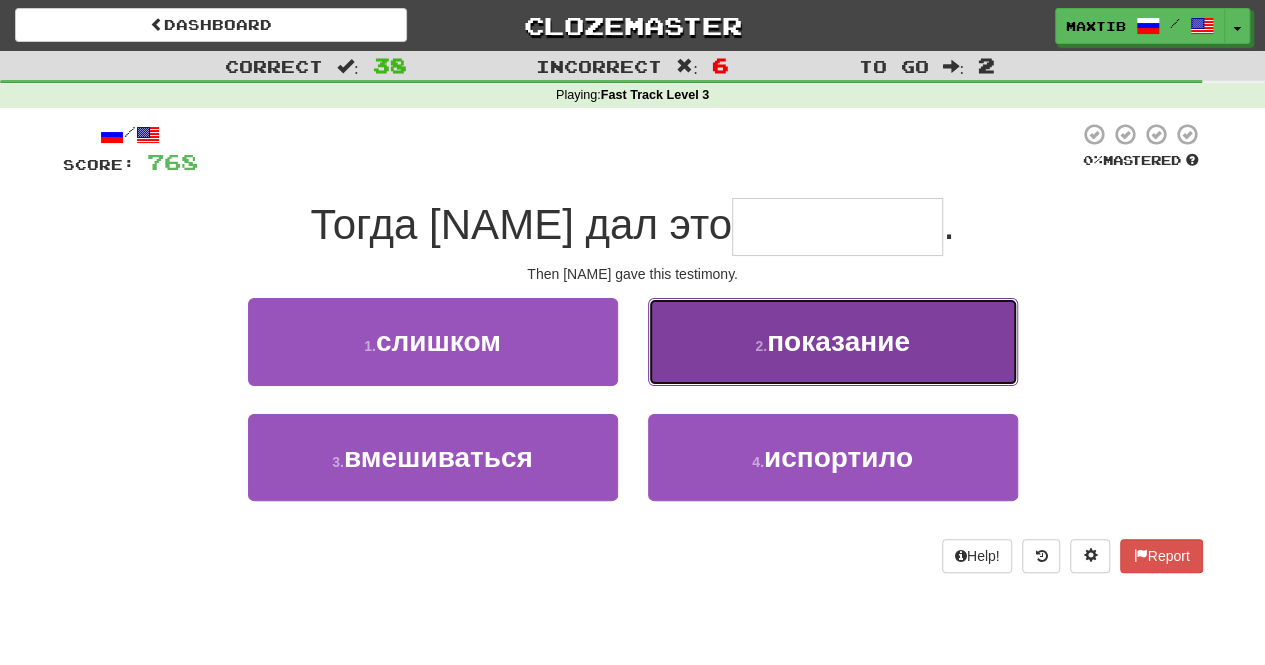 click on "2 .  показание" at bounding box center [833, 341] 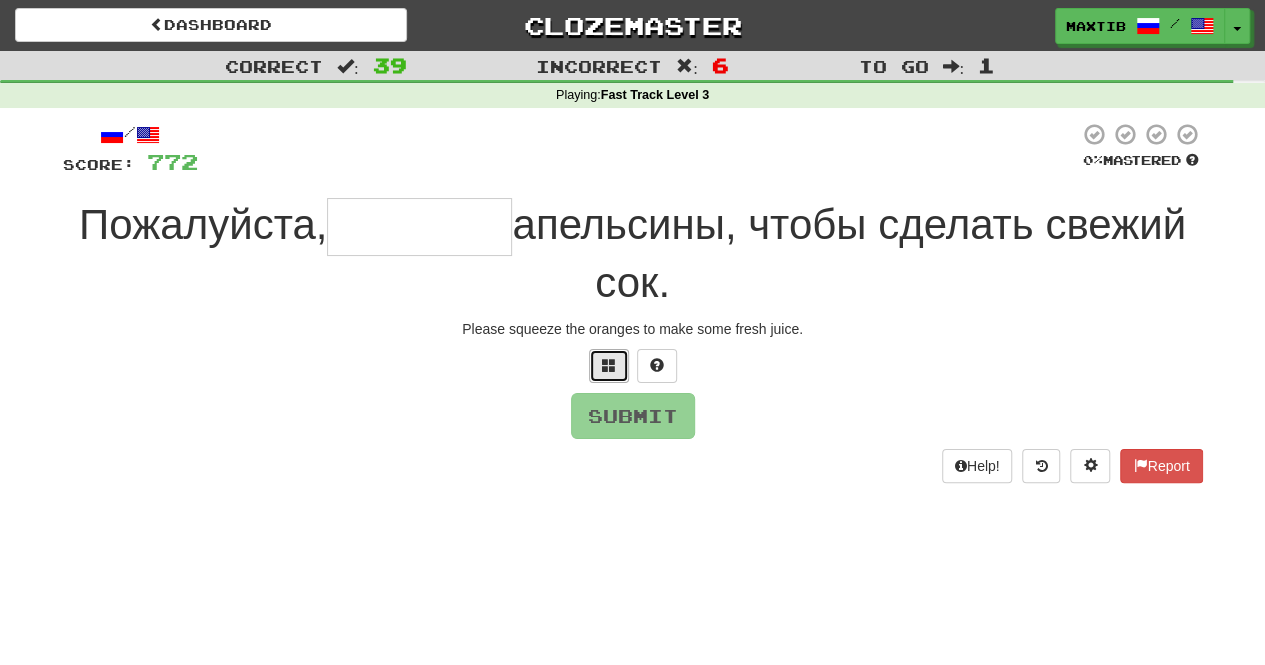click at bounding box center (609, 366) 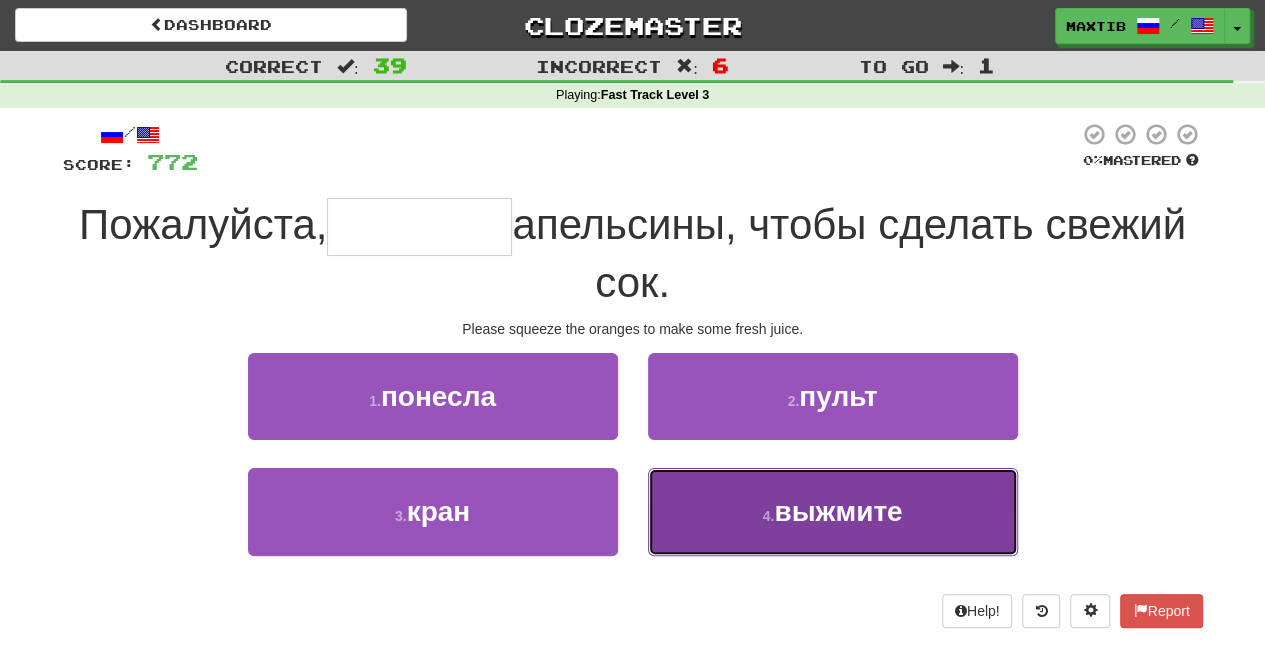 click on "4 .  выжмите" at bounding box center (833, 511) 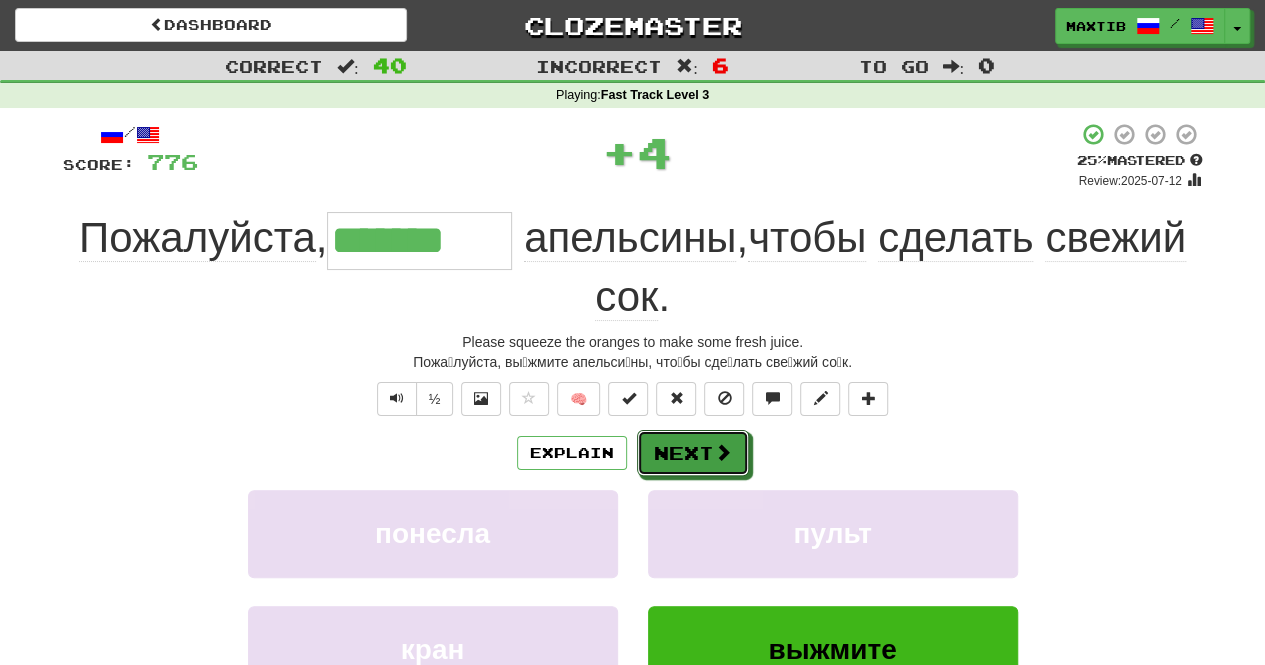 click on "Next" at bounding box center (693, 453) 